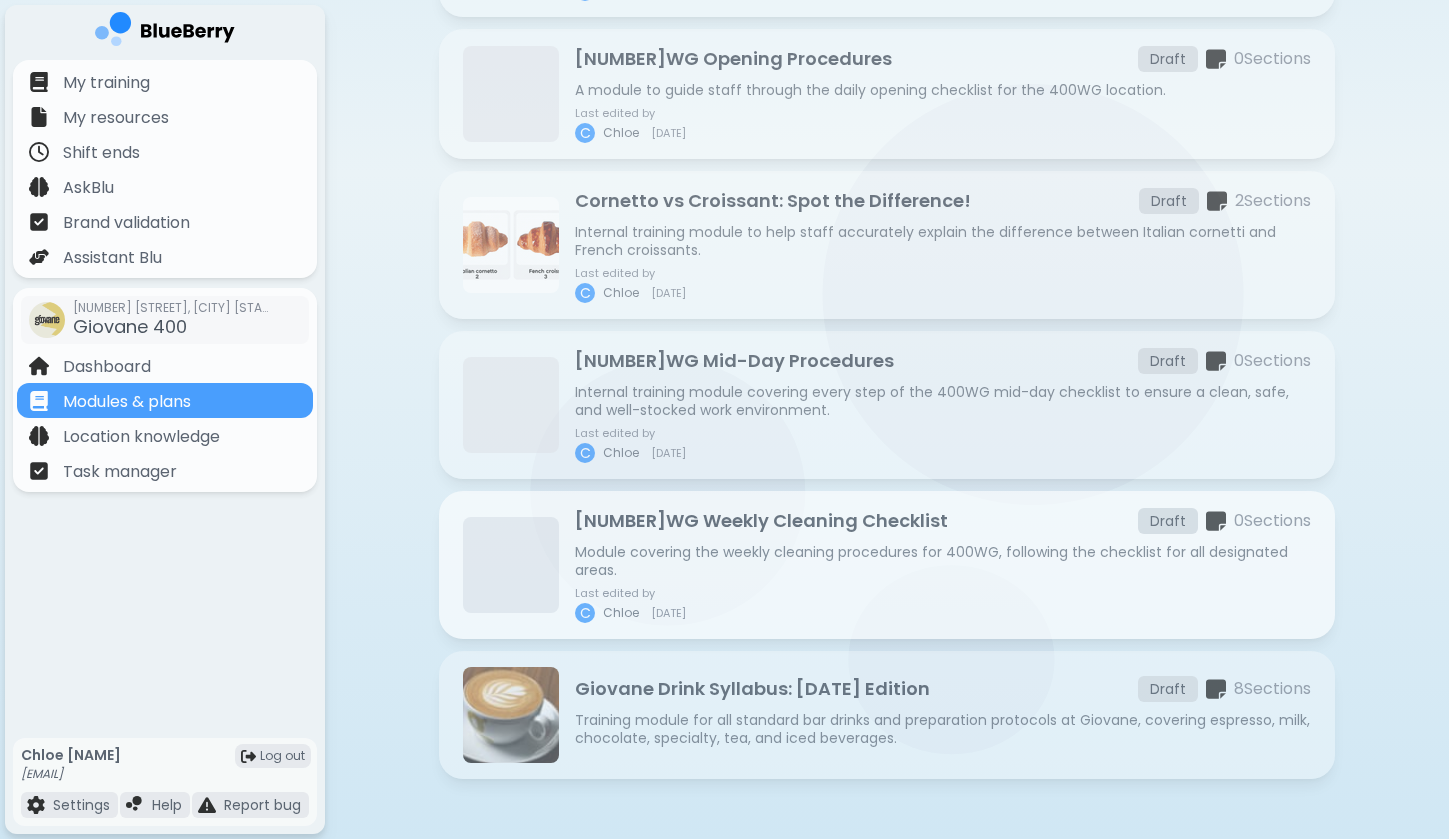 scroll, scrollTop: 492, scrollLeft: 0, axis: vertical 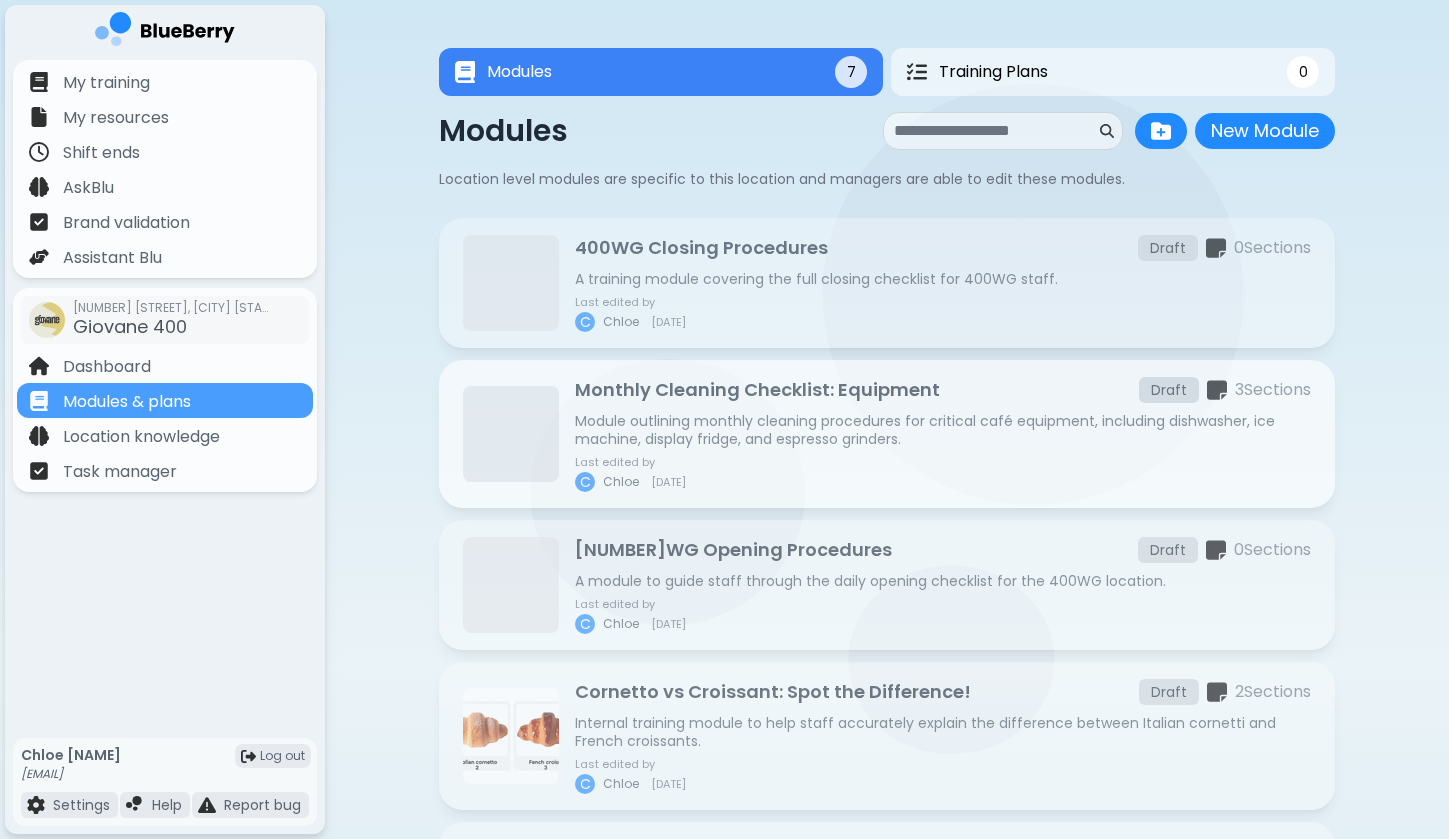 click on "Monthly Cleaning Checklist: Equipment Draft 3 Section s Module outlining monthly cleaning procedures for critical café equipment, including dishwasher, ice machine, display fridge, and espresso grinders. Last edited by C [NAME] [DATE]" at bounding box center (943, 434) 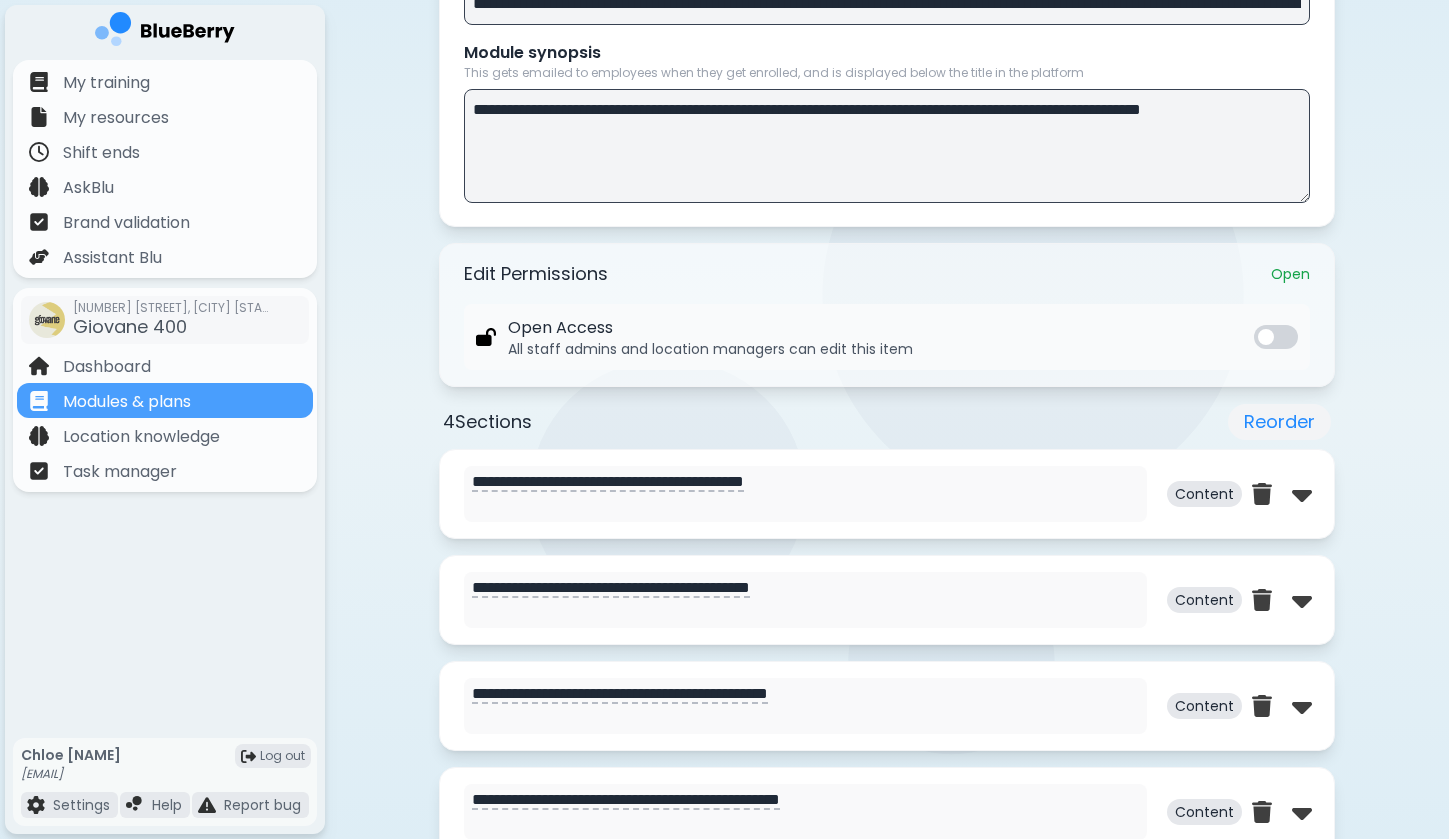 scroll, scrollTop: 507, scrollLeft: 0, axis: vertical 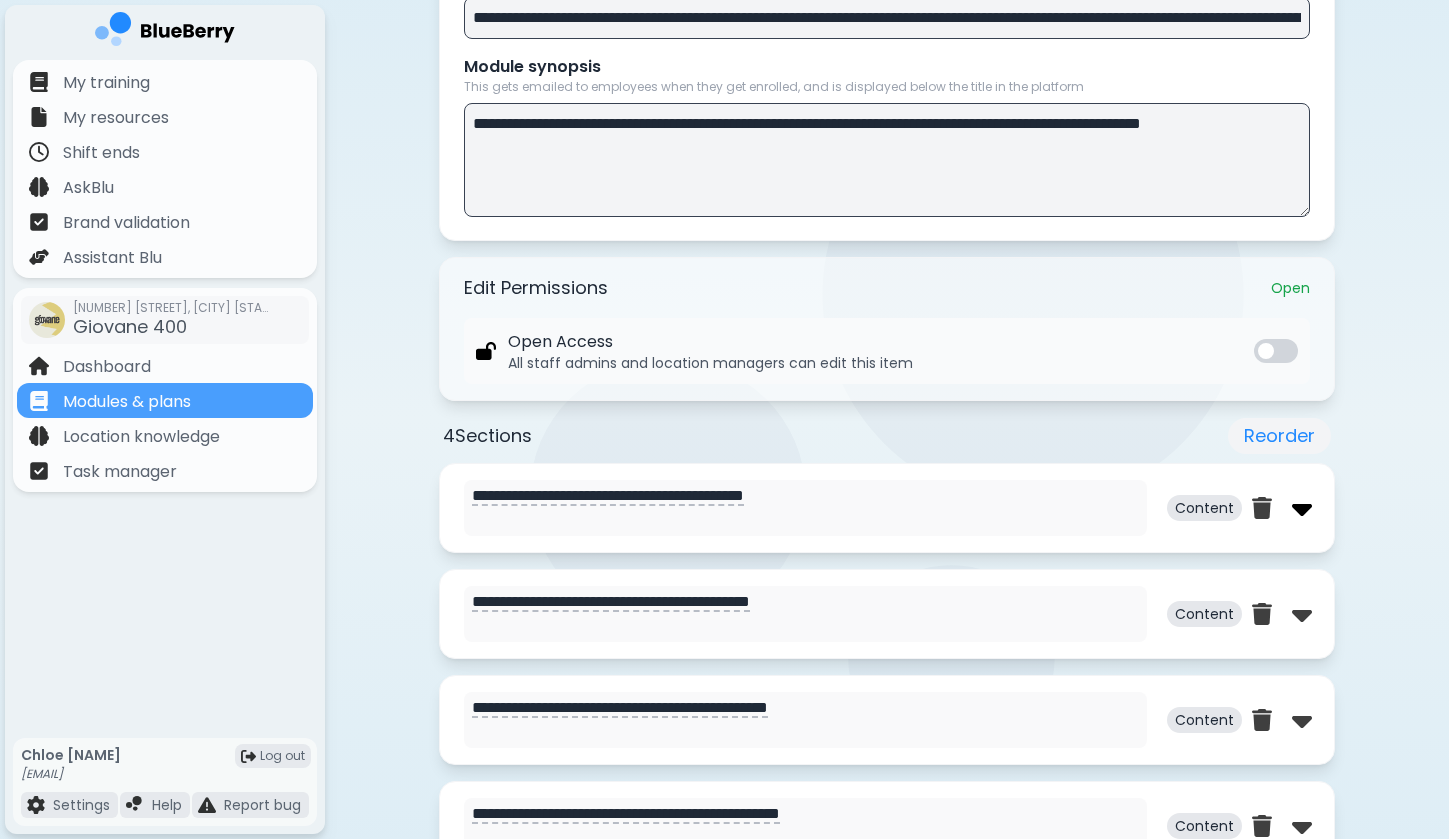 click at bounding box center (1302, 508) 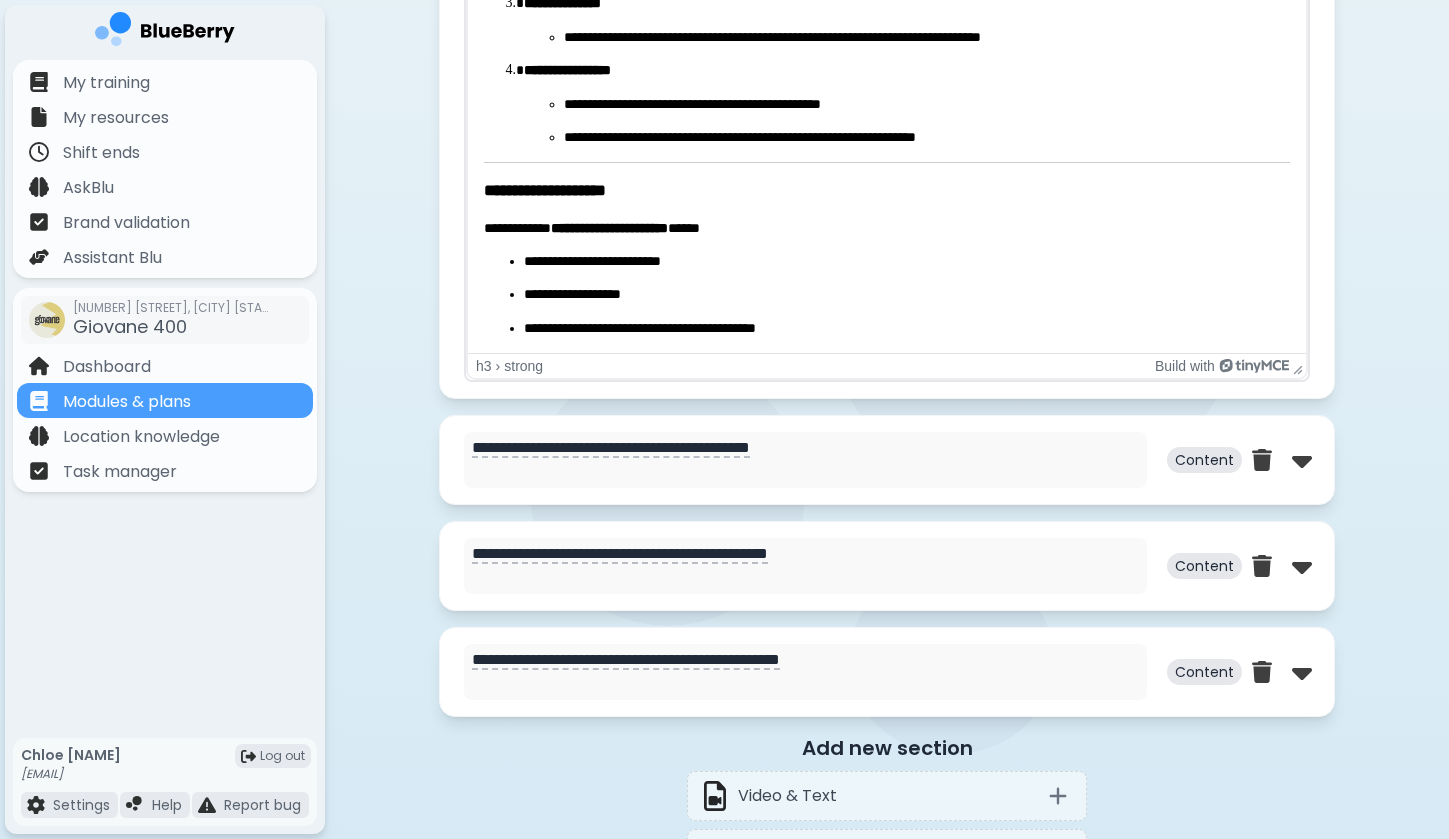 scroll, scrollTop: 1739, scrollLeft: 0, axis: vertical 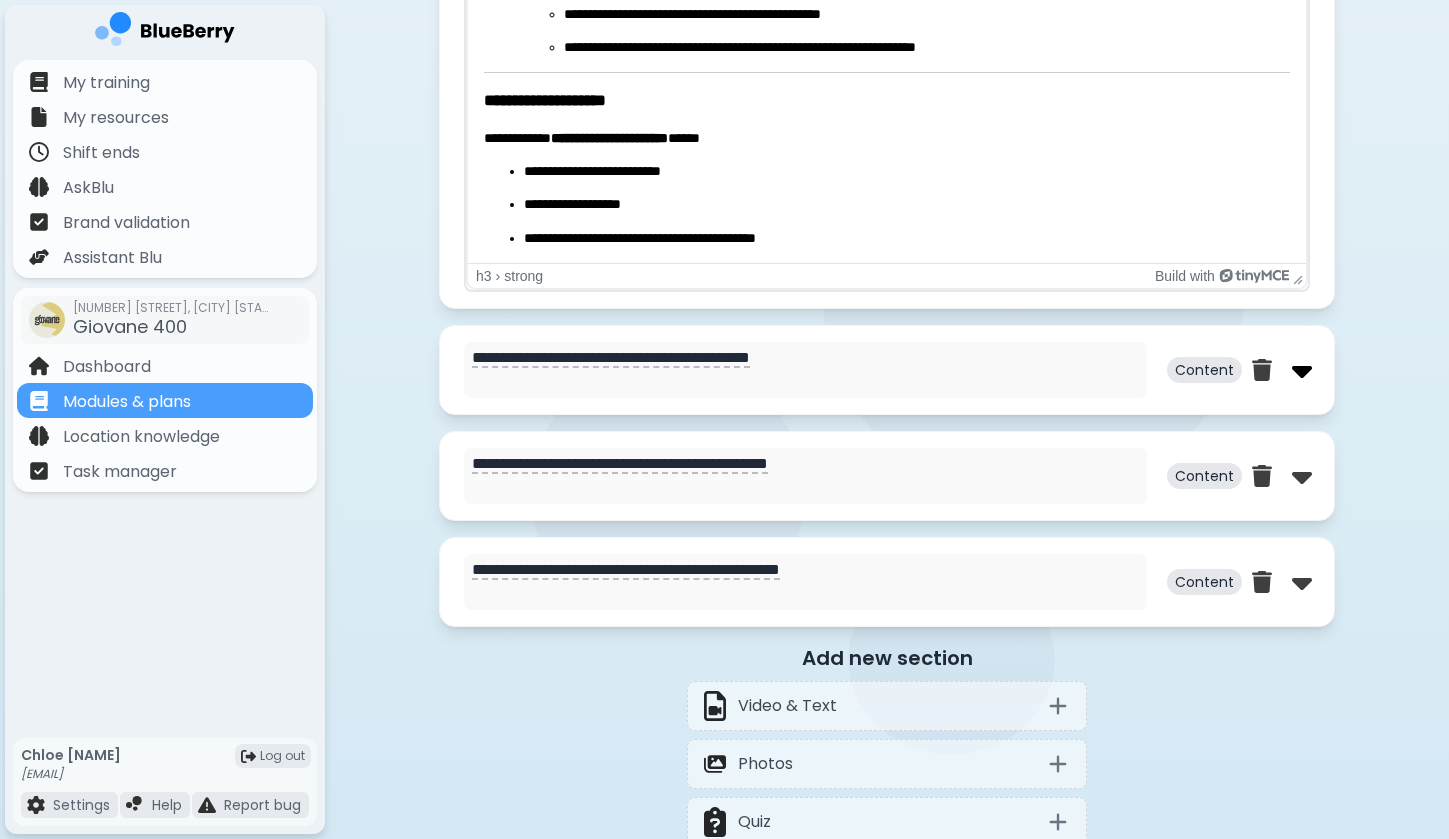 click at bounding box center (1302, 370) 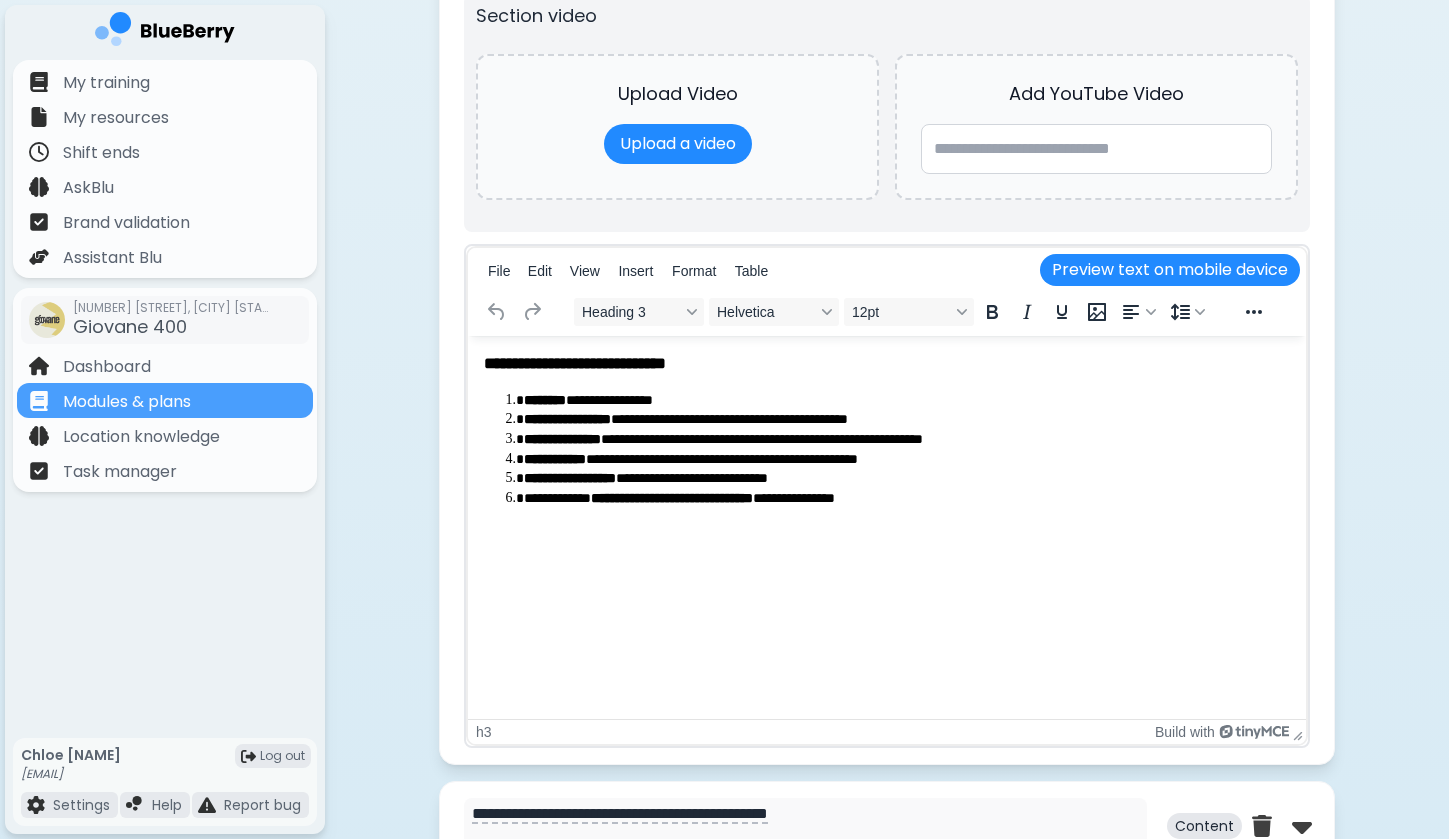 scroll, scrollTop: 2271, scrollLeft: 0, axis: vertical 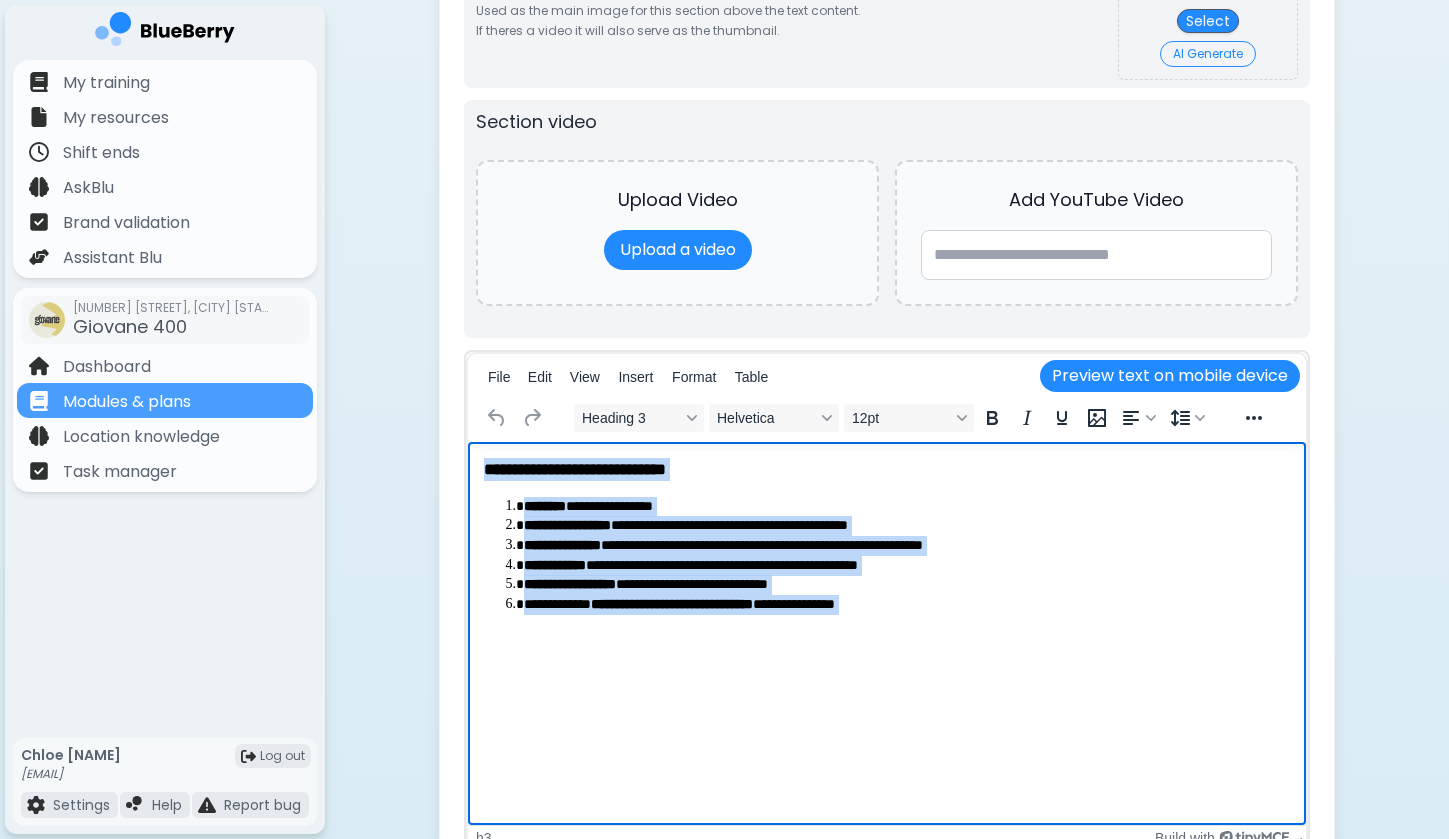 drag, startPoint x: 905, startPoint y: 638, endPoint x: 274, endPoint y: 321, distance: 706.15155 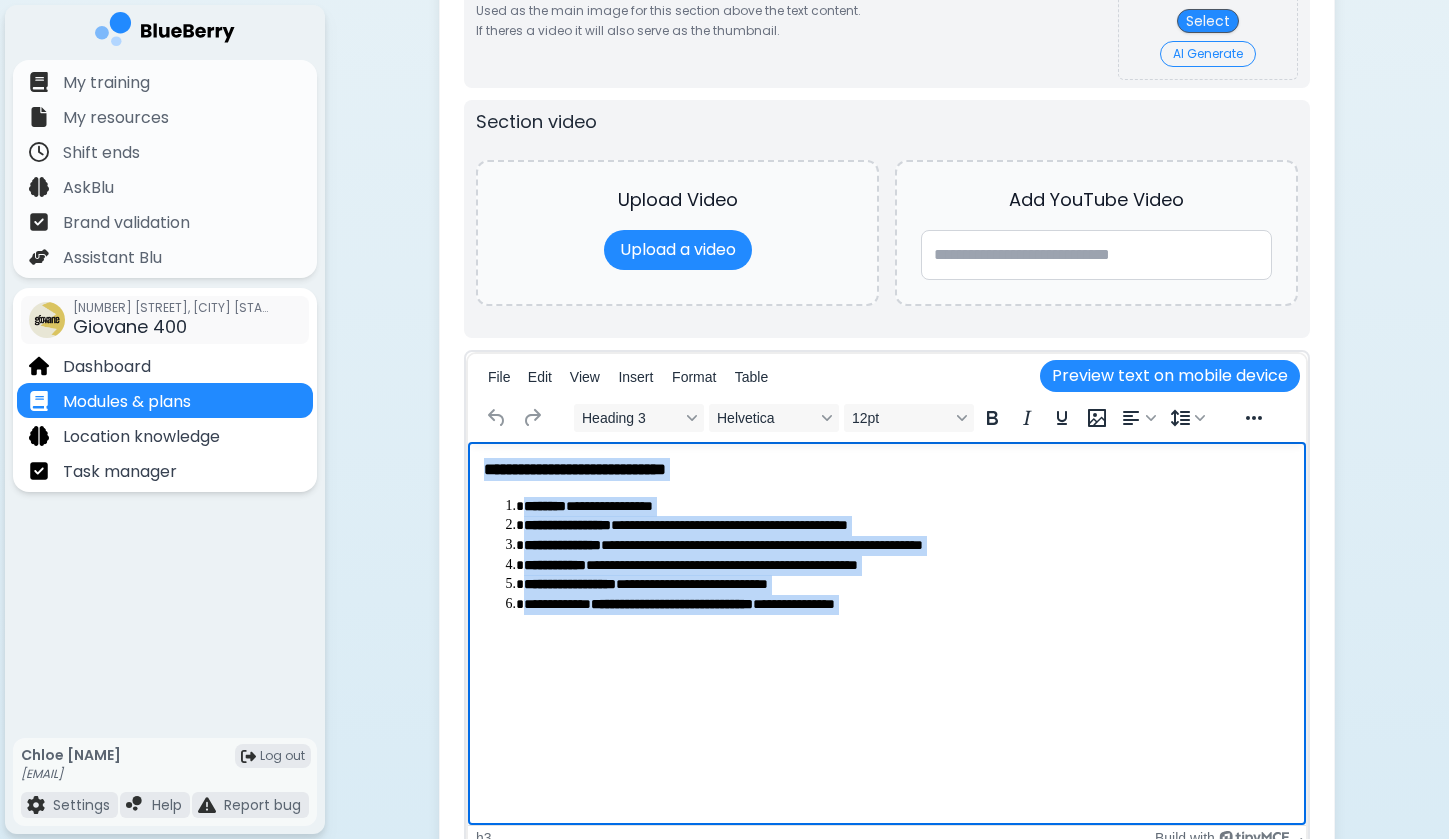 copy on "**********" 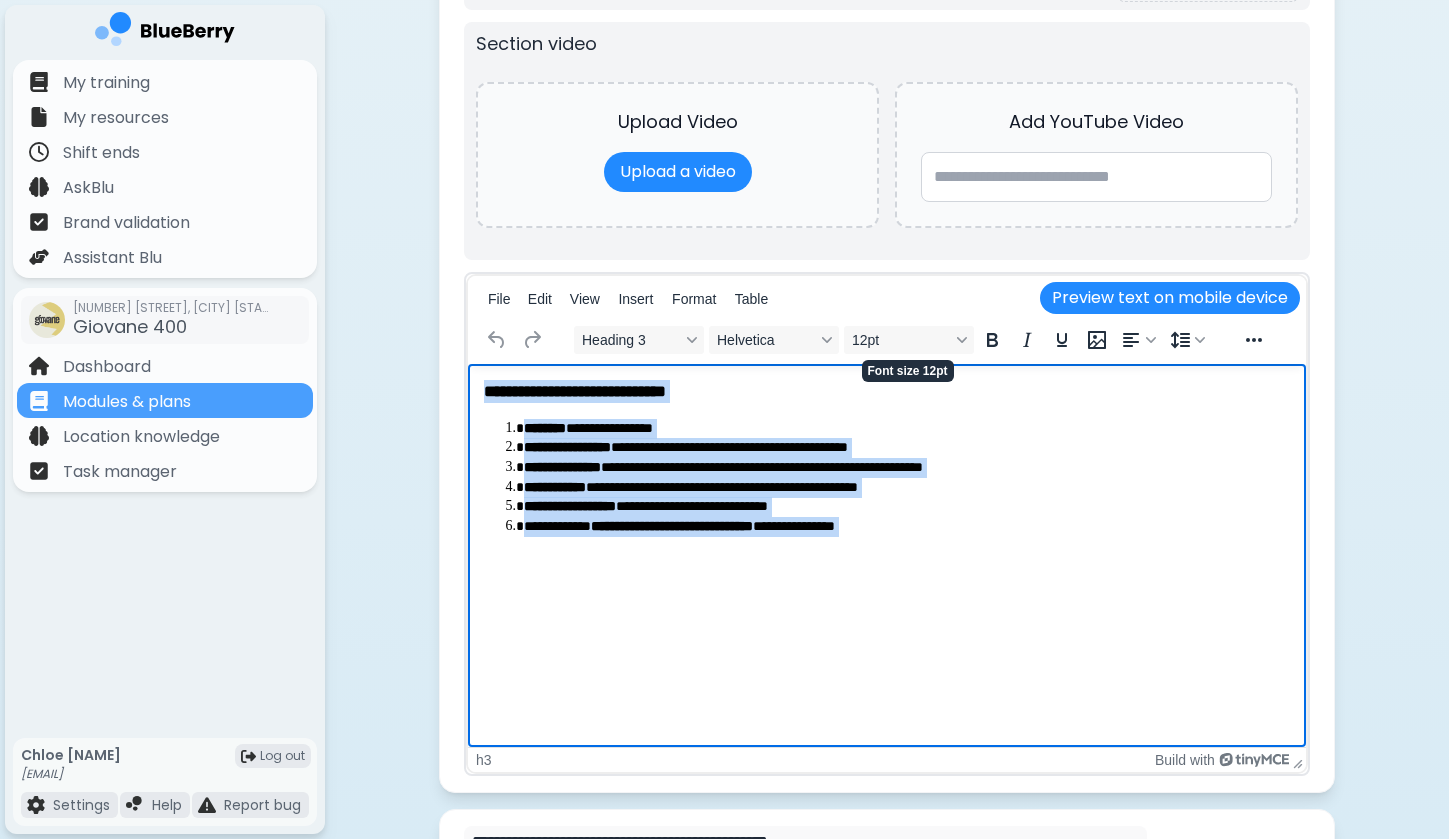 scroll, scrollTop: 2392, scrollLeft: 0, axis: vertical 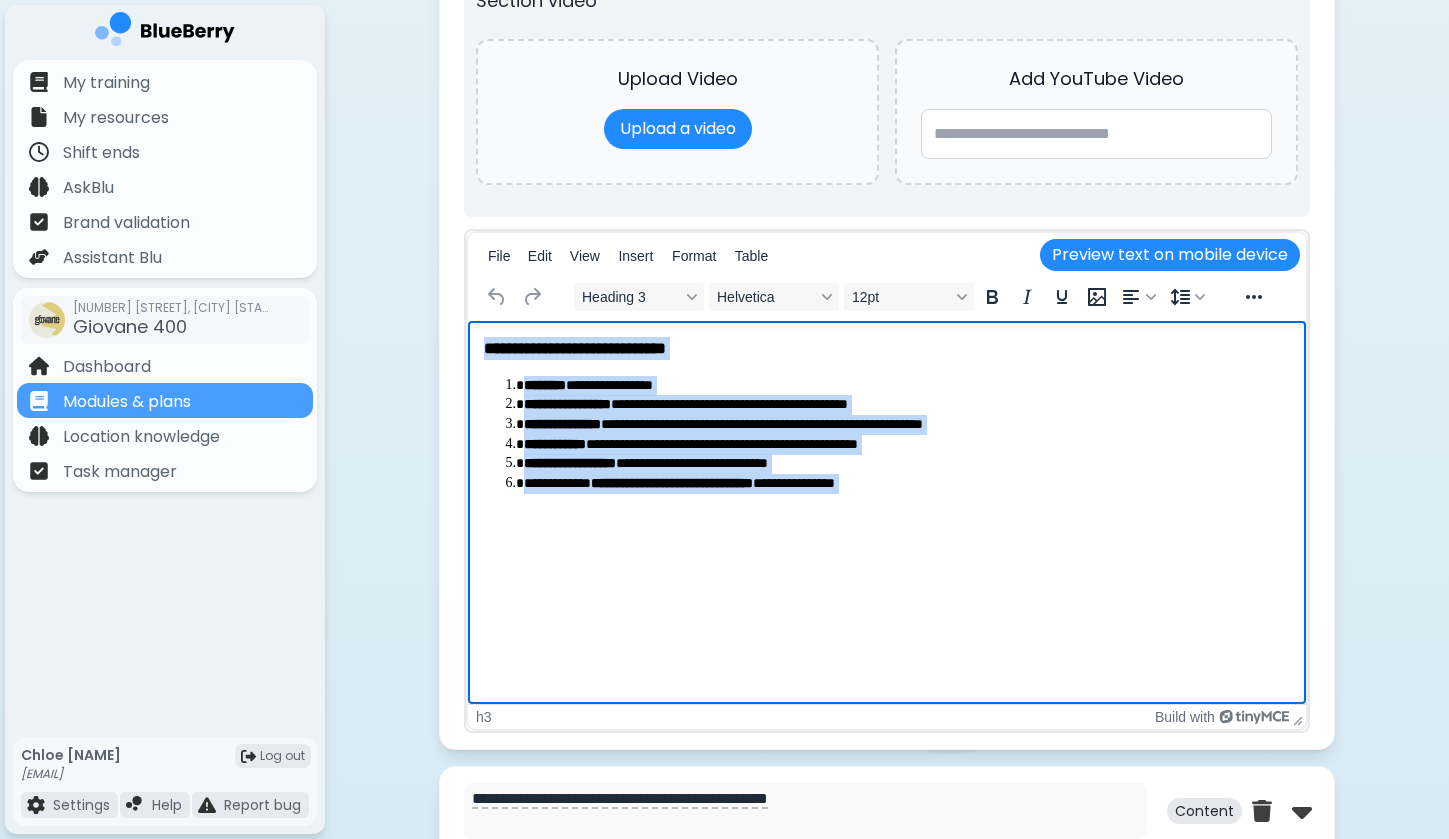 paste 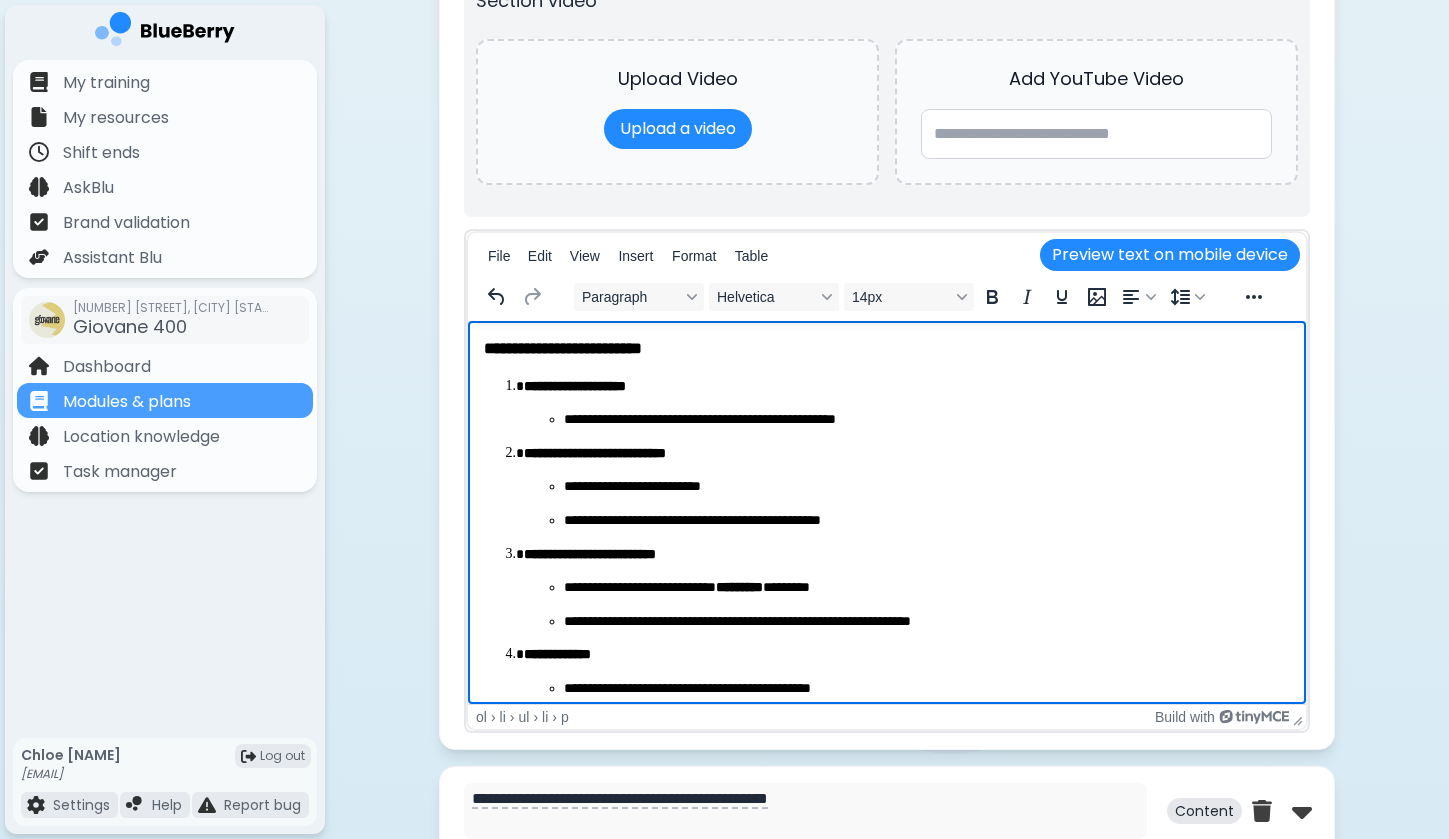 scroll, scrollTop: 0, scrollLeft: 0, axis: both 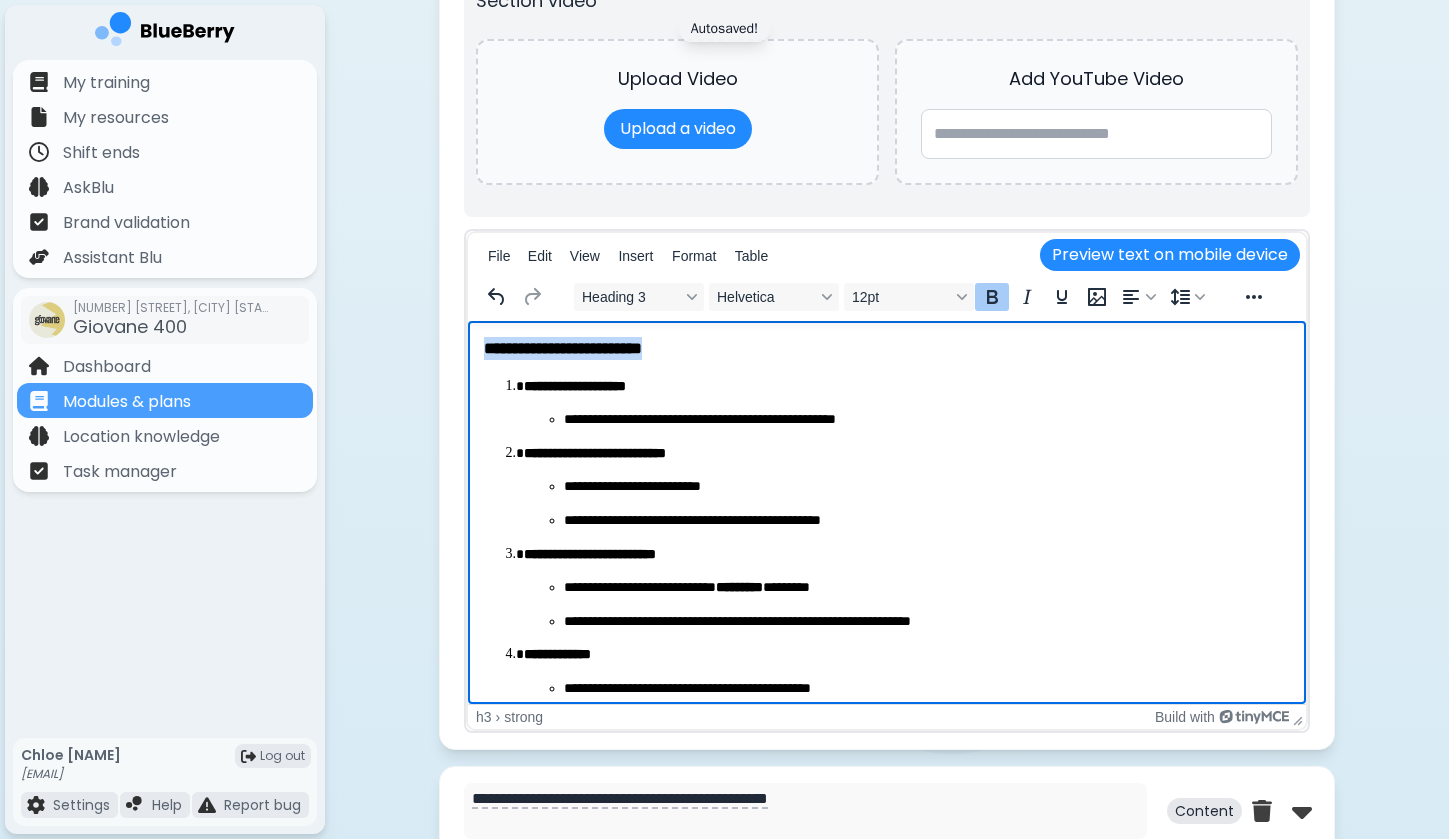 drag, startPoint x: 709, startPoint y: 340, endPoint x: 412, endPoint y: 338, distance: 297.00674 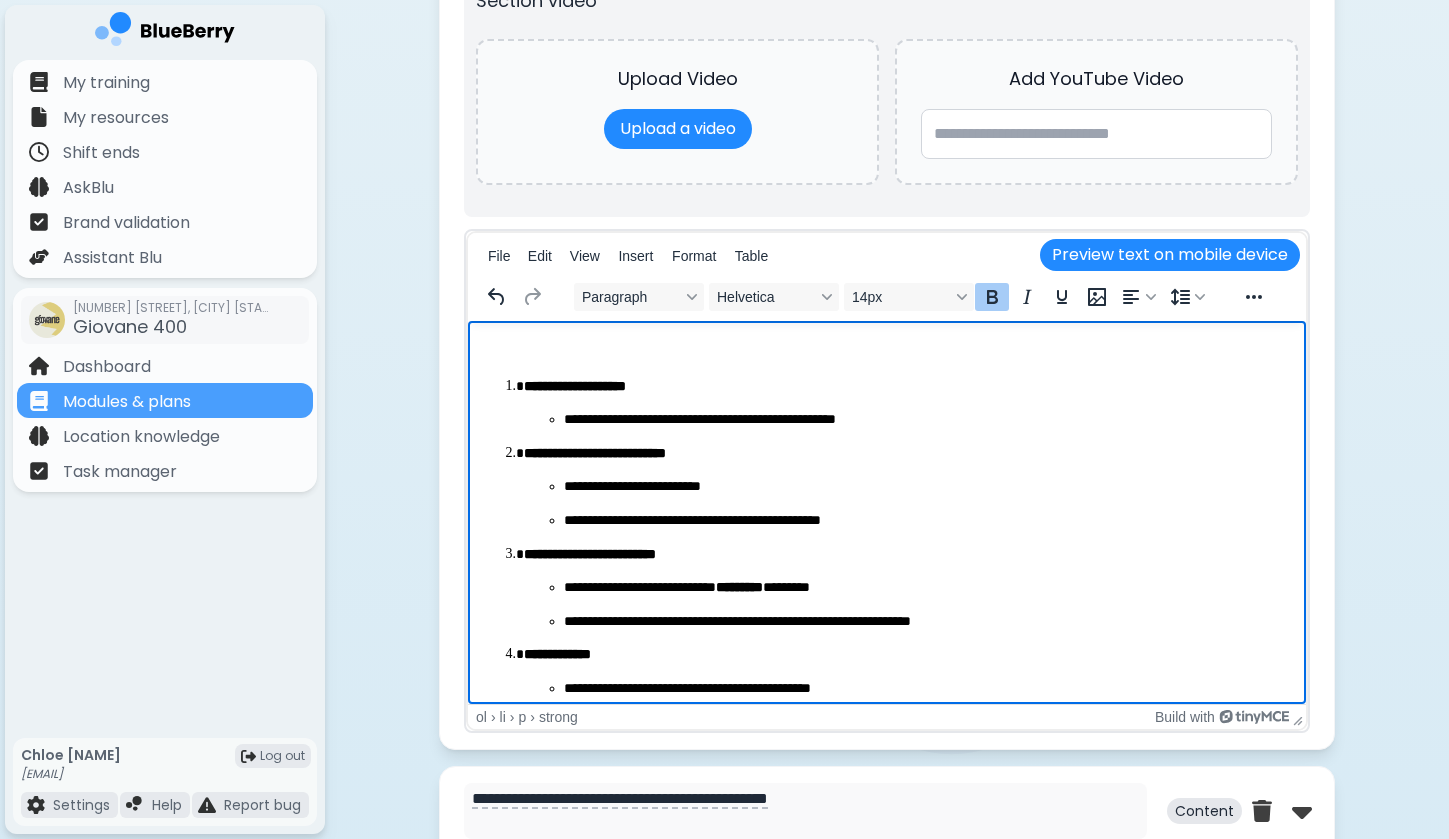 click on "**********" at bounding box center (887, 618) 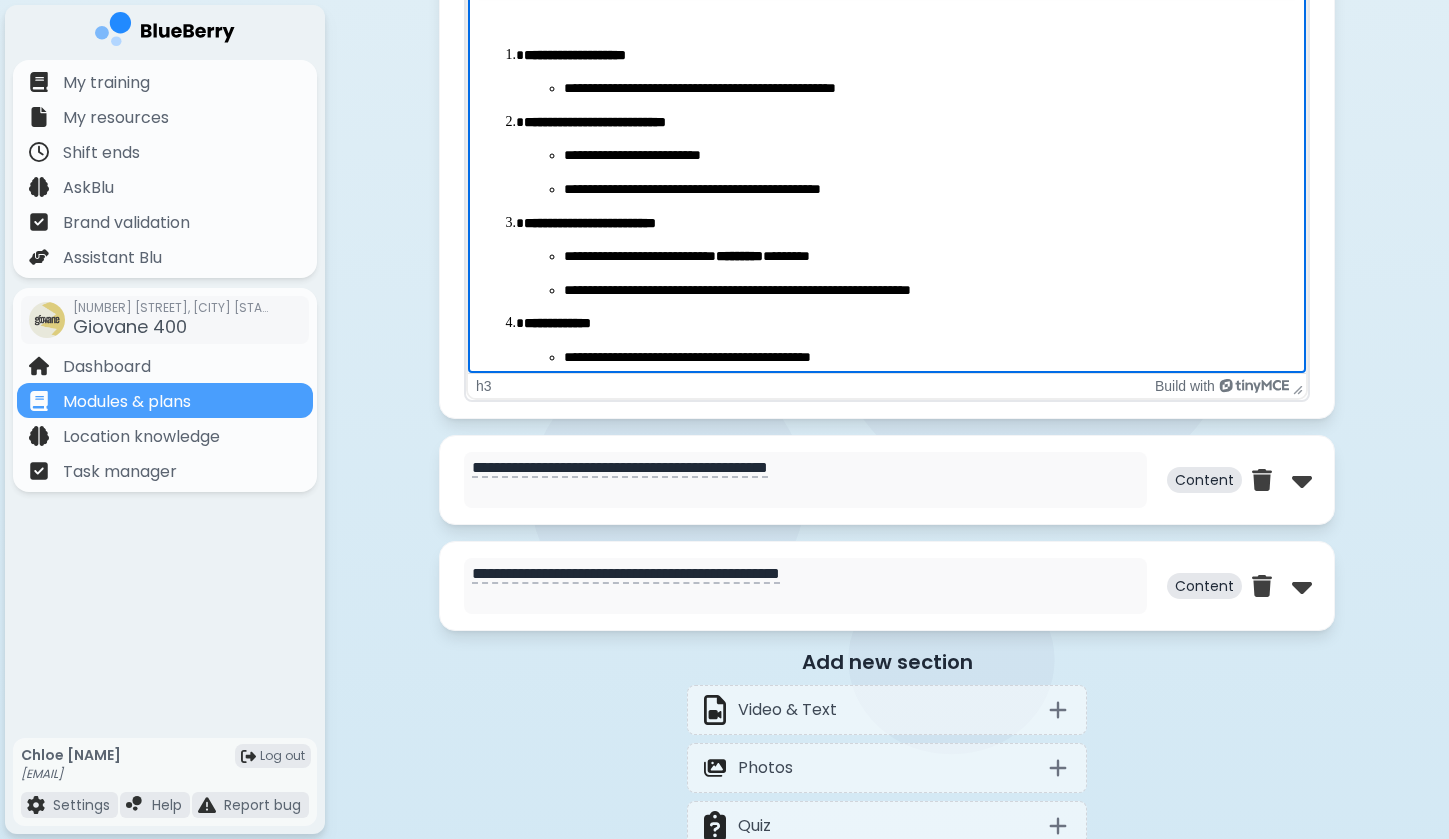 scroll, scrollTop: 2724, scrollLeft: 0, axis: vertical 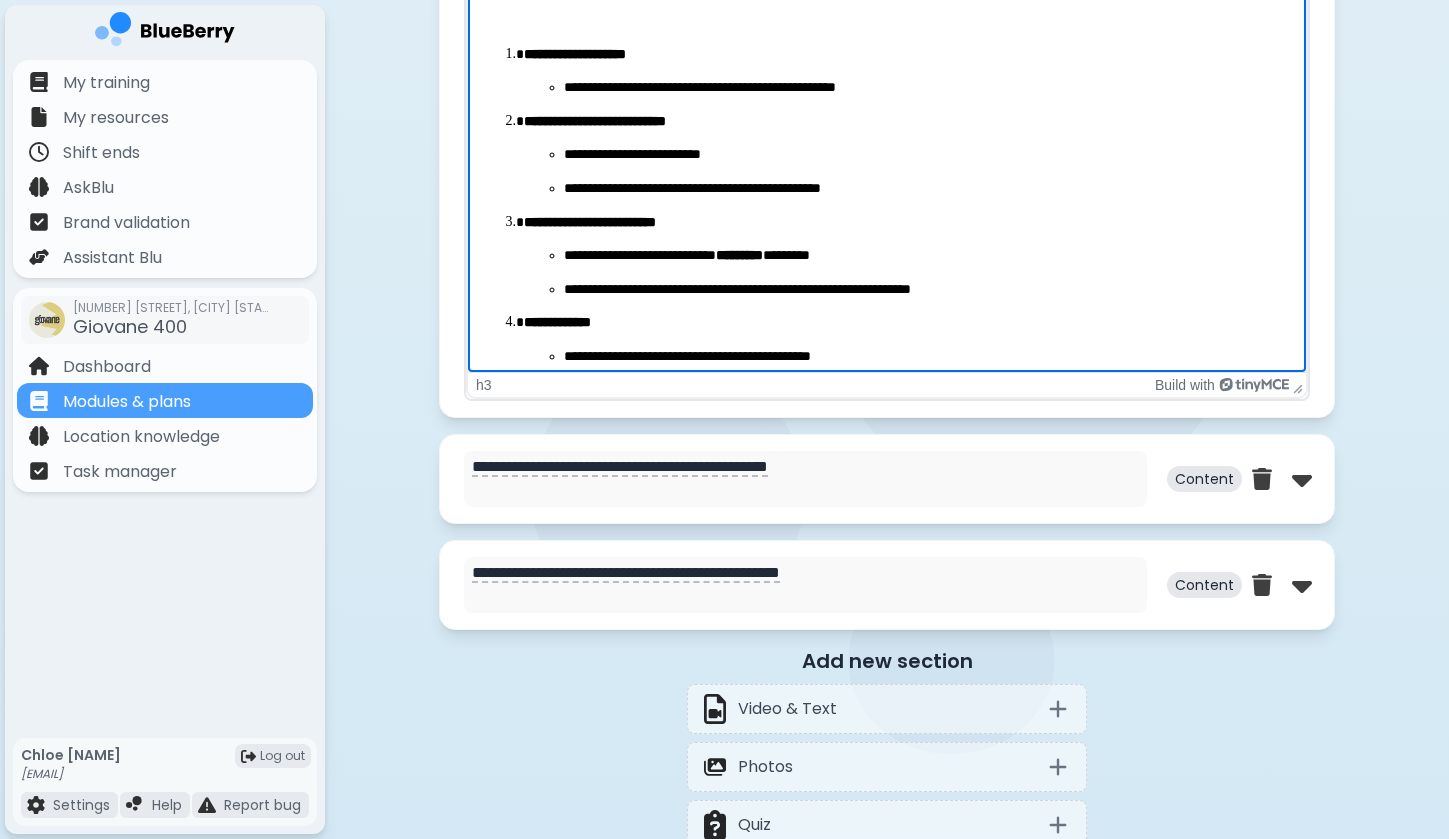 click on "**********" at bounding box center (927, 88) 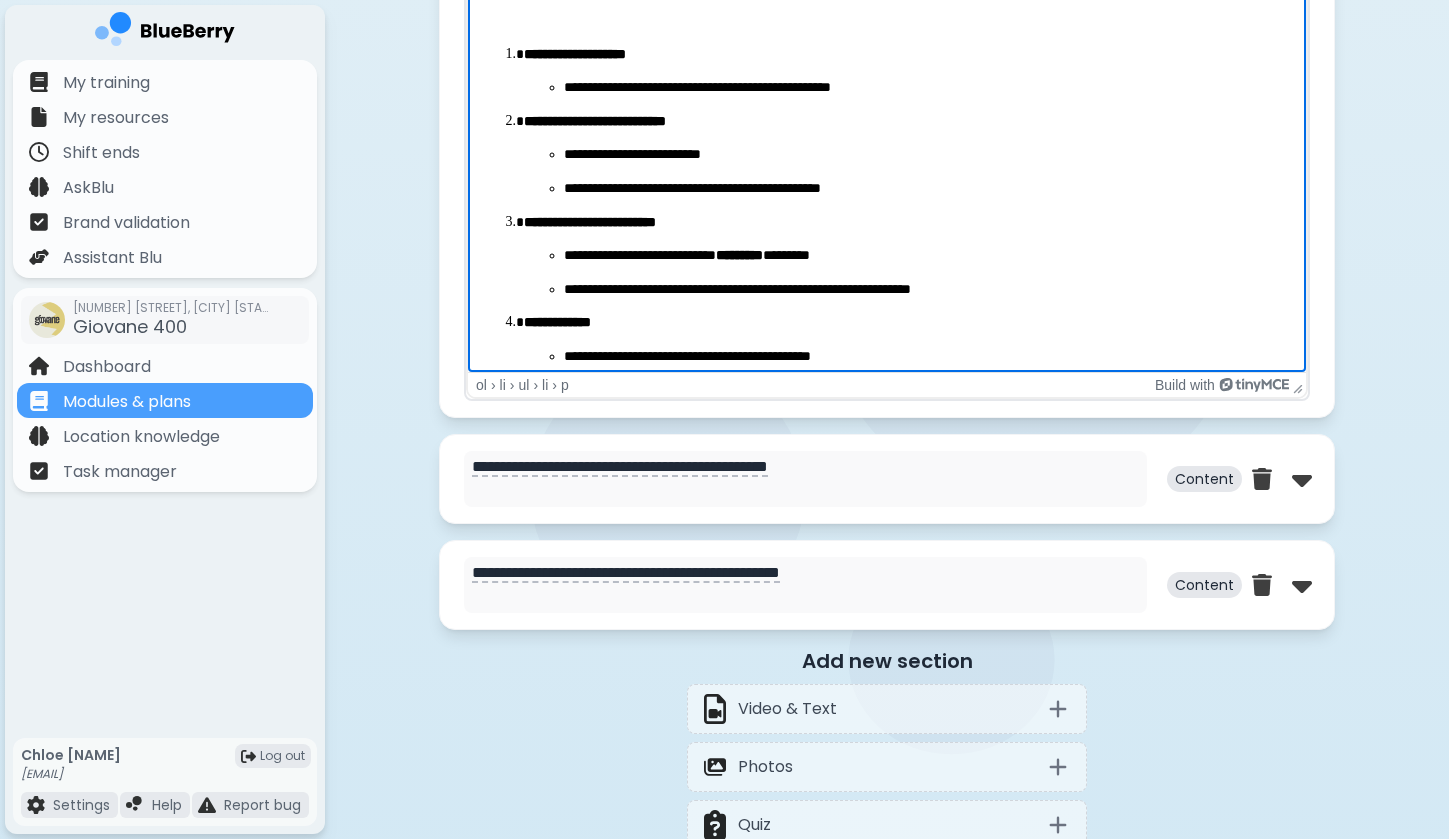click on "**********" at bounding box center [907, 122] 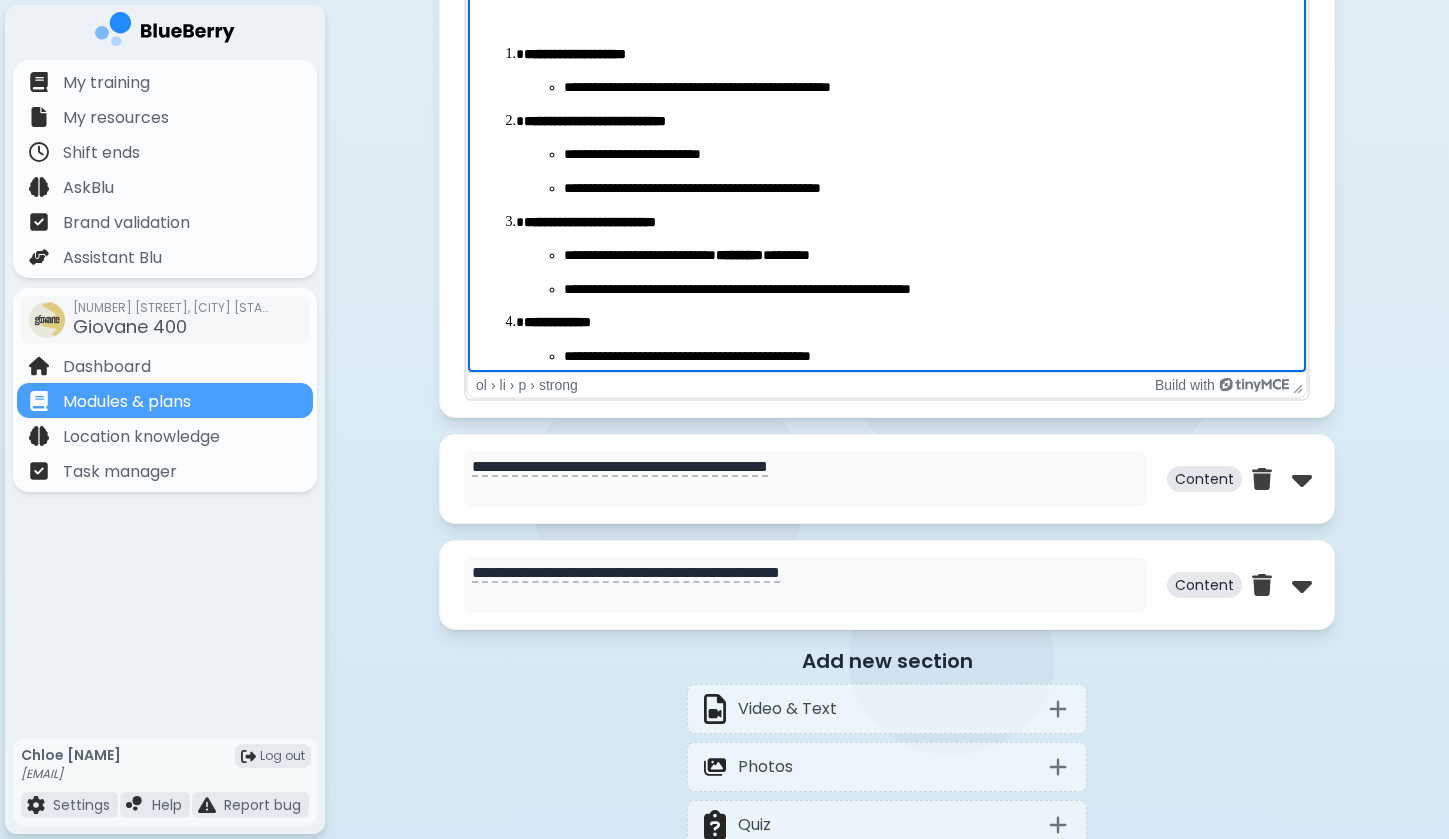 click on "**********" at bounding box center [907, 171] 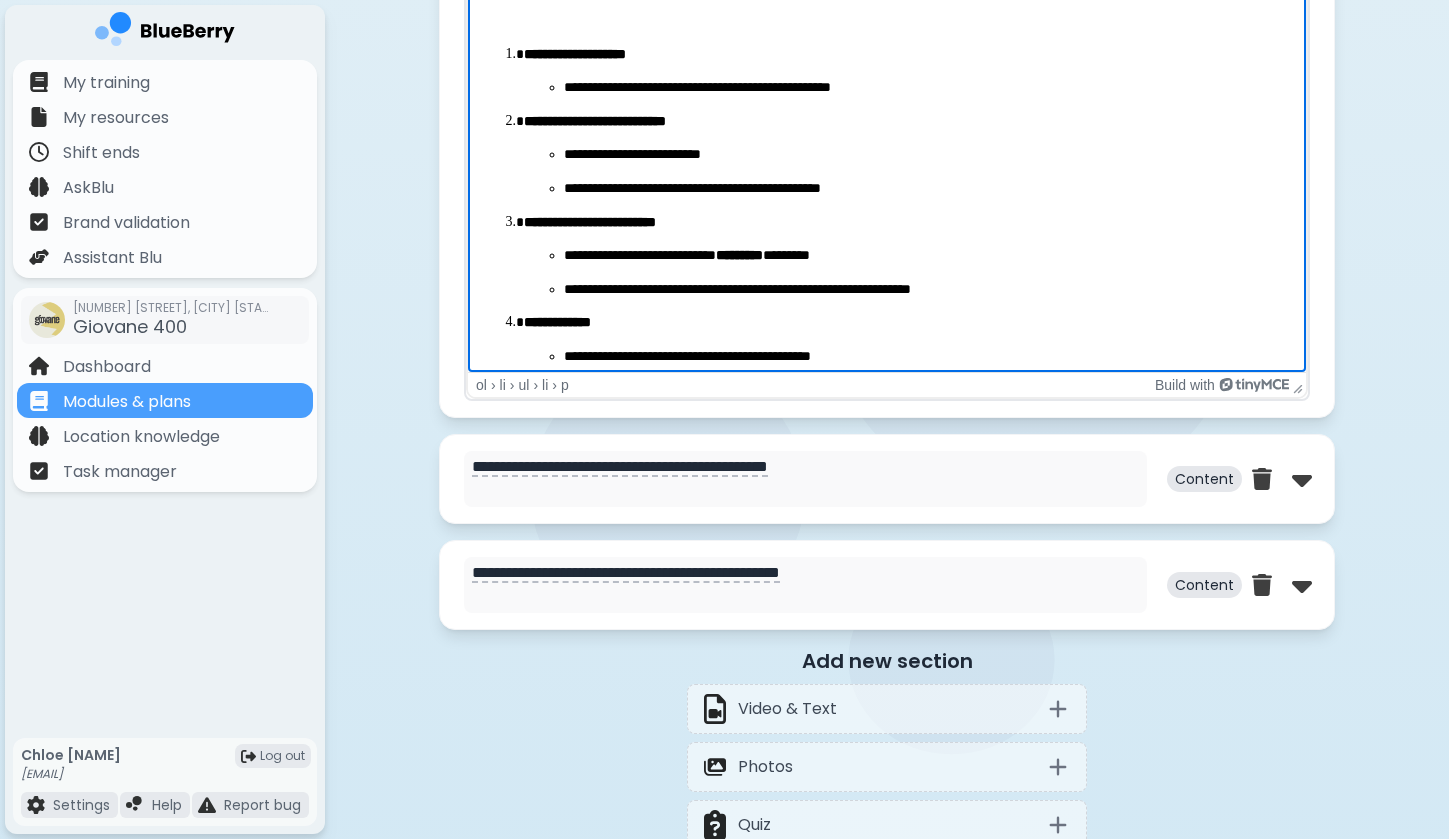 click on "**********" at bounding box center (927, 155) 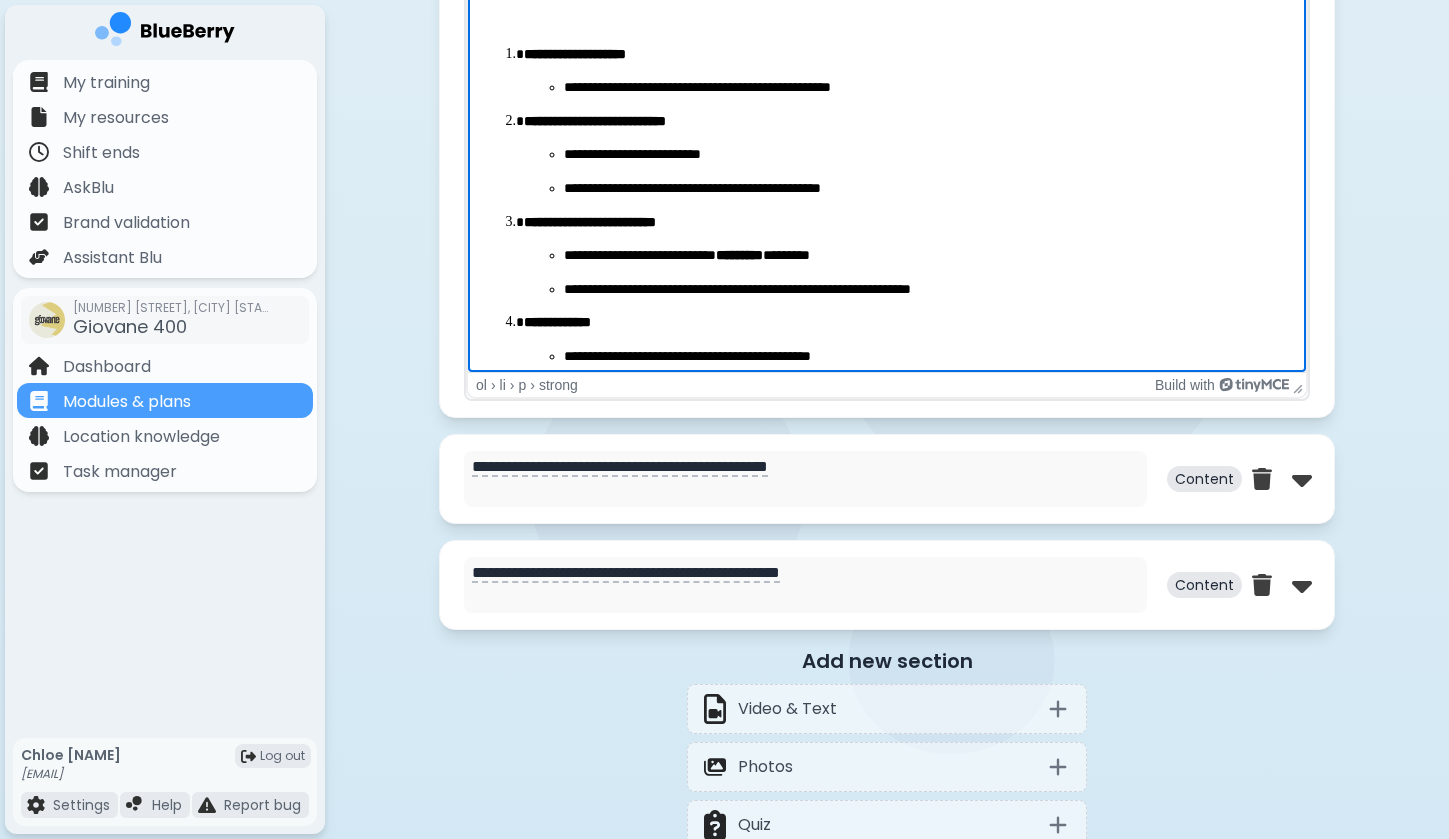 click on "**********" at bounding box center [907, 223] 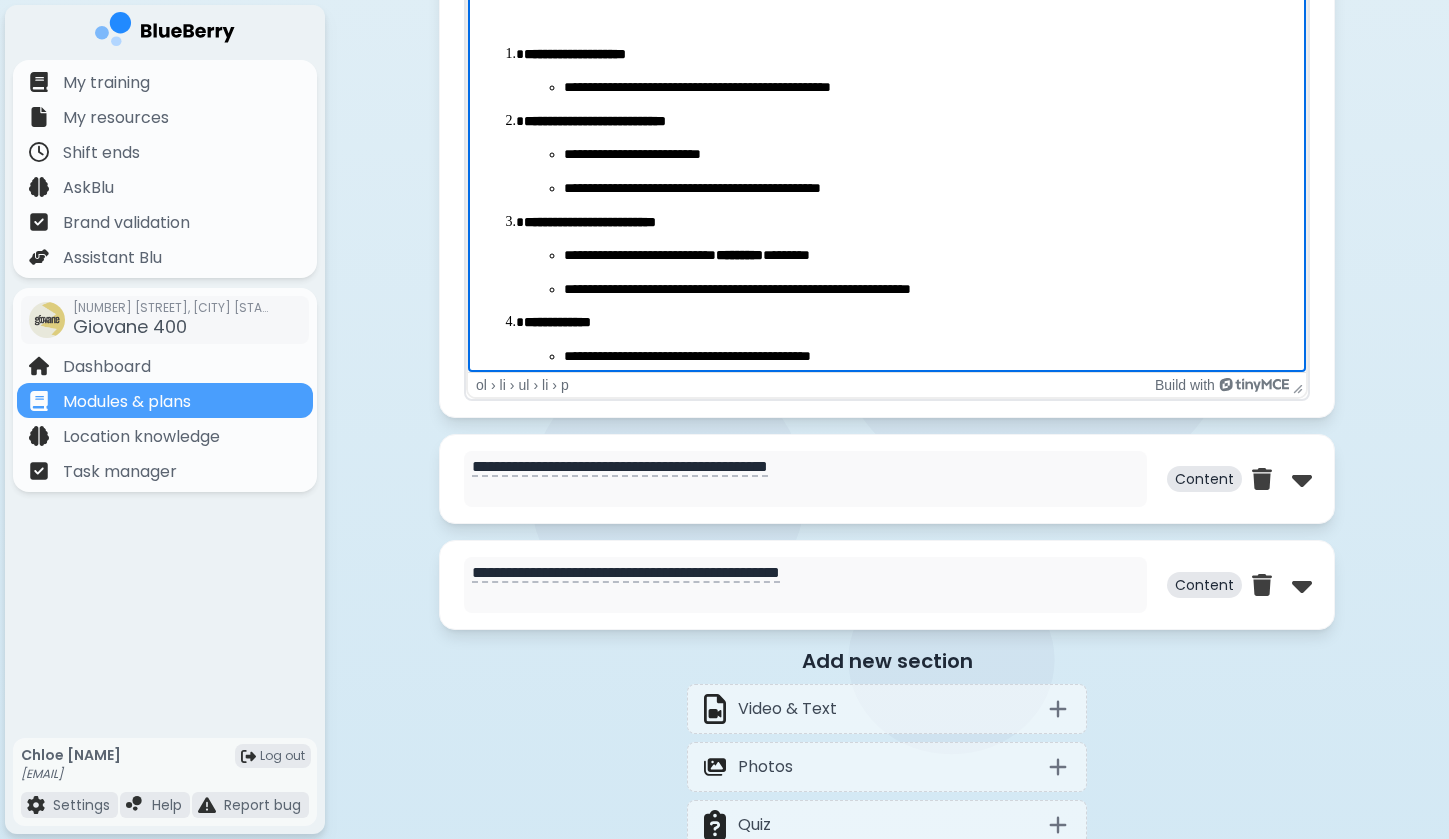 click on "**********" at bounding box center [907, 223] 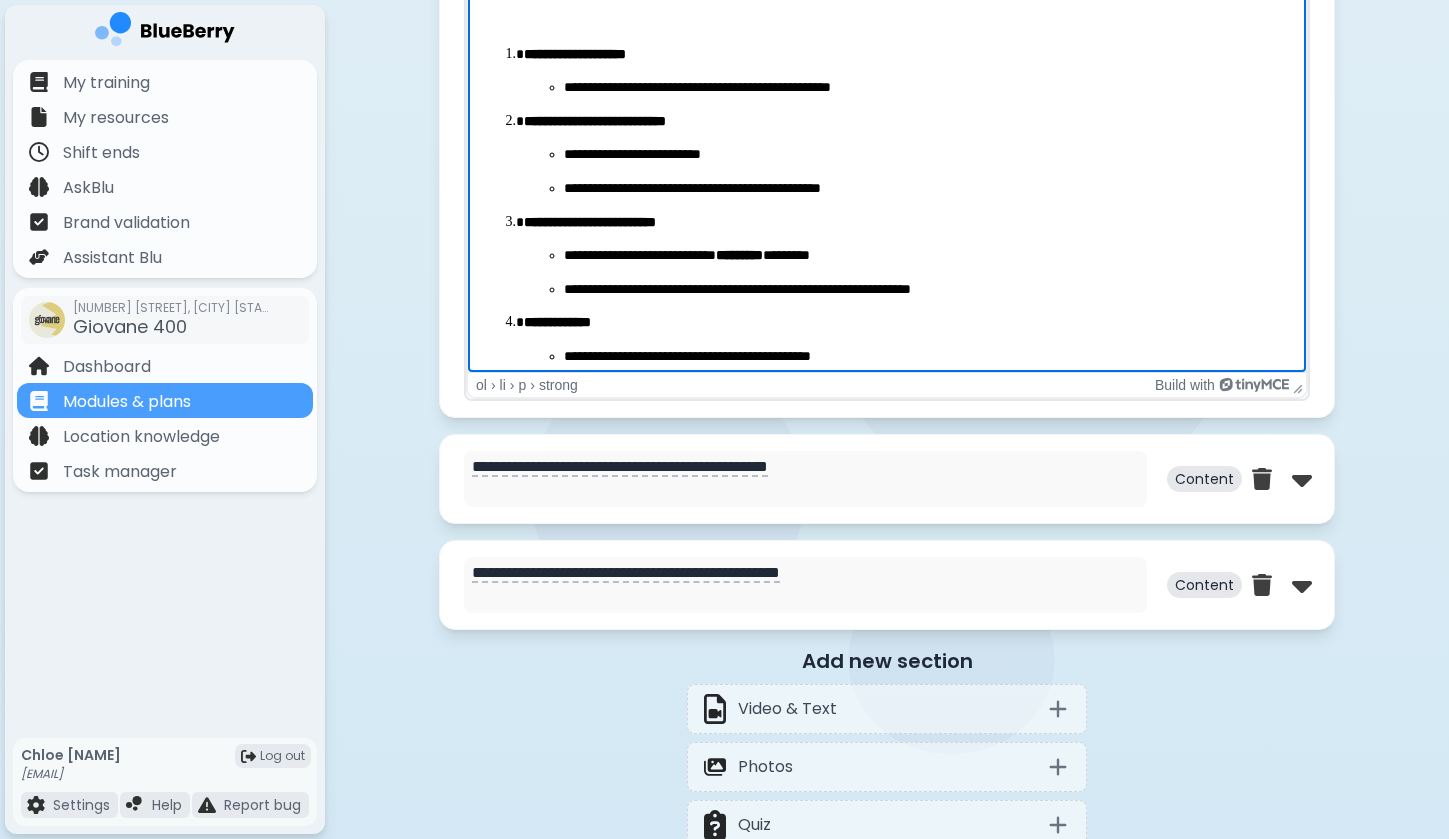 click on "**********" at bounding box center [887, 307] 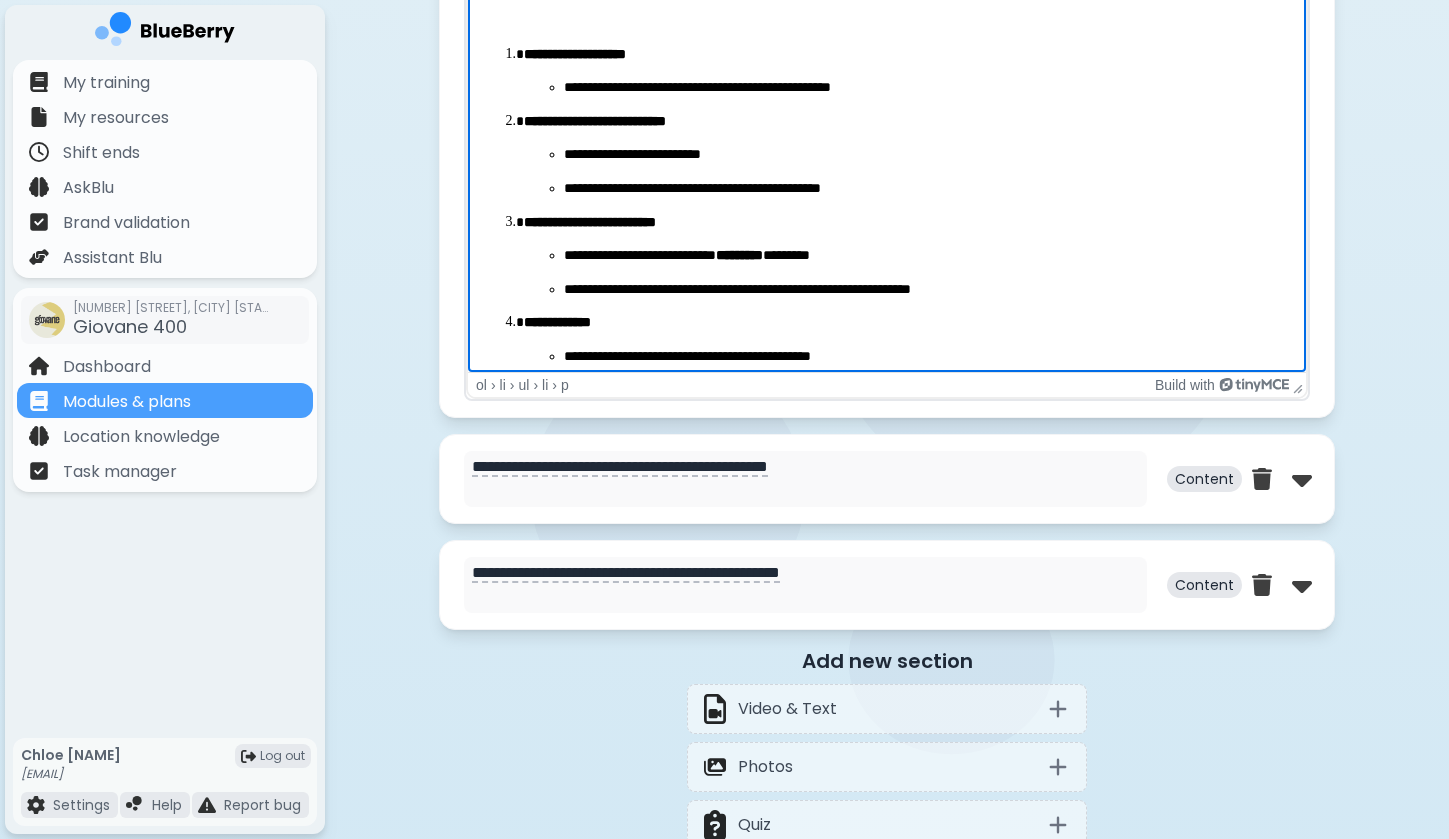 click on "**********" at bounding box center (887, 307) 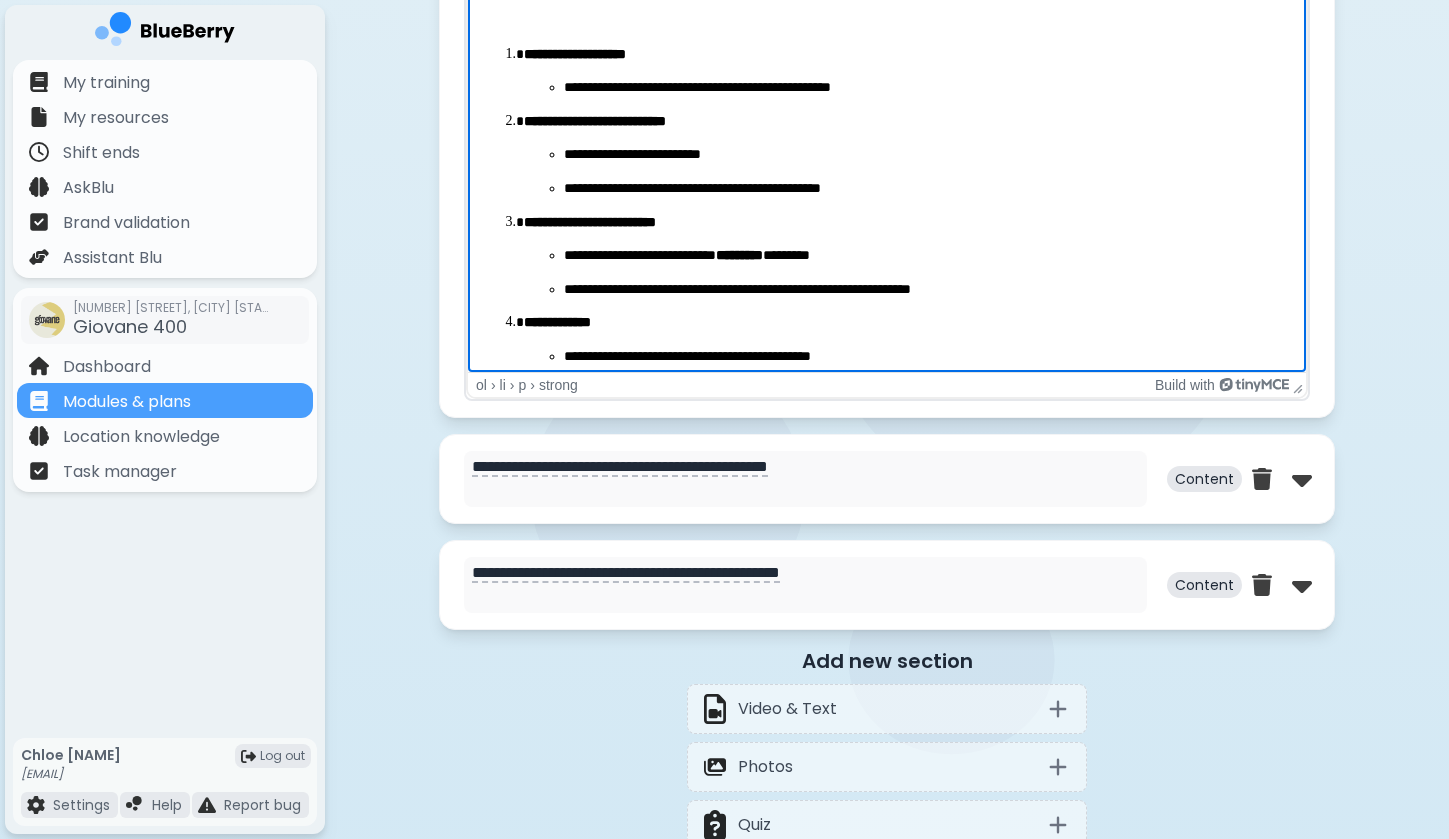 click on "**********" at bounding box center (907, 223) 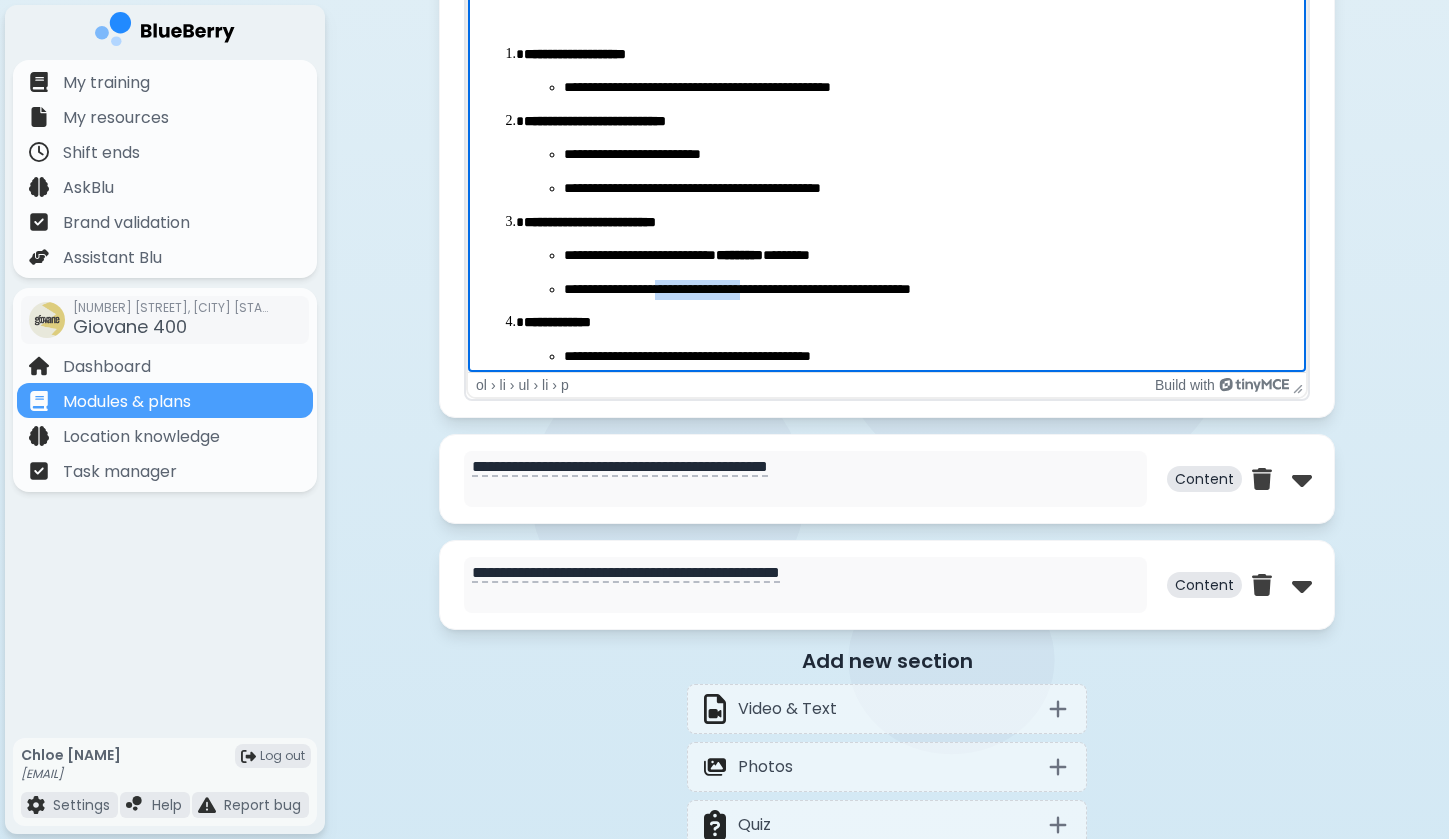 drag, startPoint x: 684, startPoint y: 288, endPoint x: 787, endPoint y: 292, distance: 103.077644 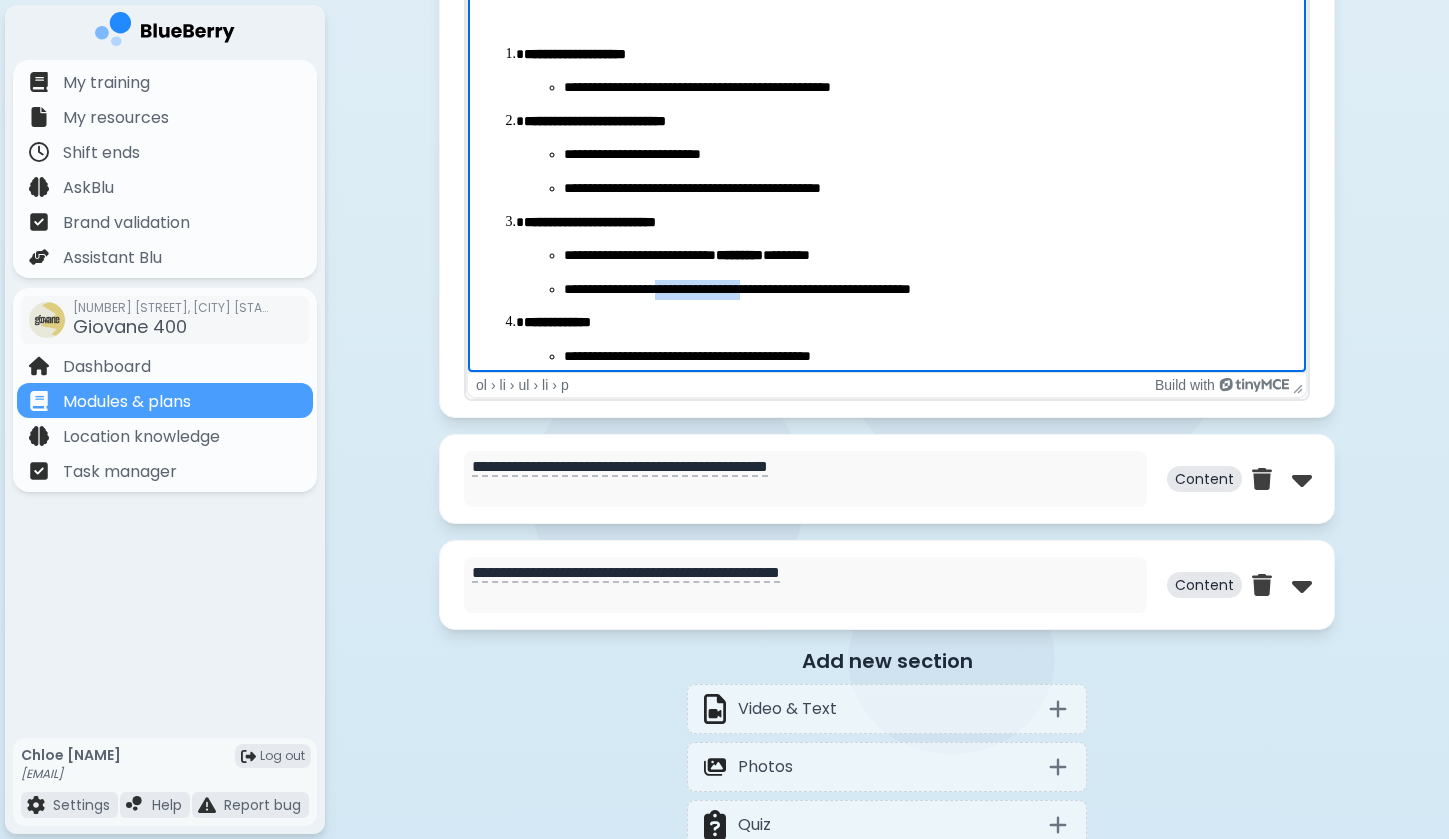 click on "**********" at bounding box center [927, 290] 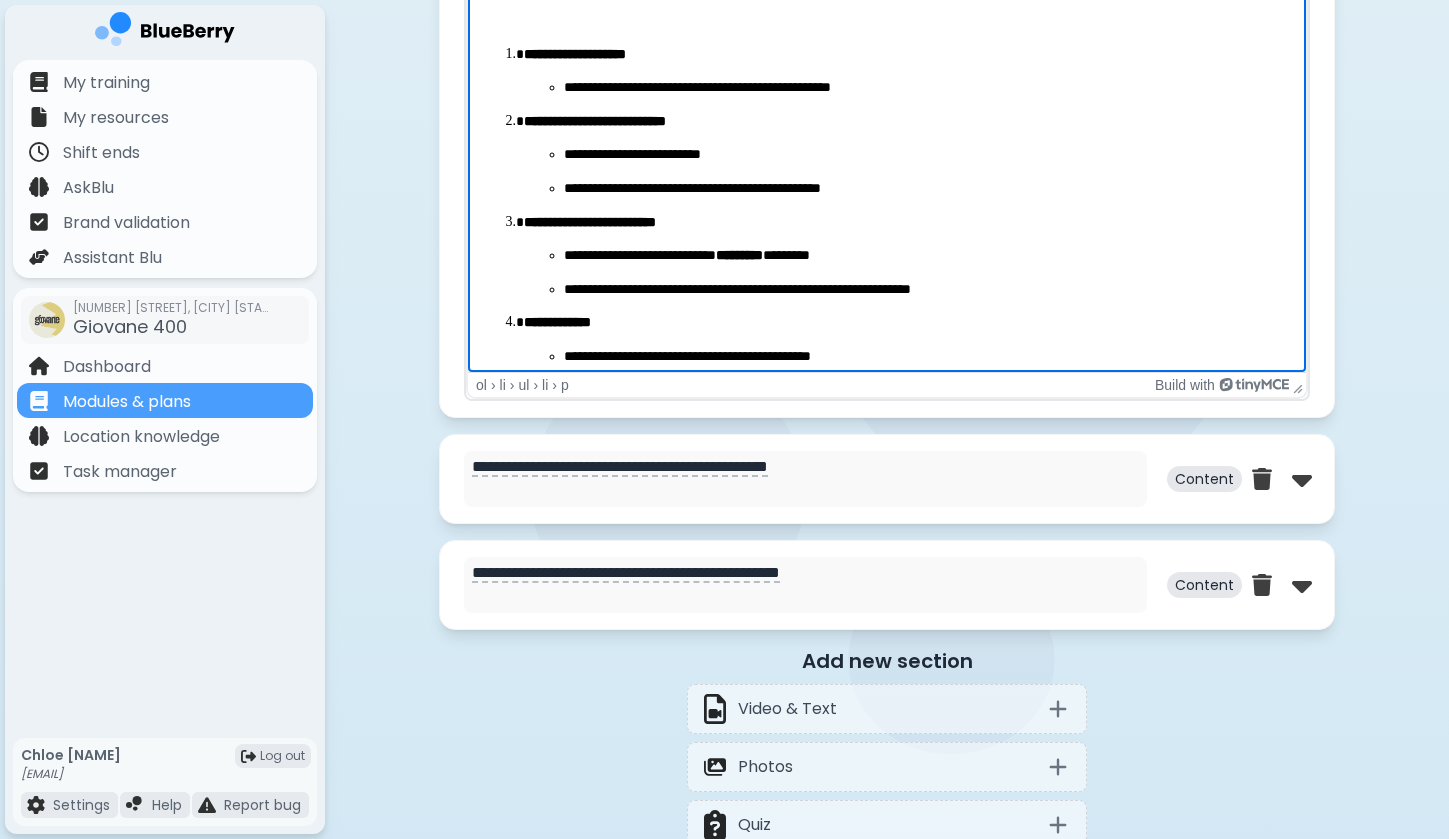 click on "**********" at bounding box center (927, 290) 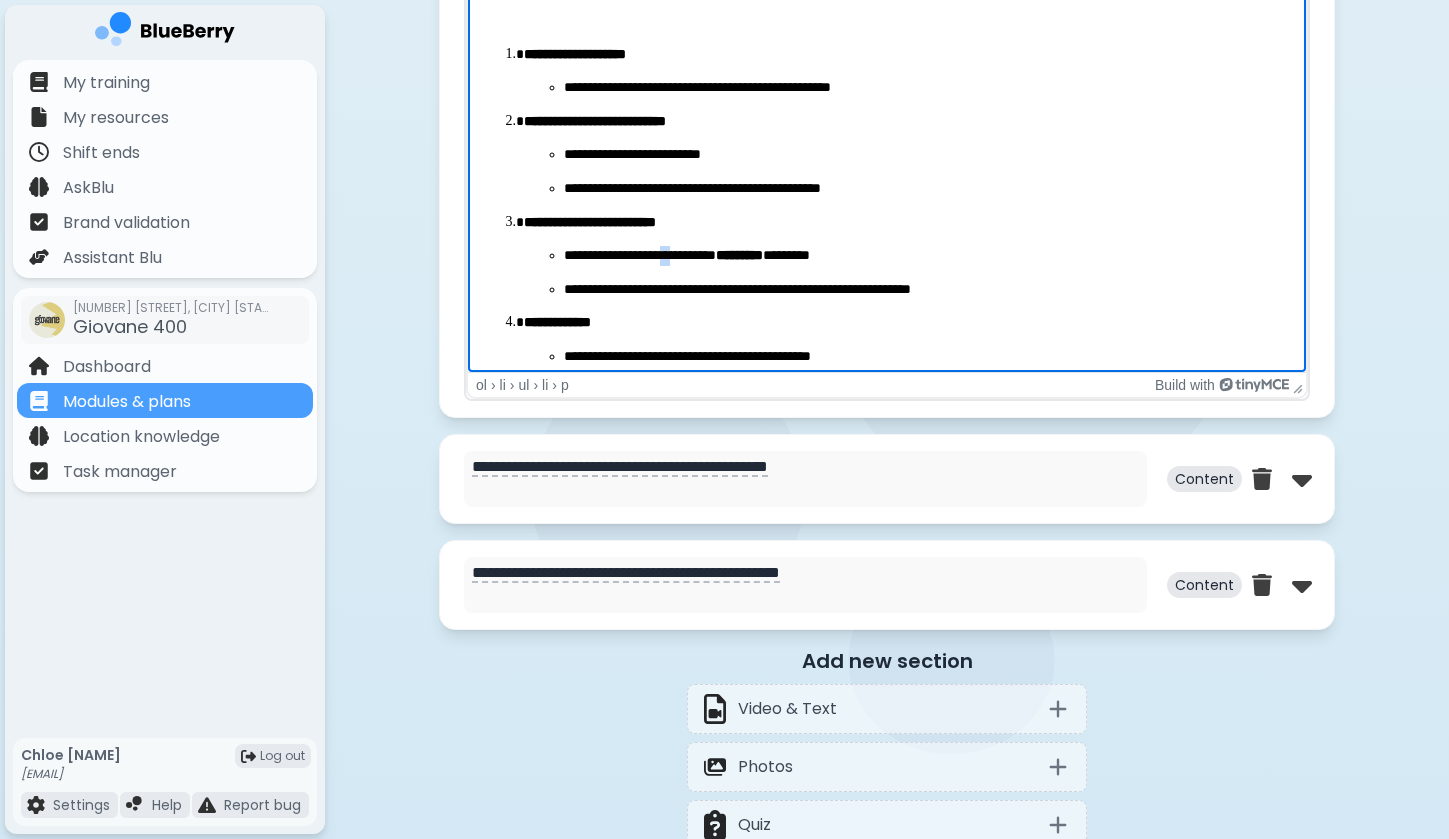 drag, startPoint x: 697, startPoint y: 257, endPoint x: 788, endPoint y: 268, distance: 91.66242 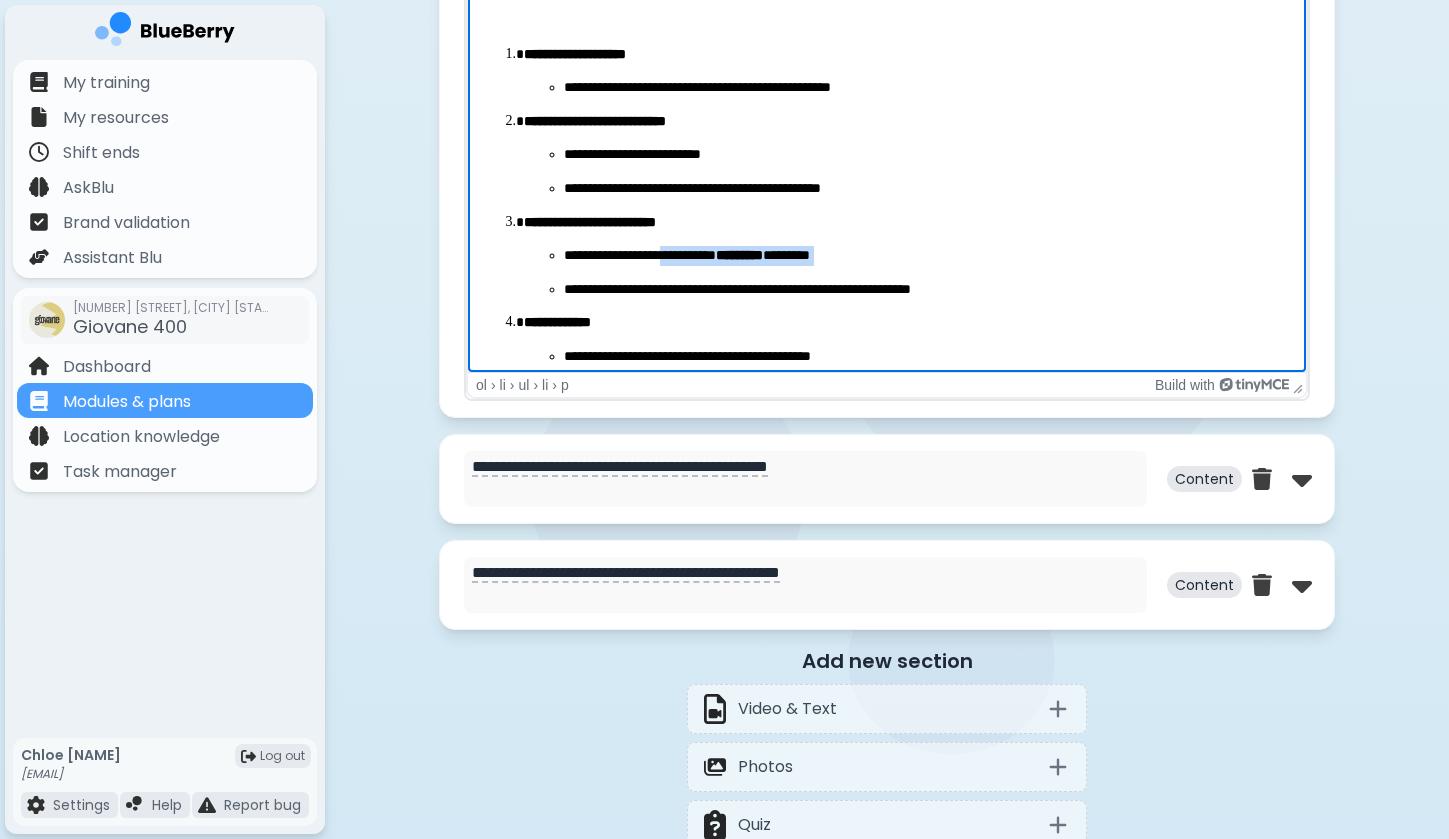 click on "**********" at bounding box center [907, 272] 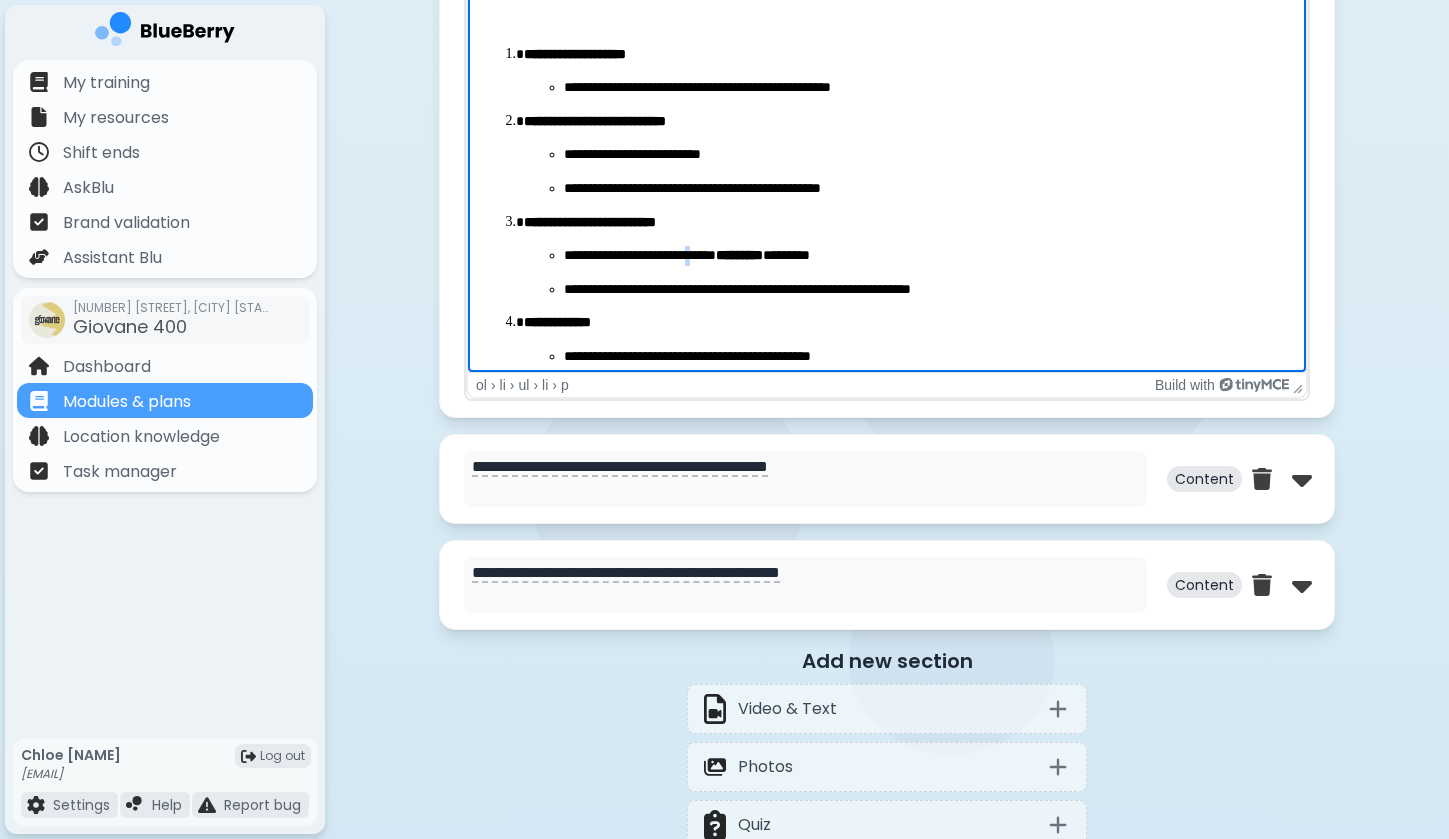 drag, startPoint x: 701, startPoint y: 254, endPoint x: 734, endPoint y: 297, distance: 54.20332 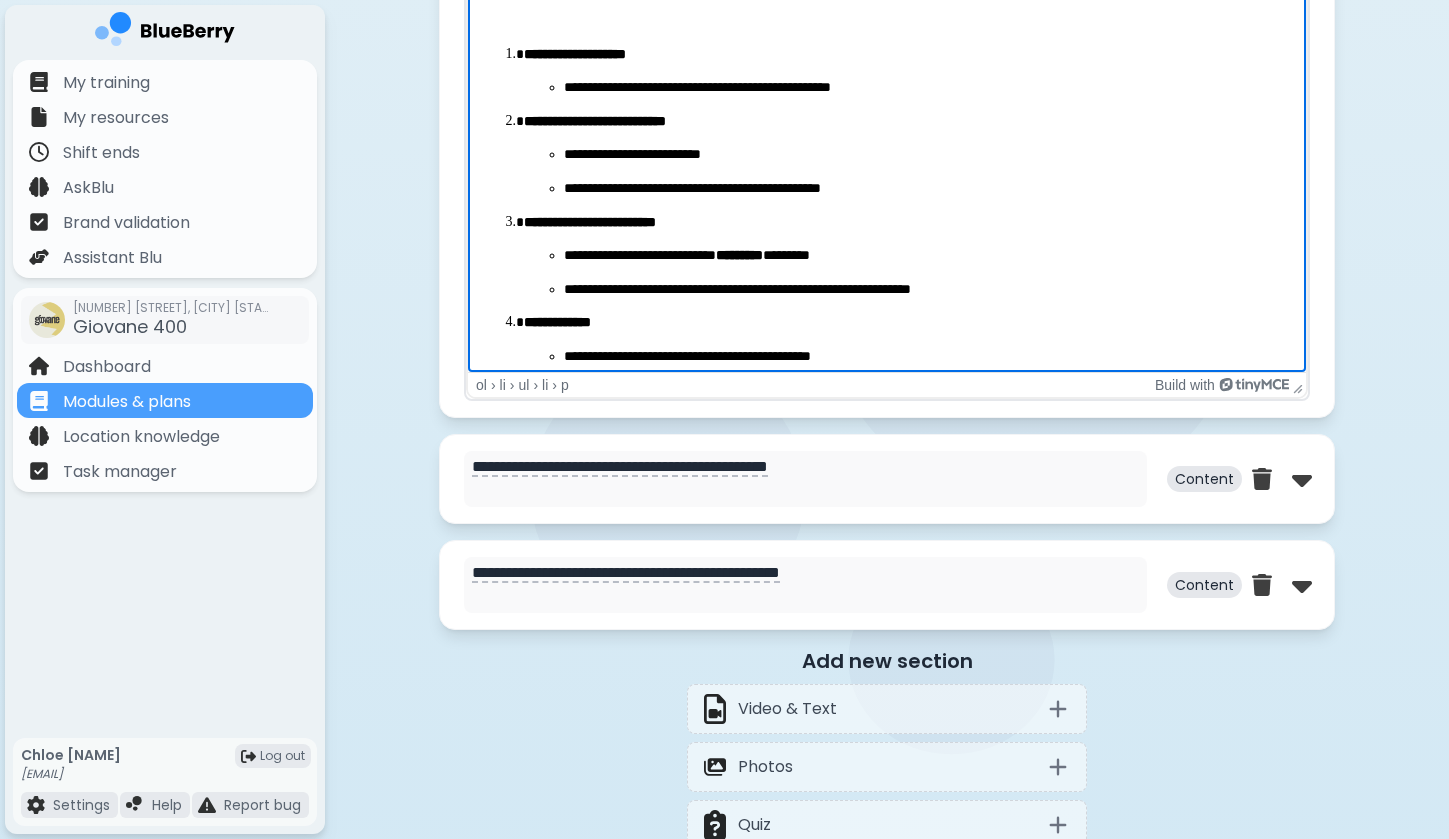 click on "**********" at bounding box center (927, 290) 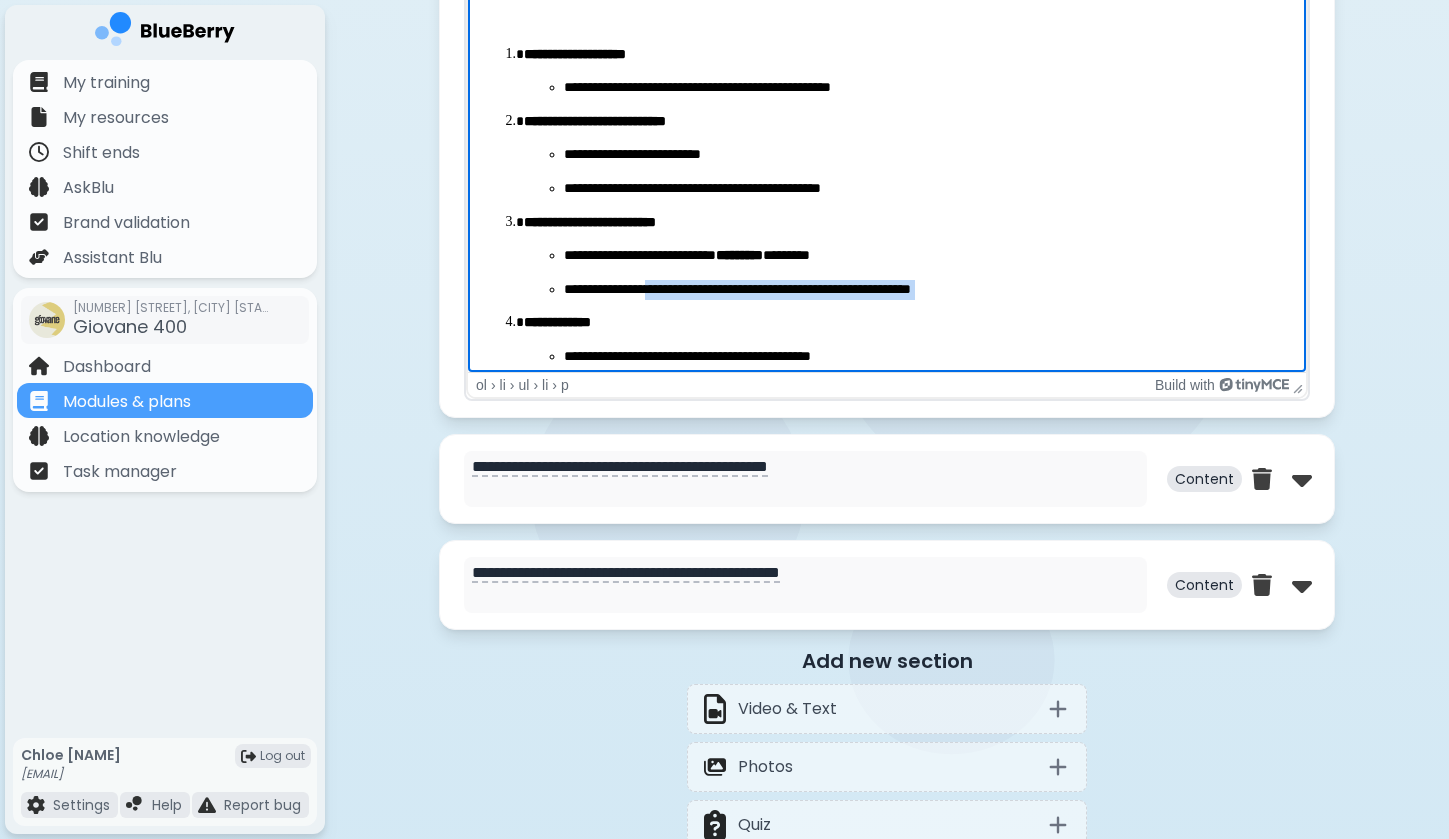 click on "**********" at bounding box center (887, 307) 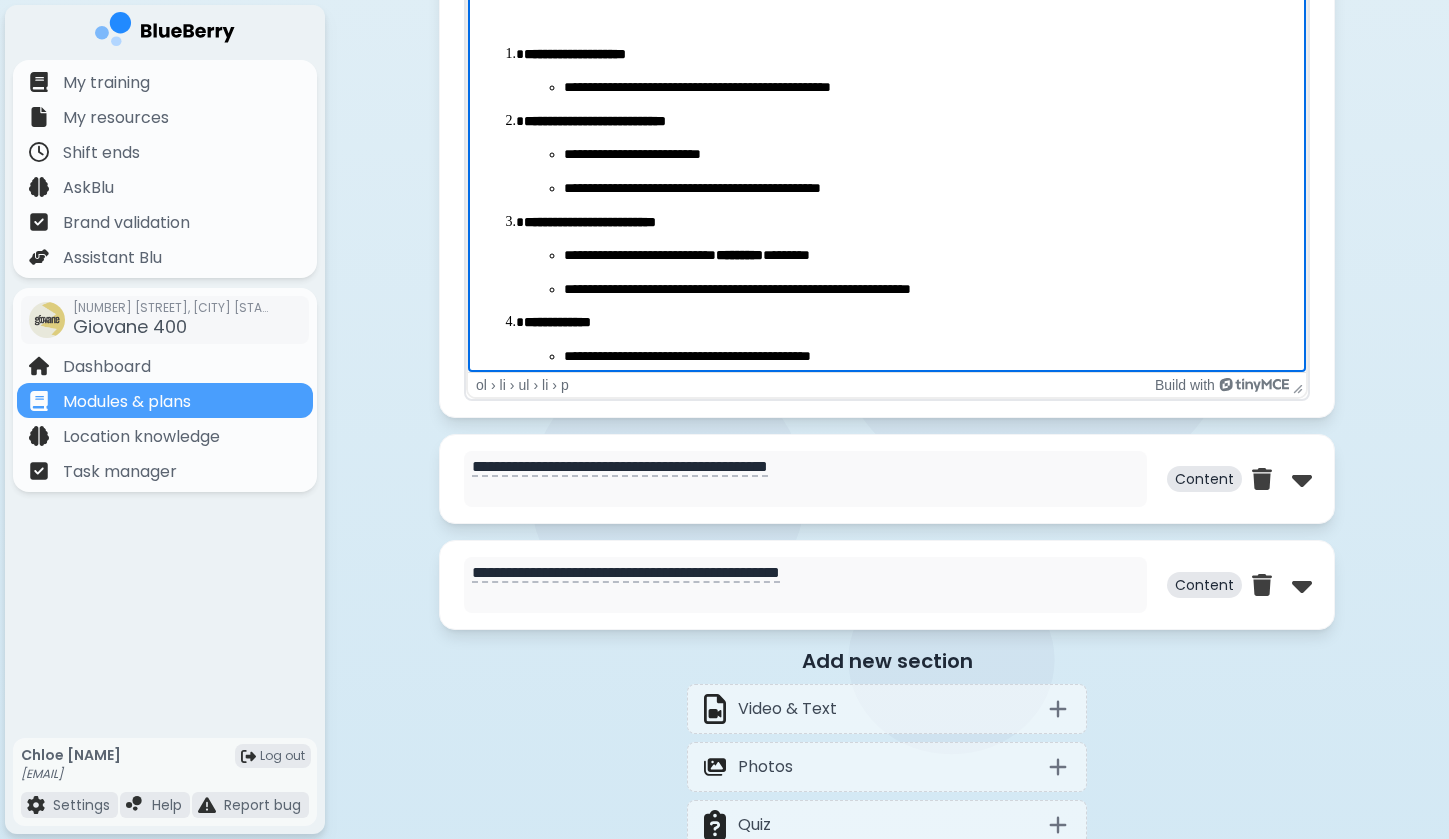 click on "**********" at bounding box center (887, 307) 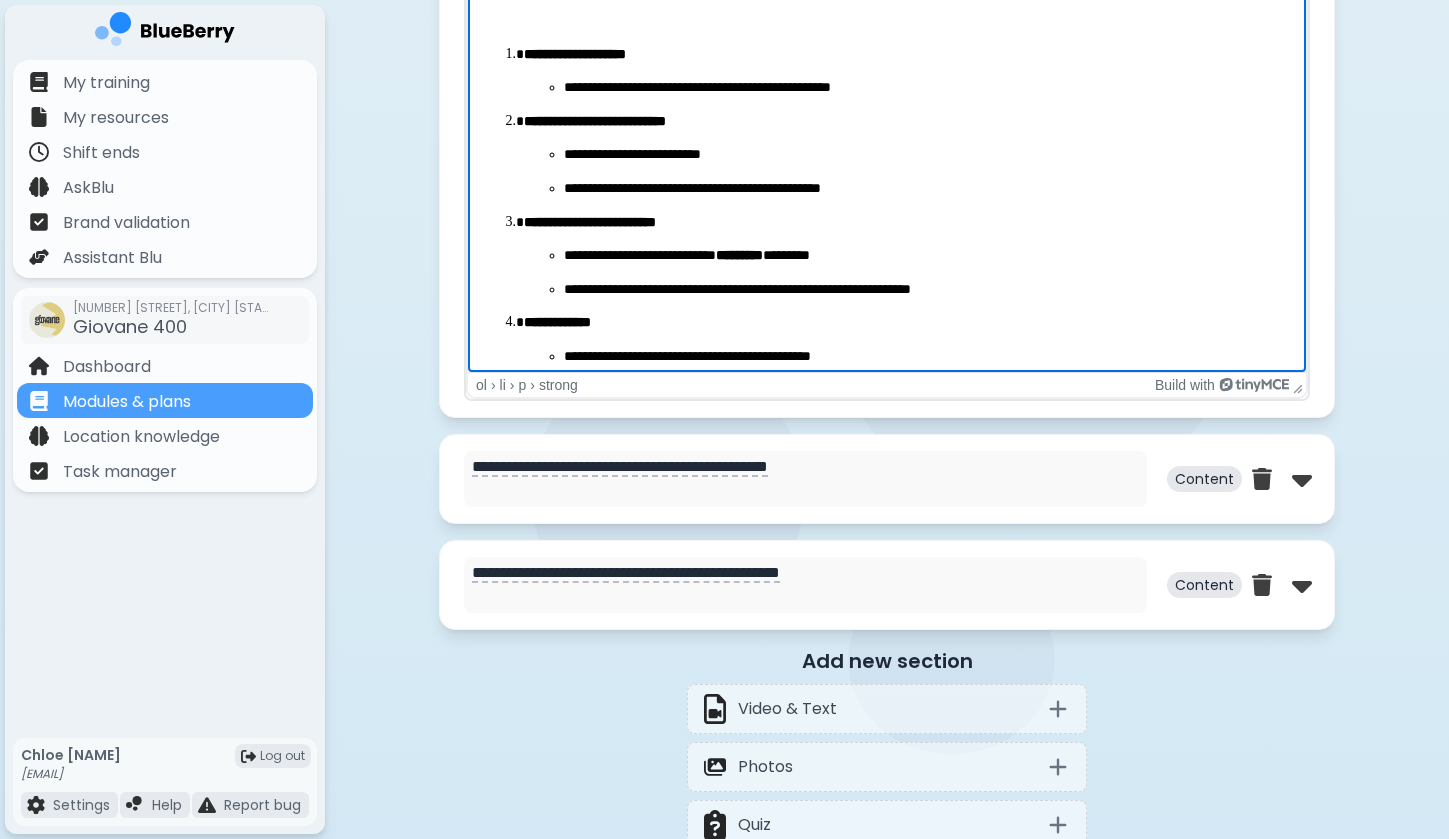 drag, startPoint x: 692, startPoint y: 263, endPoint x: 752, endPoint y: 287, distance: 64.62198 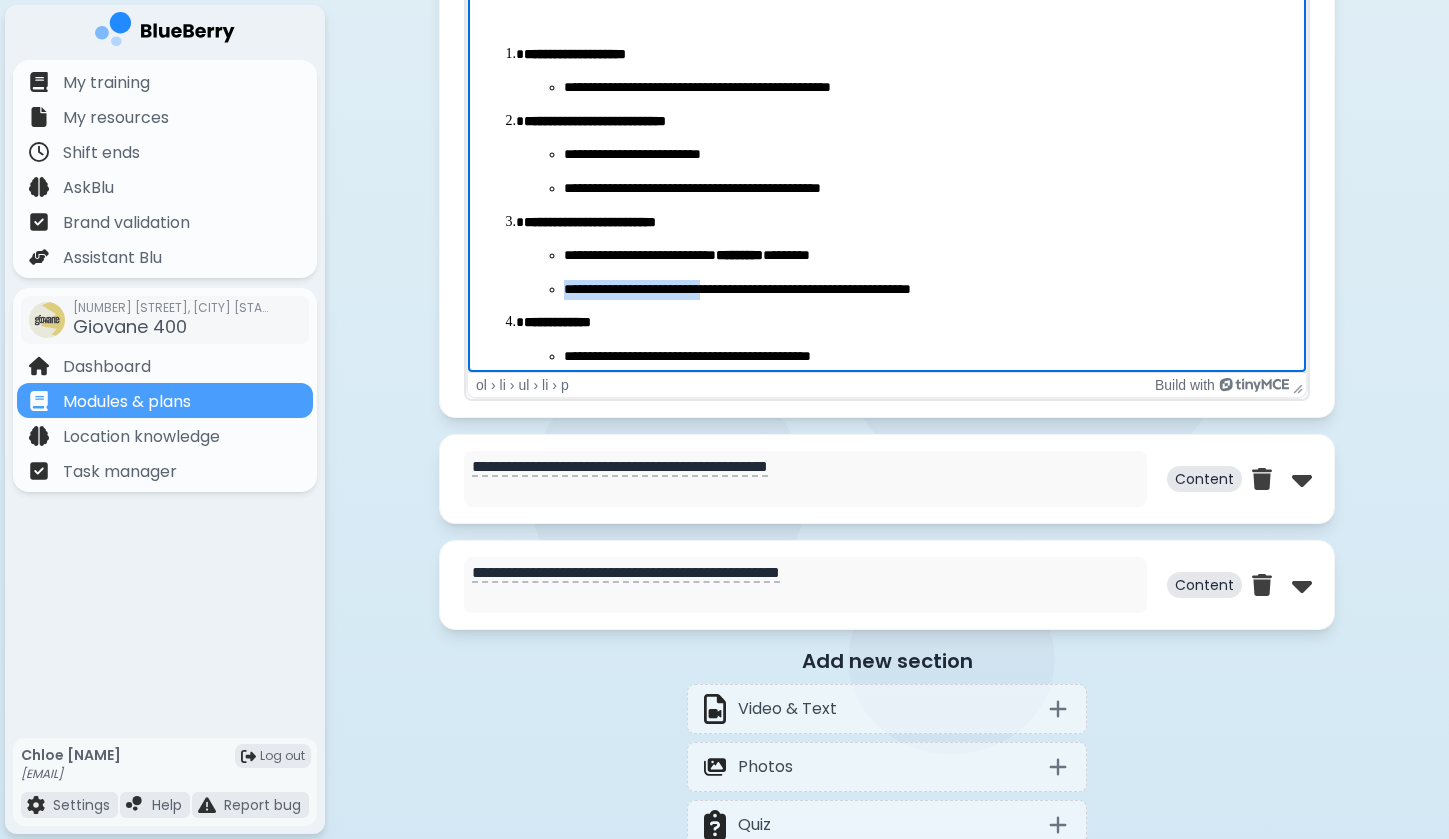 click on "**********" at bounding box center [927, 290] 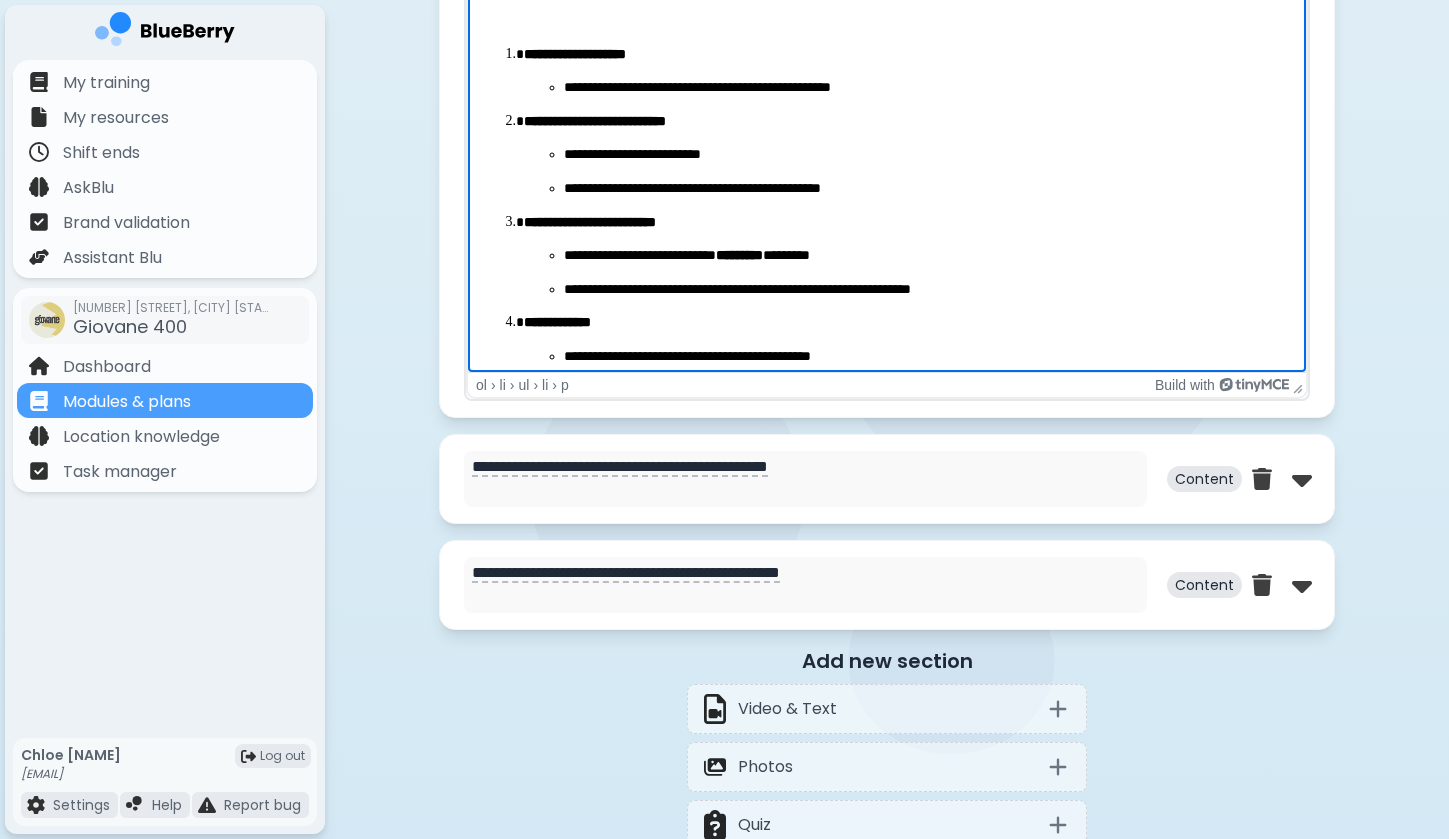 drag, startPoint x: 673, startPoint y: 259, endPoint x: 729, endPoint y: 342, distance: 100.12492 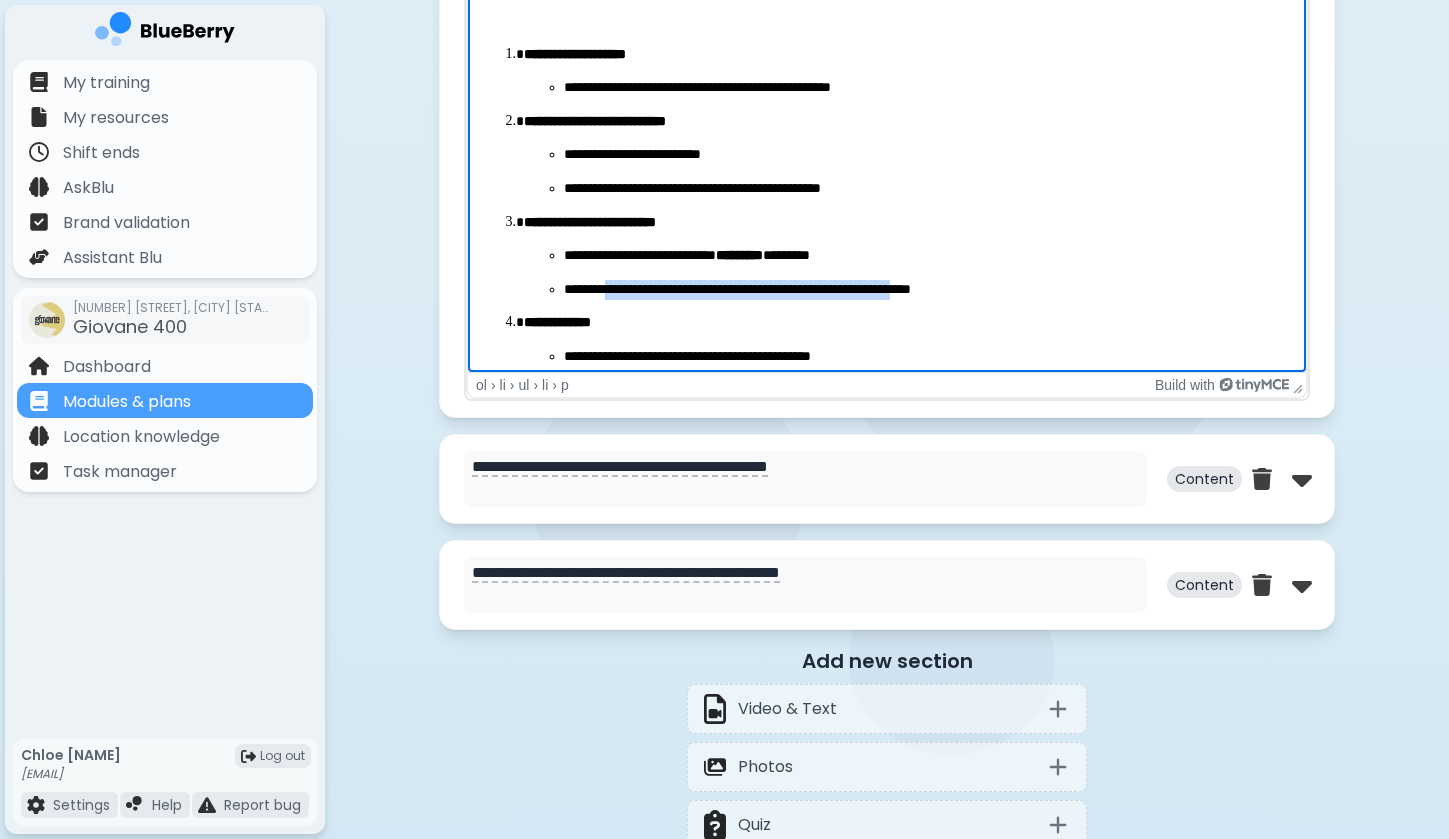 drag, startPoint x: 621, startPoint y: 291, endPoint x: 966, endPoint y: 291, distance: 345 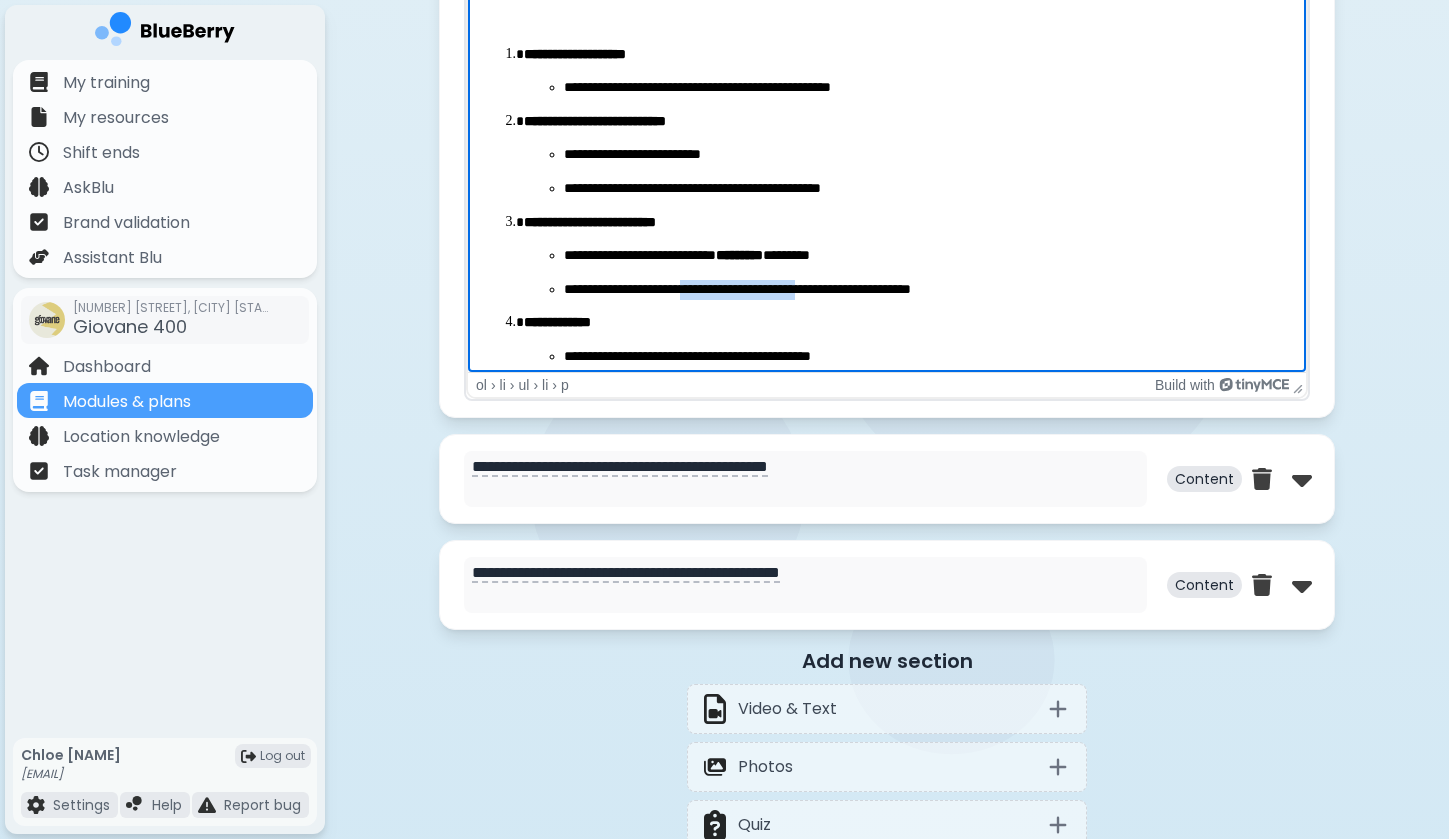 drag, startPoint x: 715, startPoint y: 295, endPoint x: 938, endPoint y: 295, distance: 223 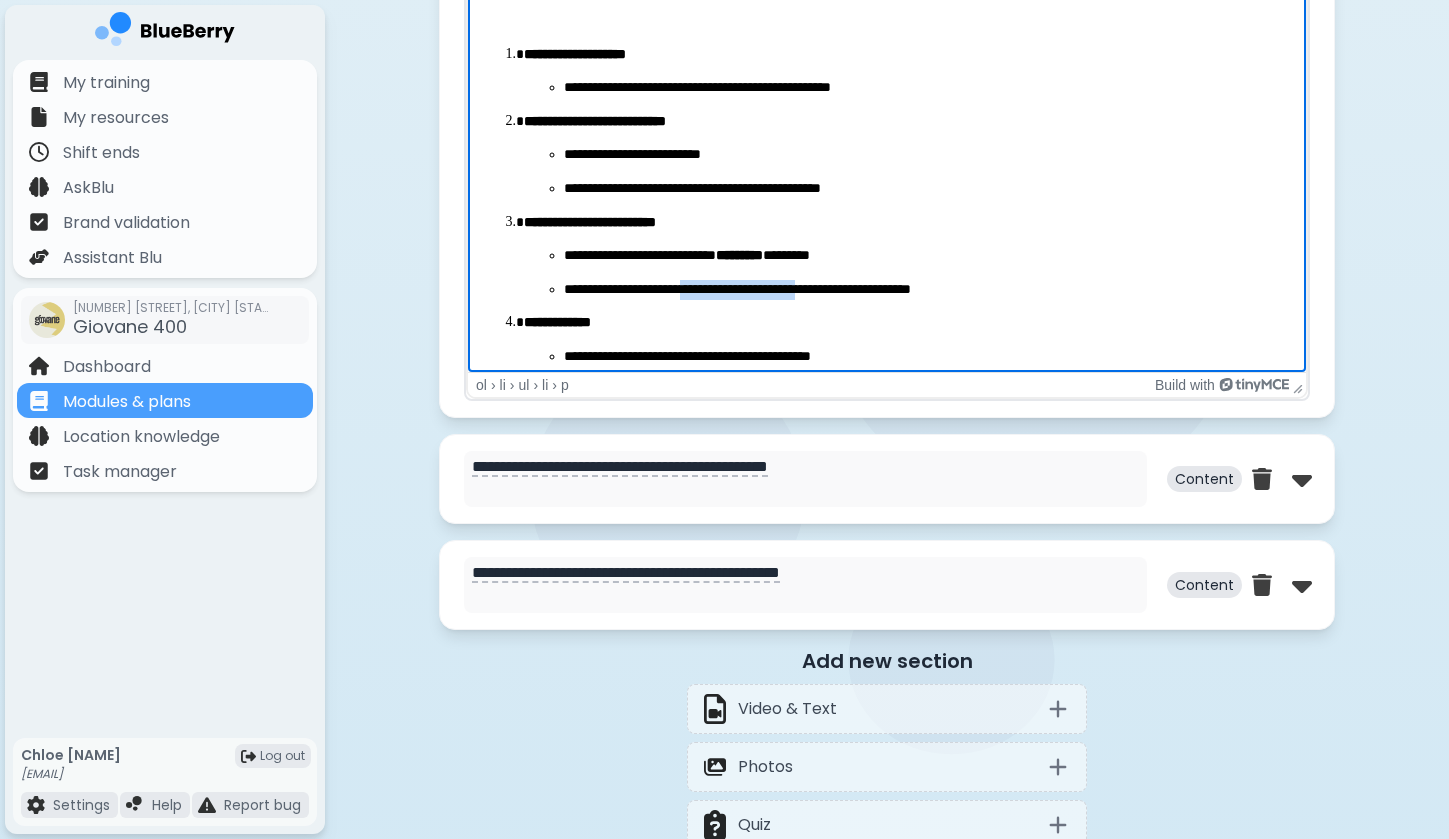 click on "**********" at bounding box center (927, 290) 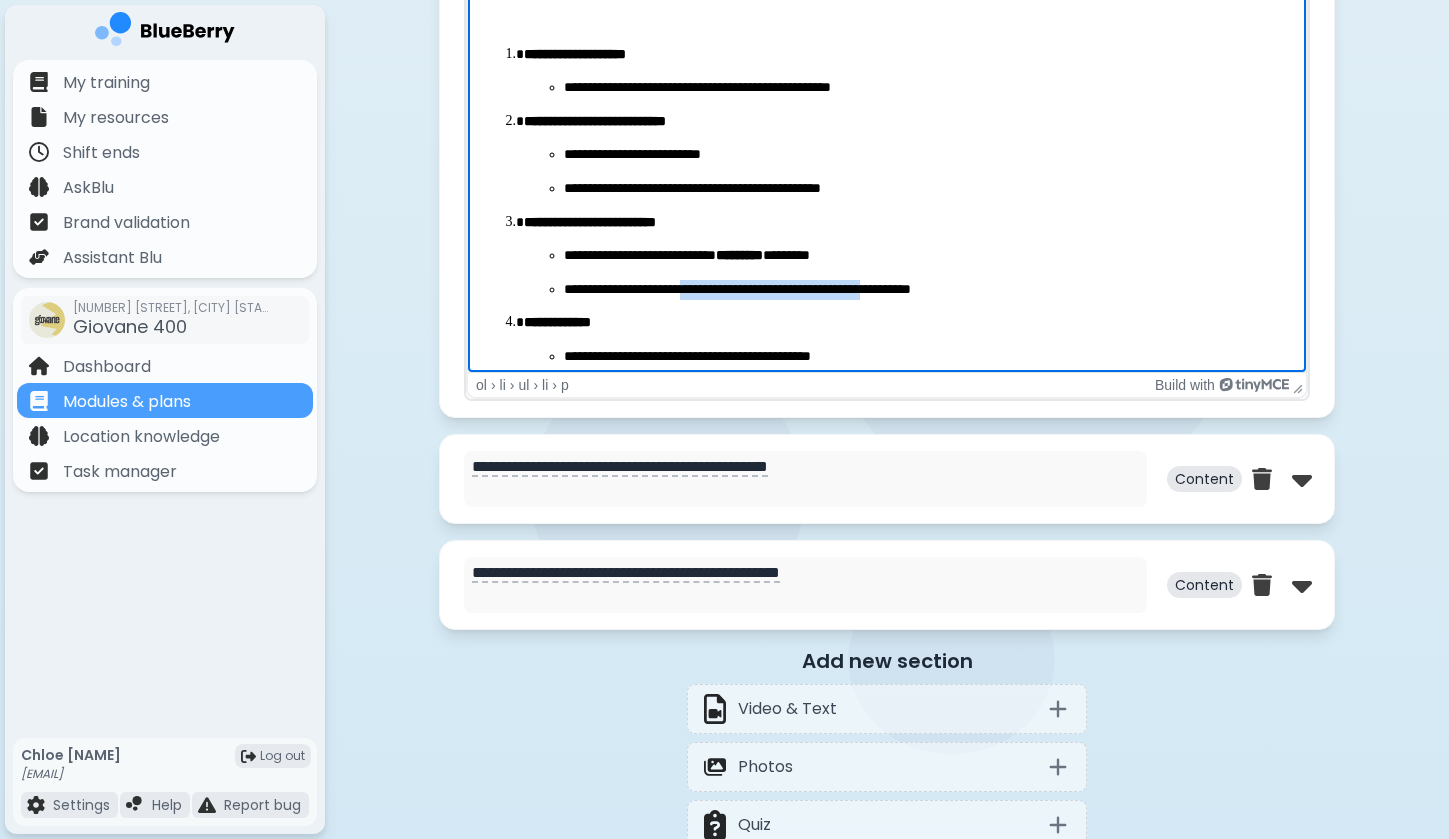 click on "**********" at bounding box center [927, 290] 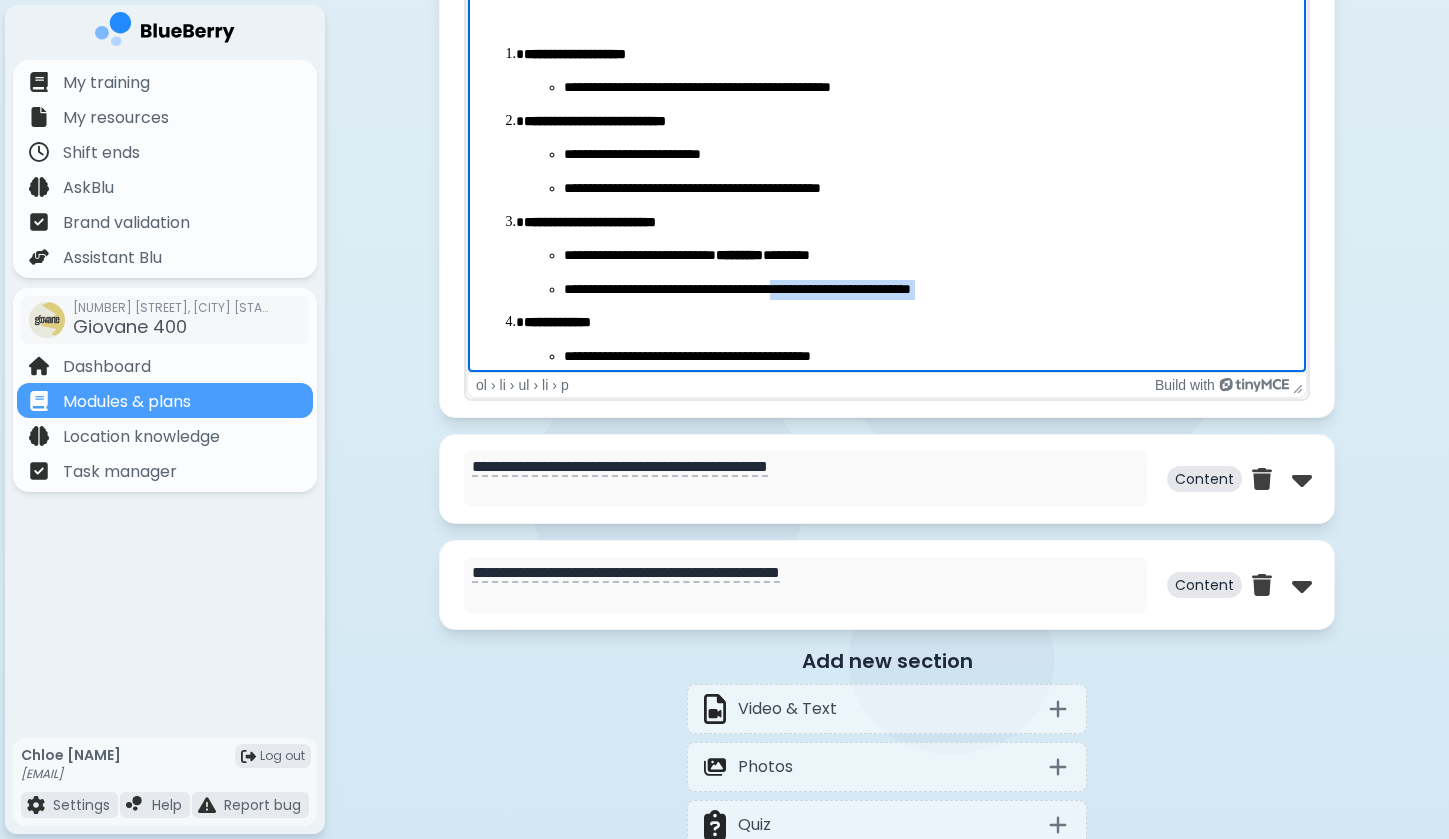 drag, startPoint x: 822, startPoint y: 292, endPoint x: 1013, endPoint y: 302, distance: 191.2616 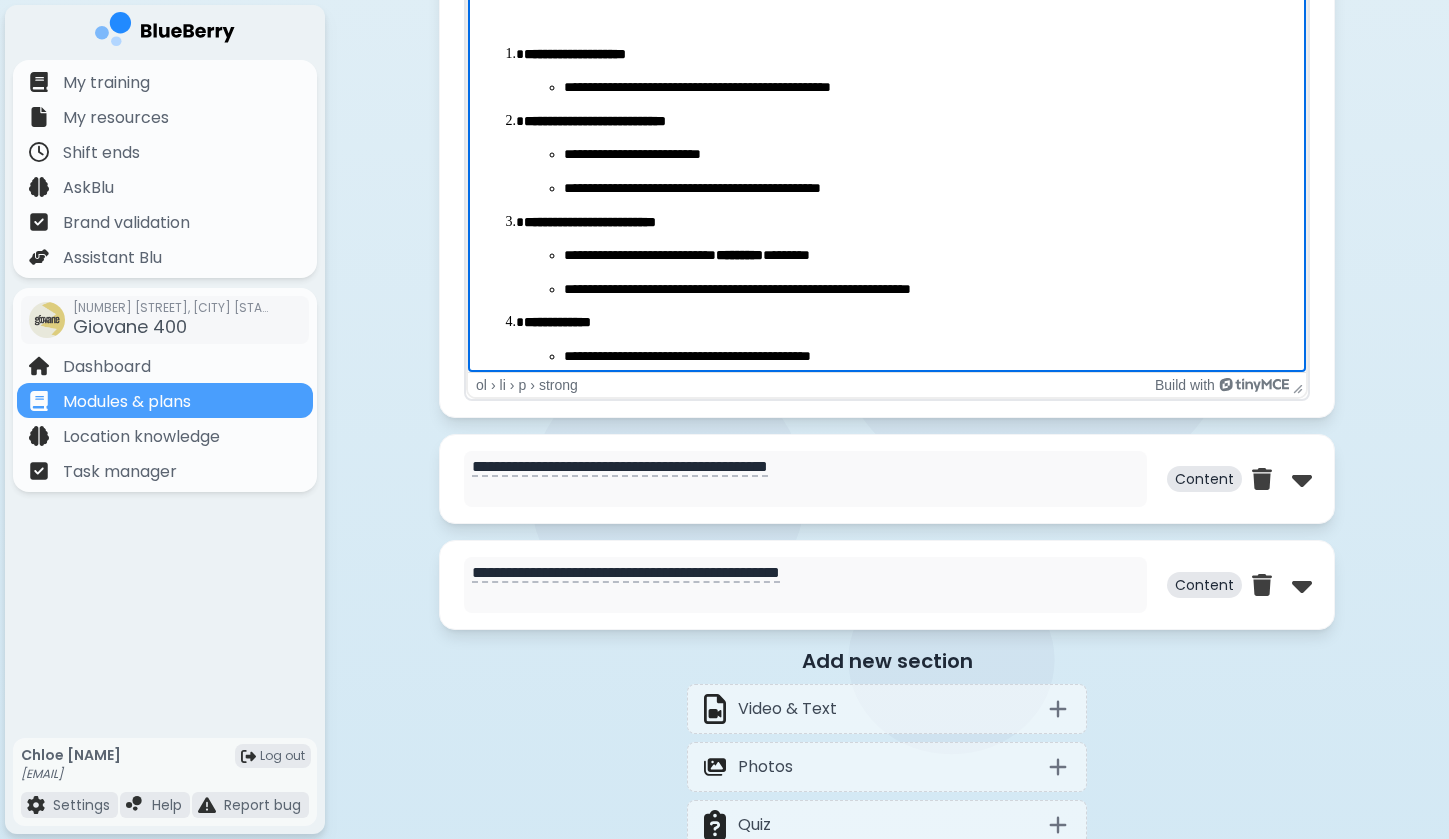 click on "**********" at bounding box center [887, 307] 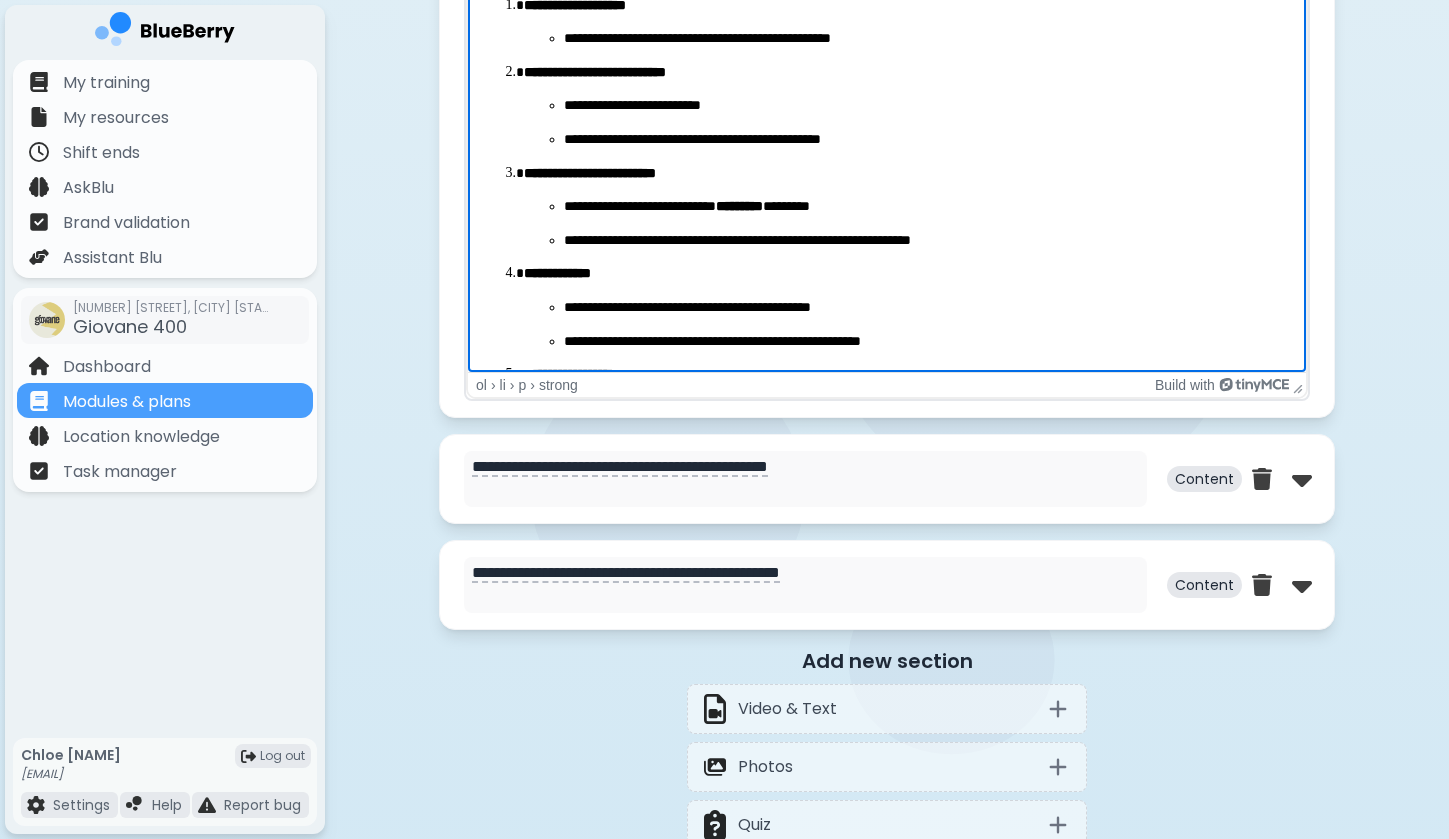 scroll, scrollTop: 65, scrollLeft: 0, axis: vertical 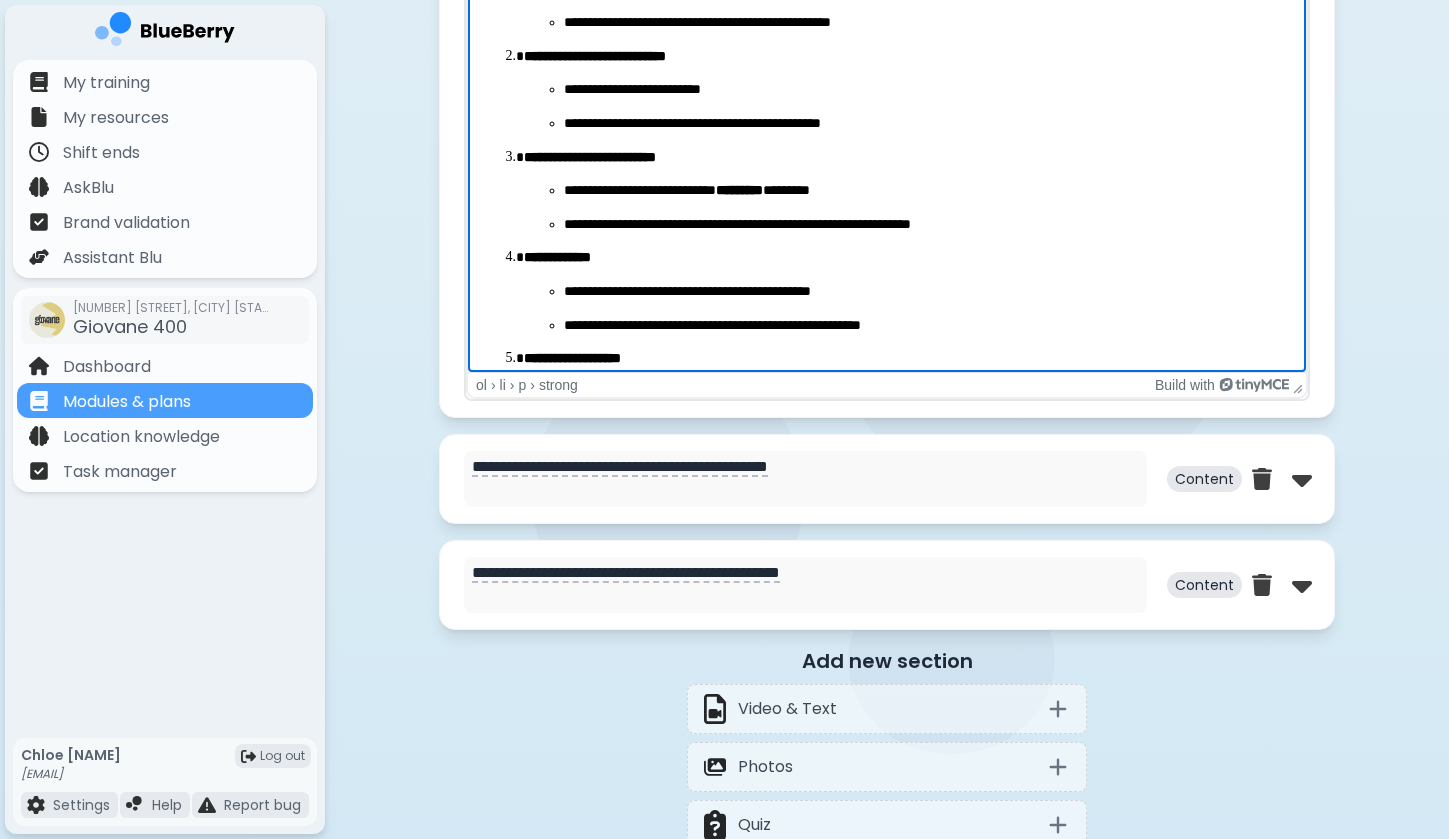 drag, startPoint x: 725, startPoint y: 289, endPoint x: 801, endPoint y: 314, distance: 80.00625 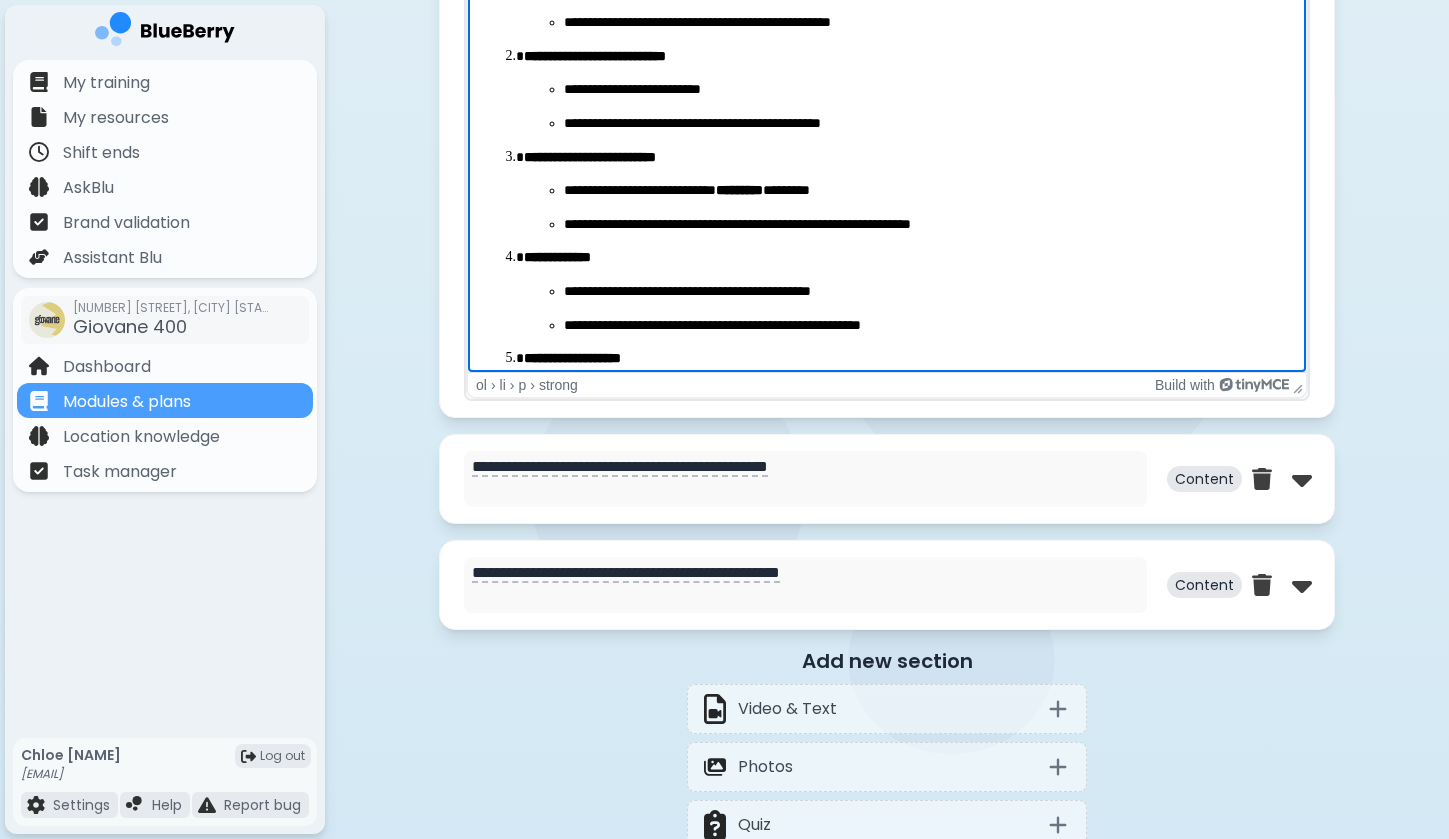 click on "**********" at bounding box center (927, 292) 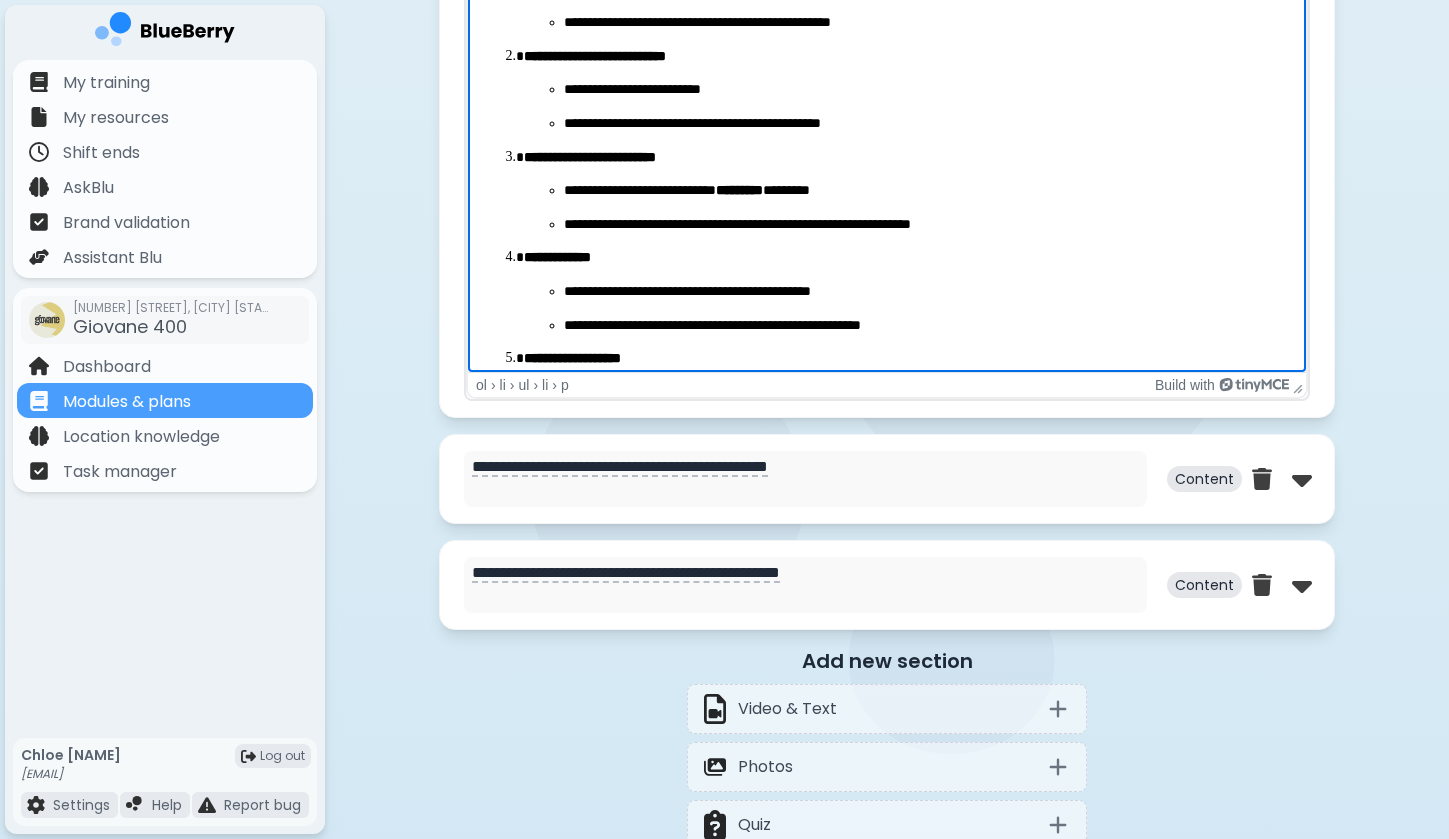 drag, startPoint x: 696, startPoint y: 332, endPoint x: 828, endPoint y: 332, distance: 132 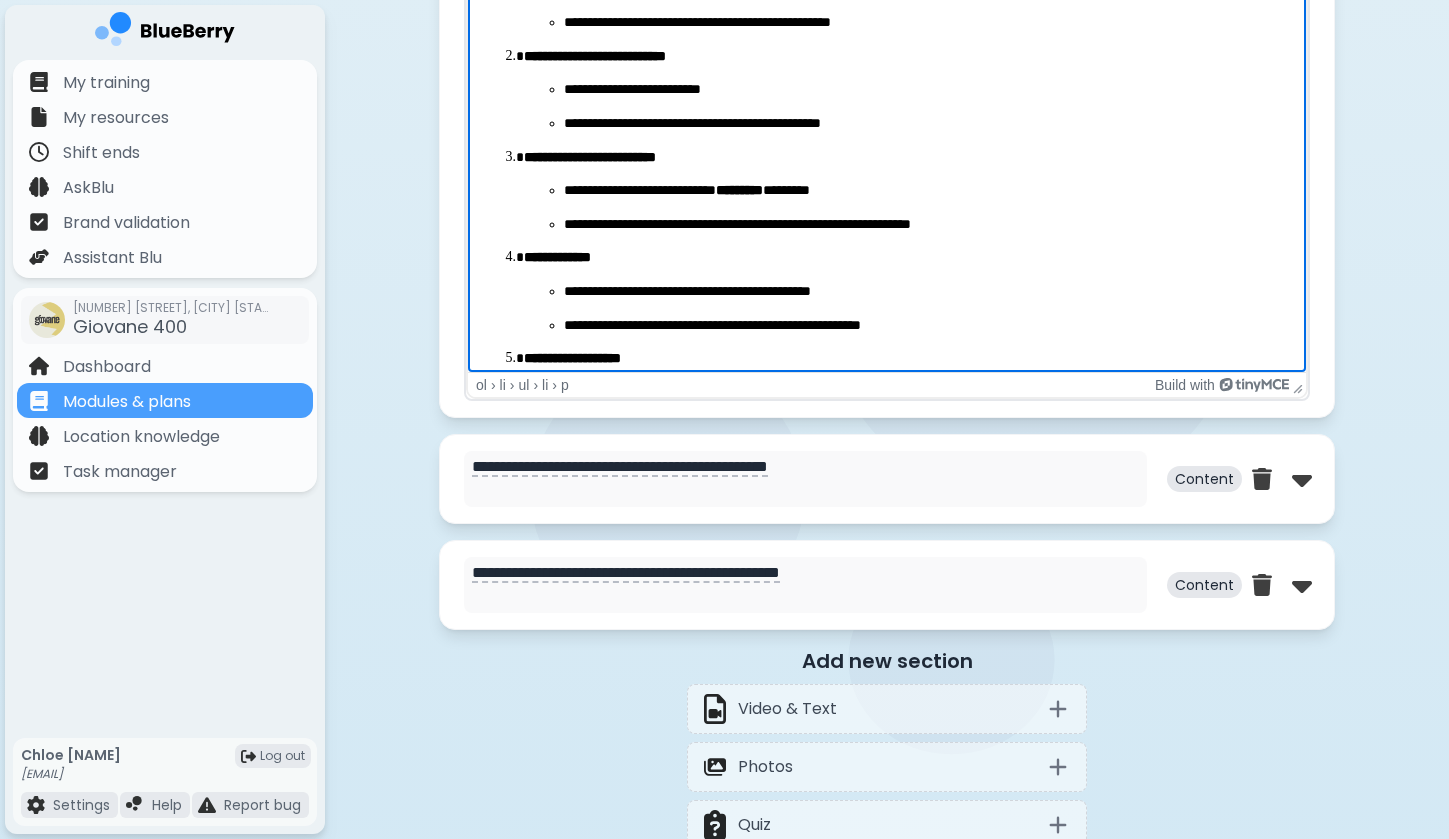 click on "**********" at bounding box center [927, 326] 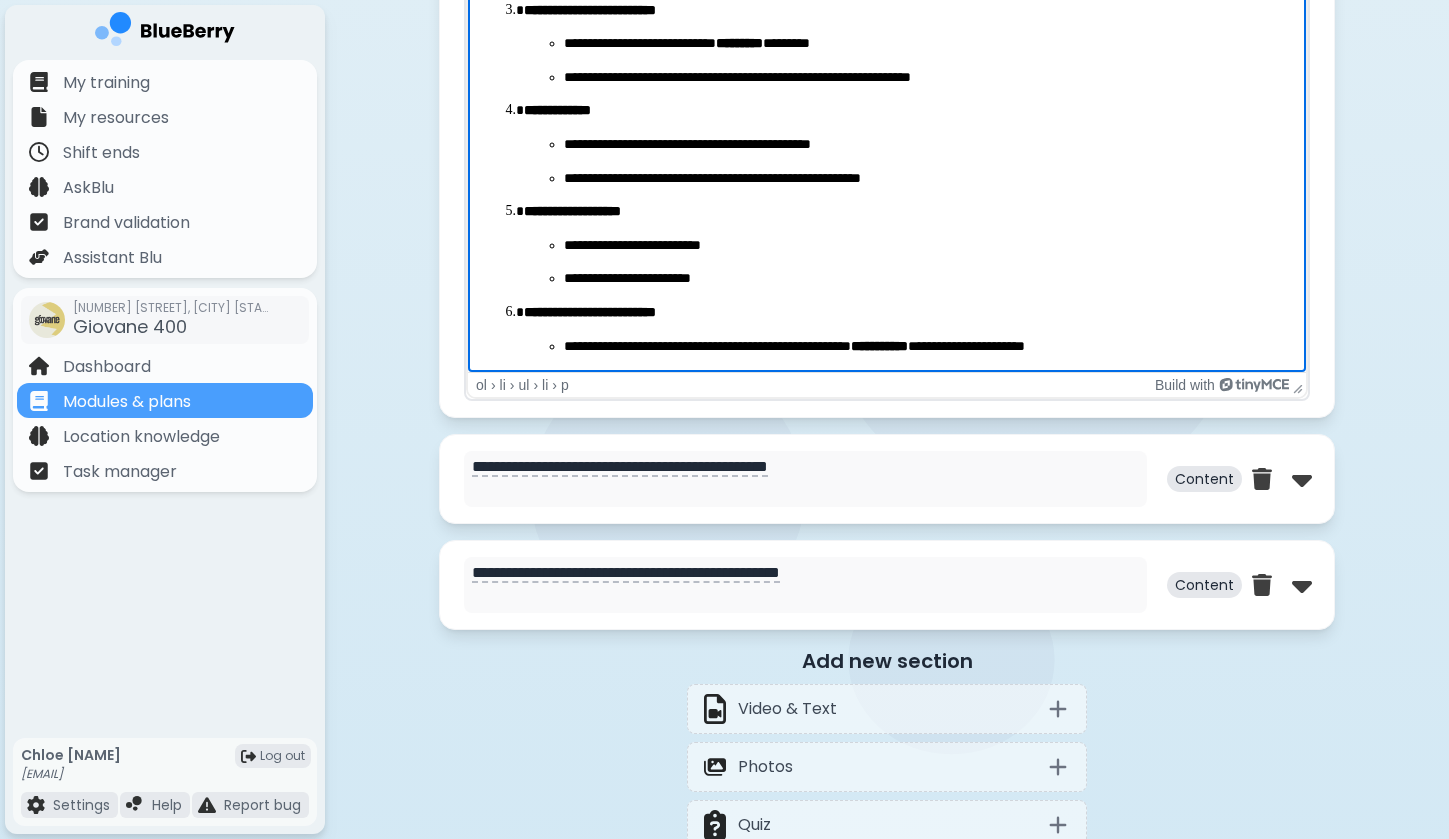 scroll, scrollTop: 211, scrollLeft: 0, axis: vertical 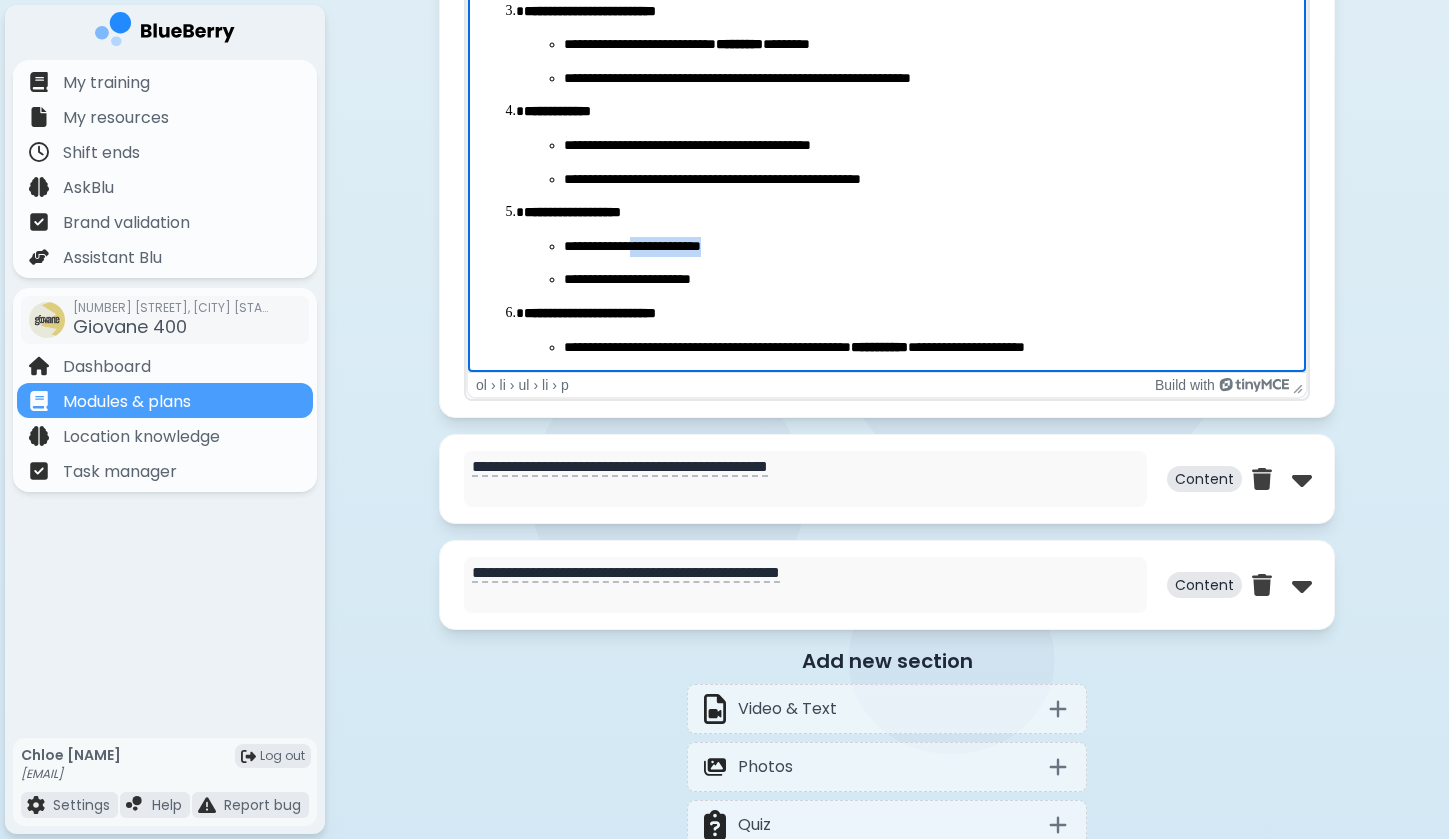 drag, startPoint x: 646, startPoint y: 247, endPoint x: 847, endPoint y: 249, distance: 201.00995 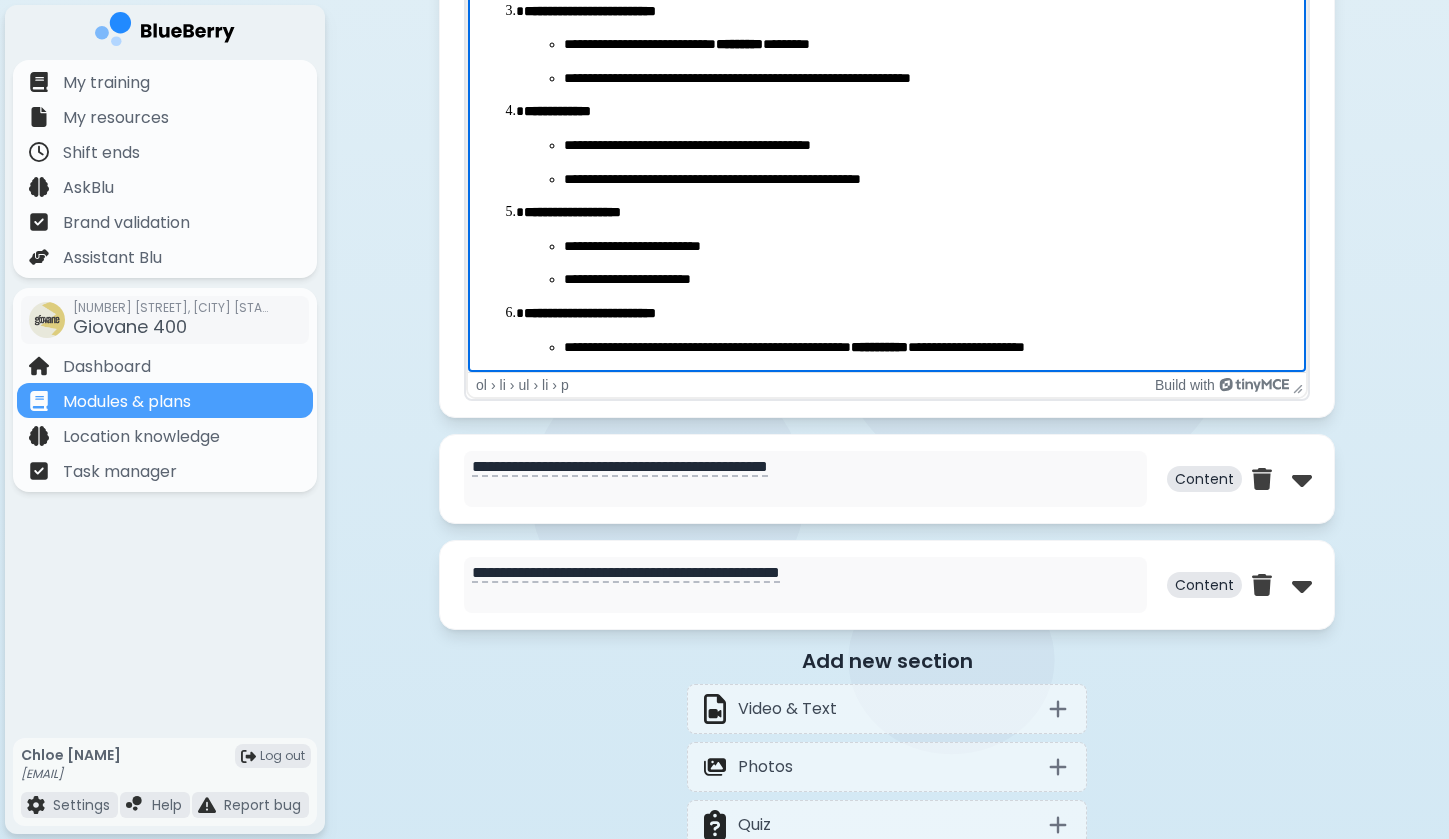 click on "**********" at bounding box center [927, 280] 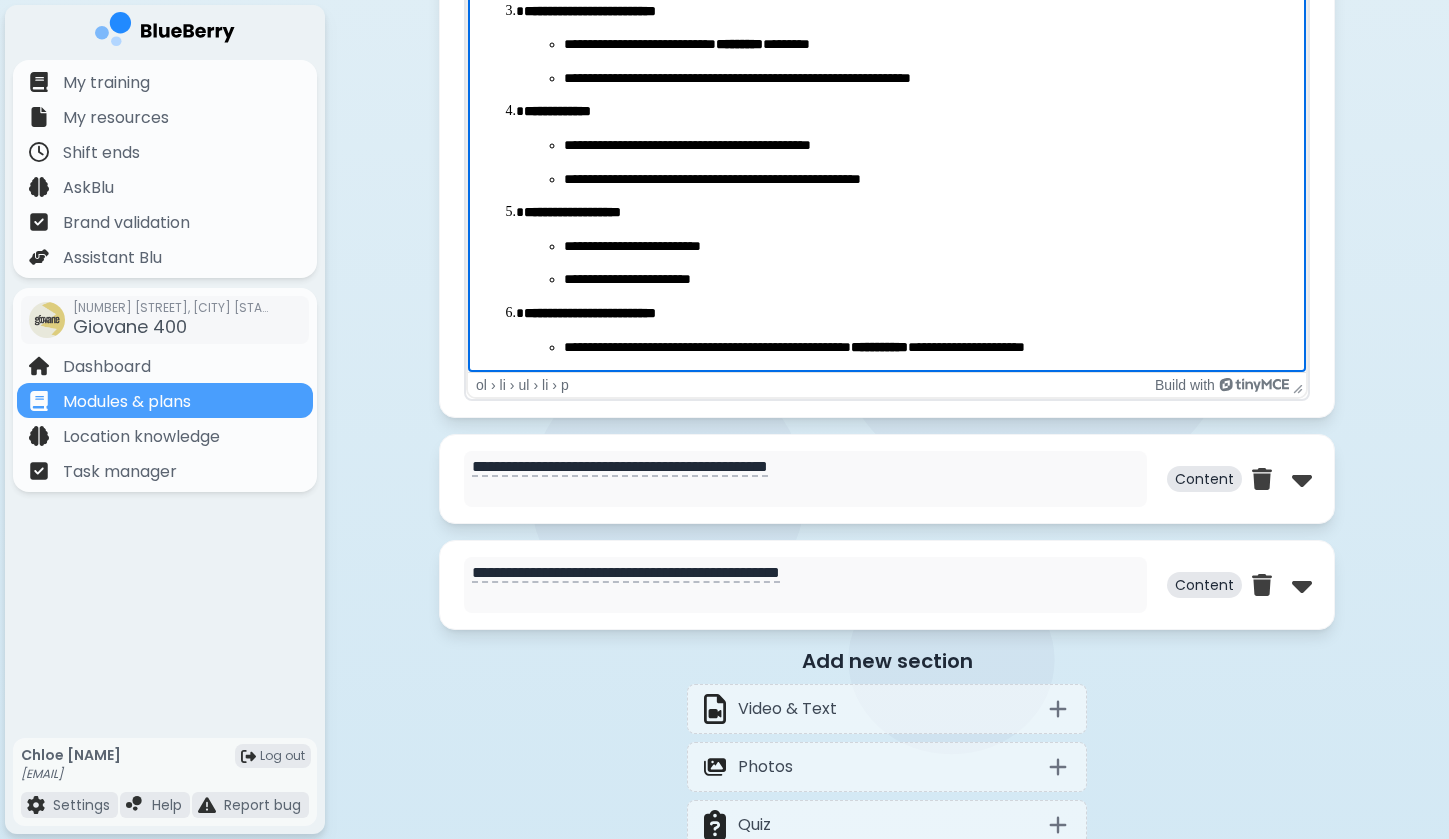 click on "**********" at bounding box center [887, 96] 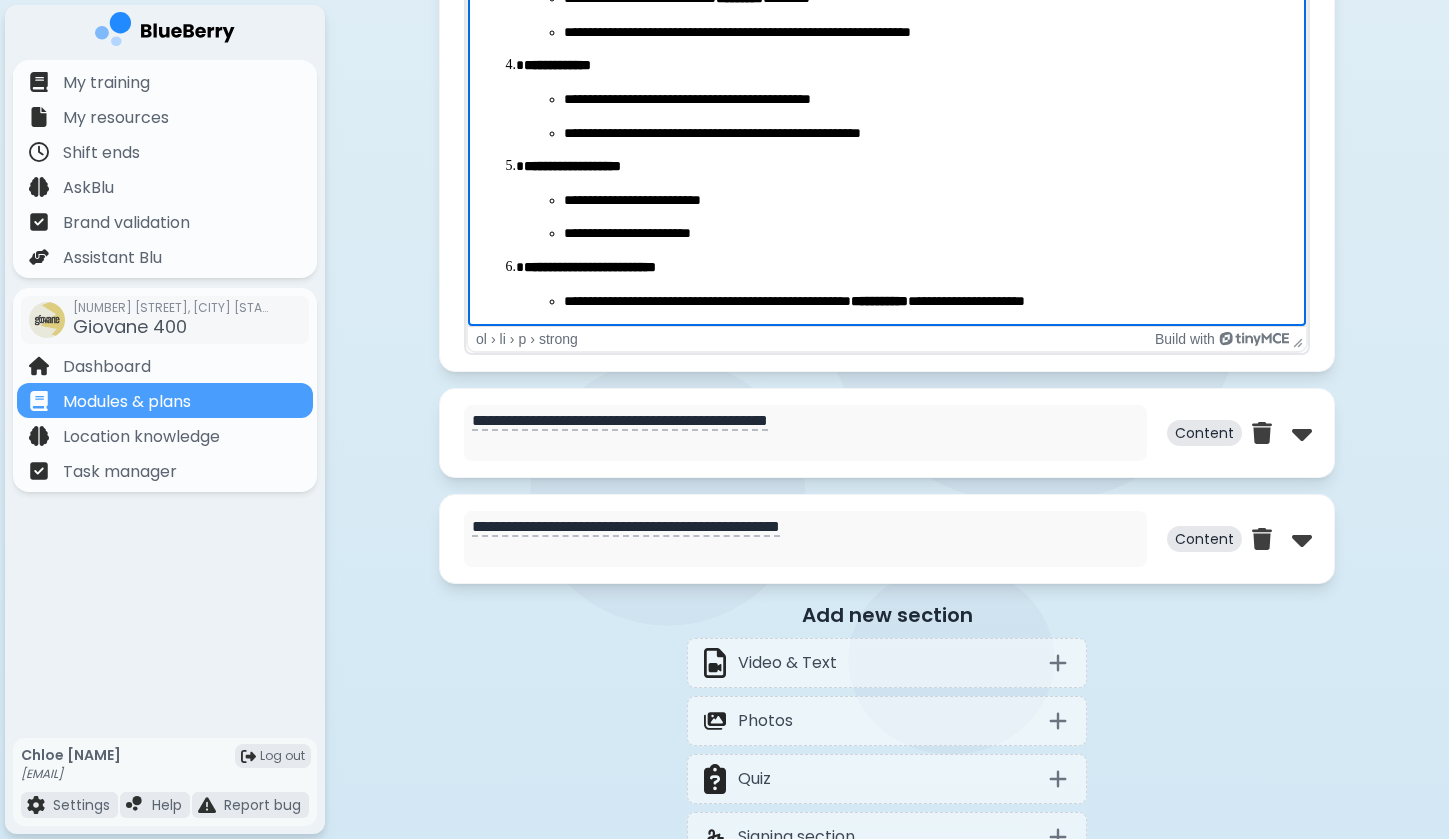 scroll, scrollTop: 2774, scrollLeft: 0, axis: vertical 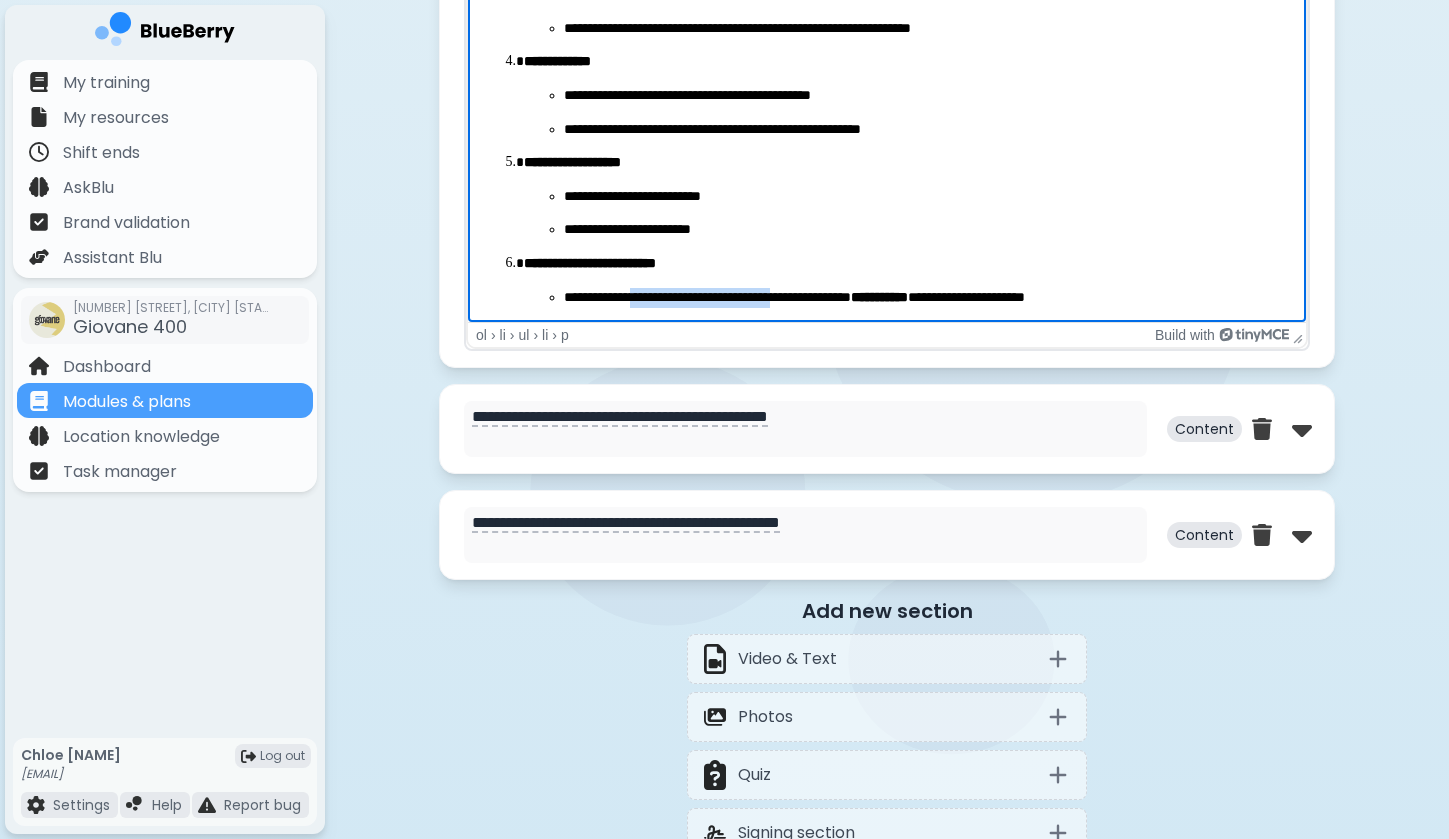 drag, startPoint x: 659, startPoint y: 302, endPoint x: 871, endPoint y: 296, distance: 212.08488 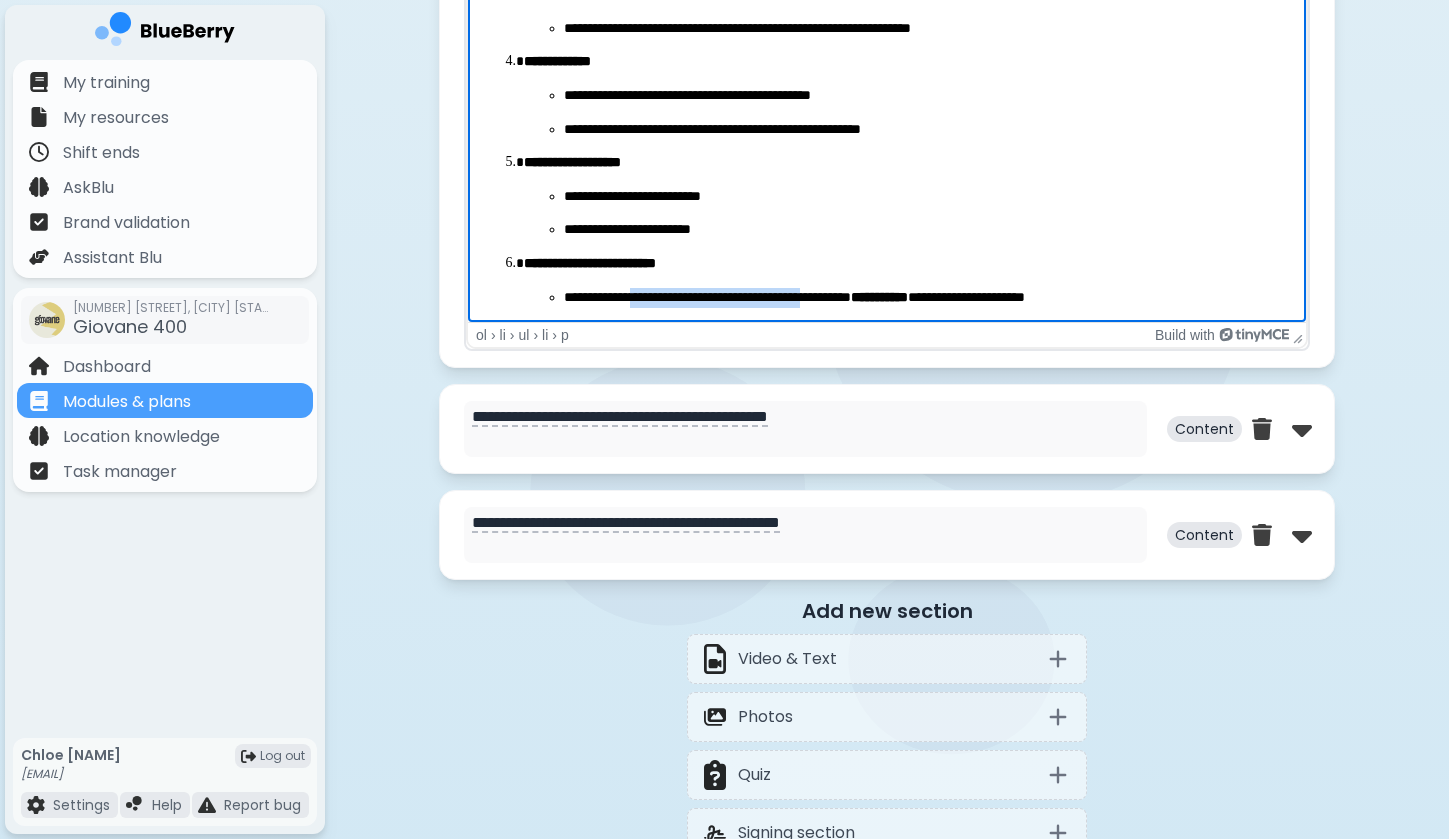 click on "**********" at bounding box center [927, 298] 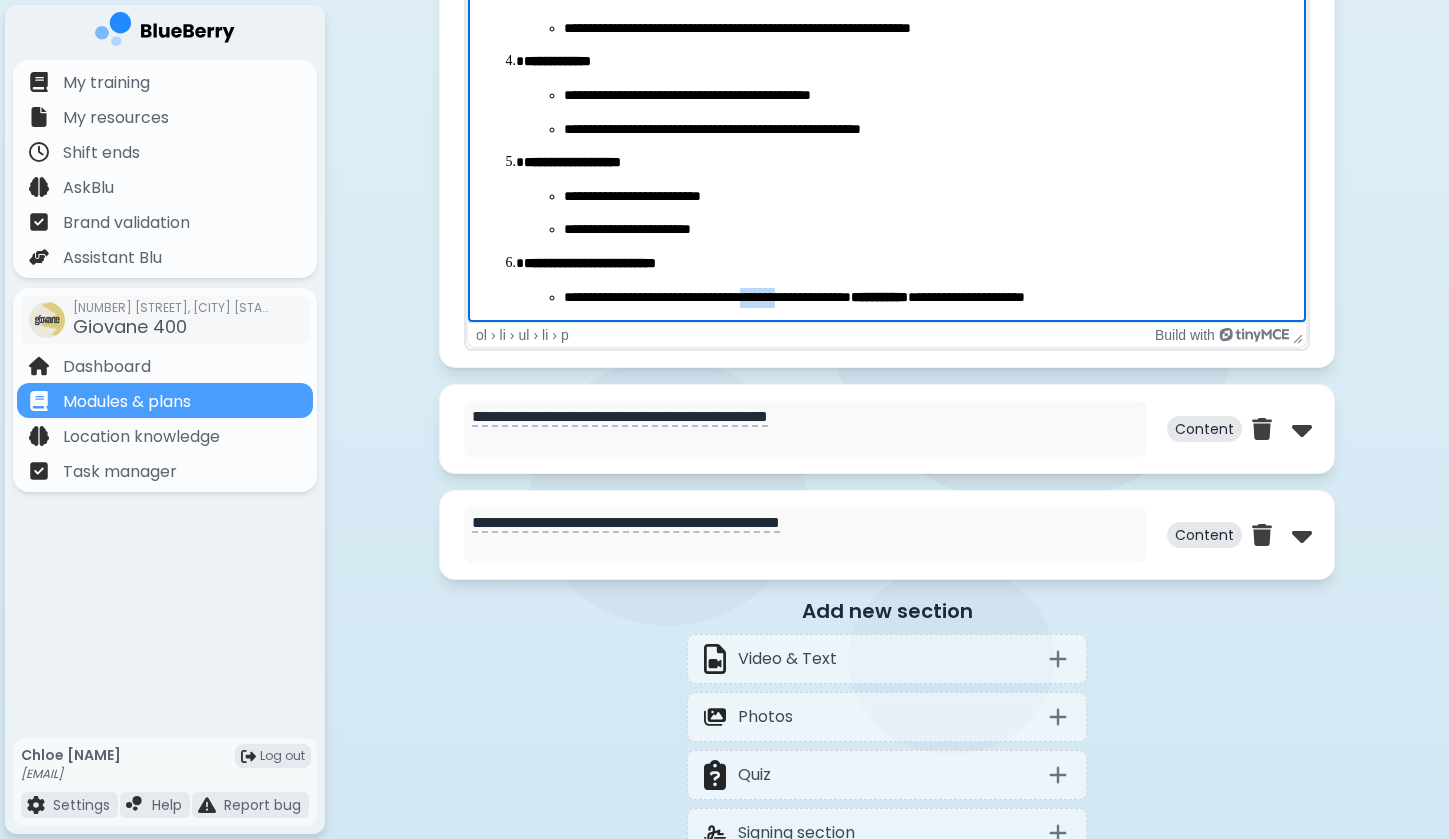 drag, startPoint x: 800, startPoint y: 296, endPoint x: 947, endPoint y: 296, distance: 147 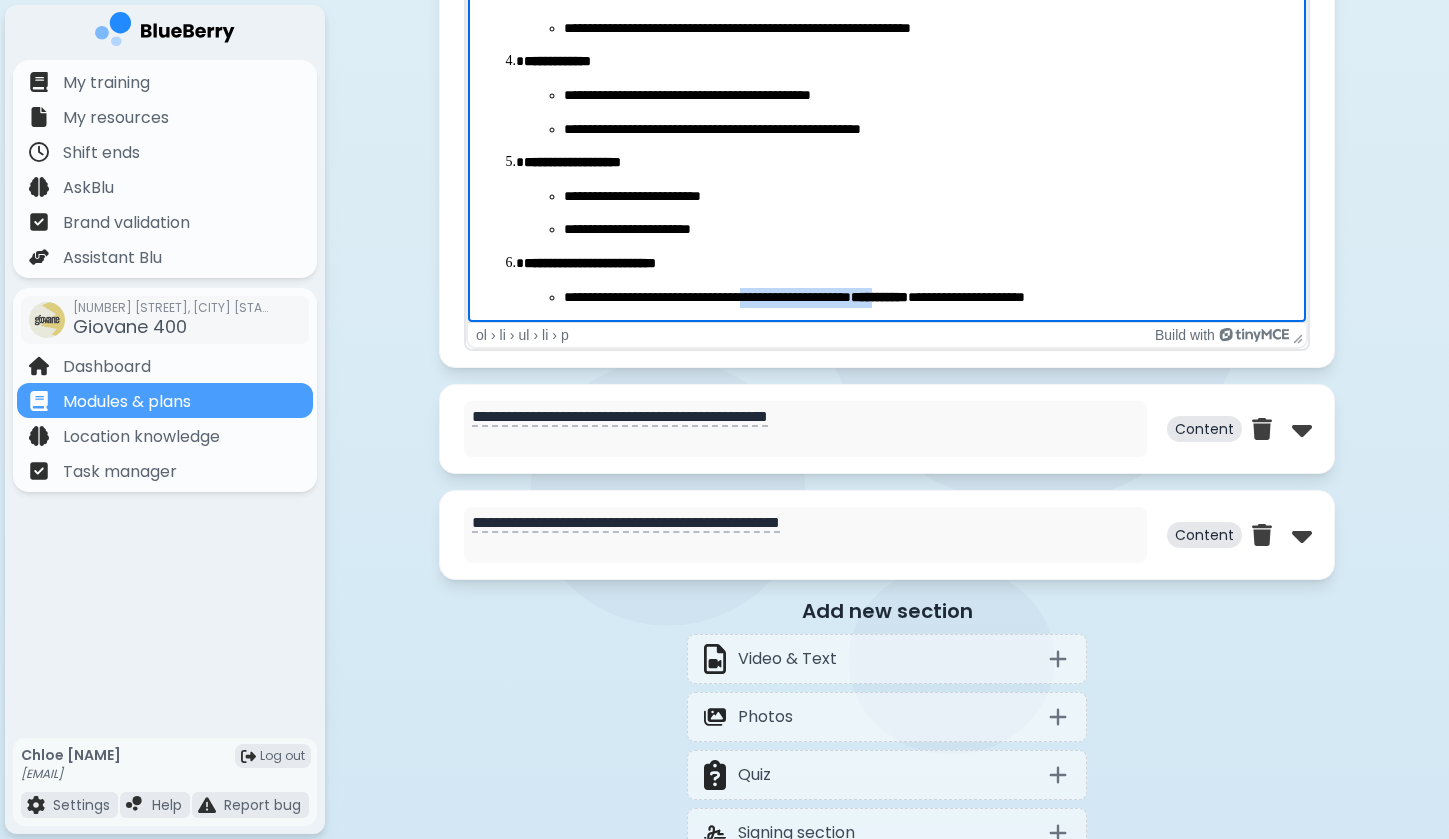 click on "**********" at bounding box center [879, 297] 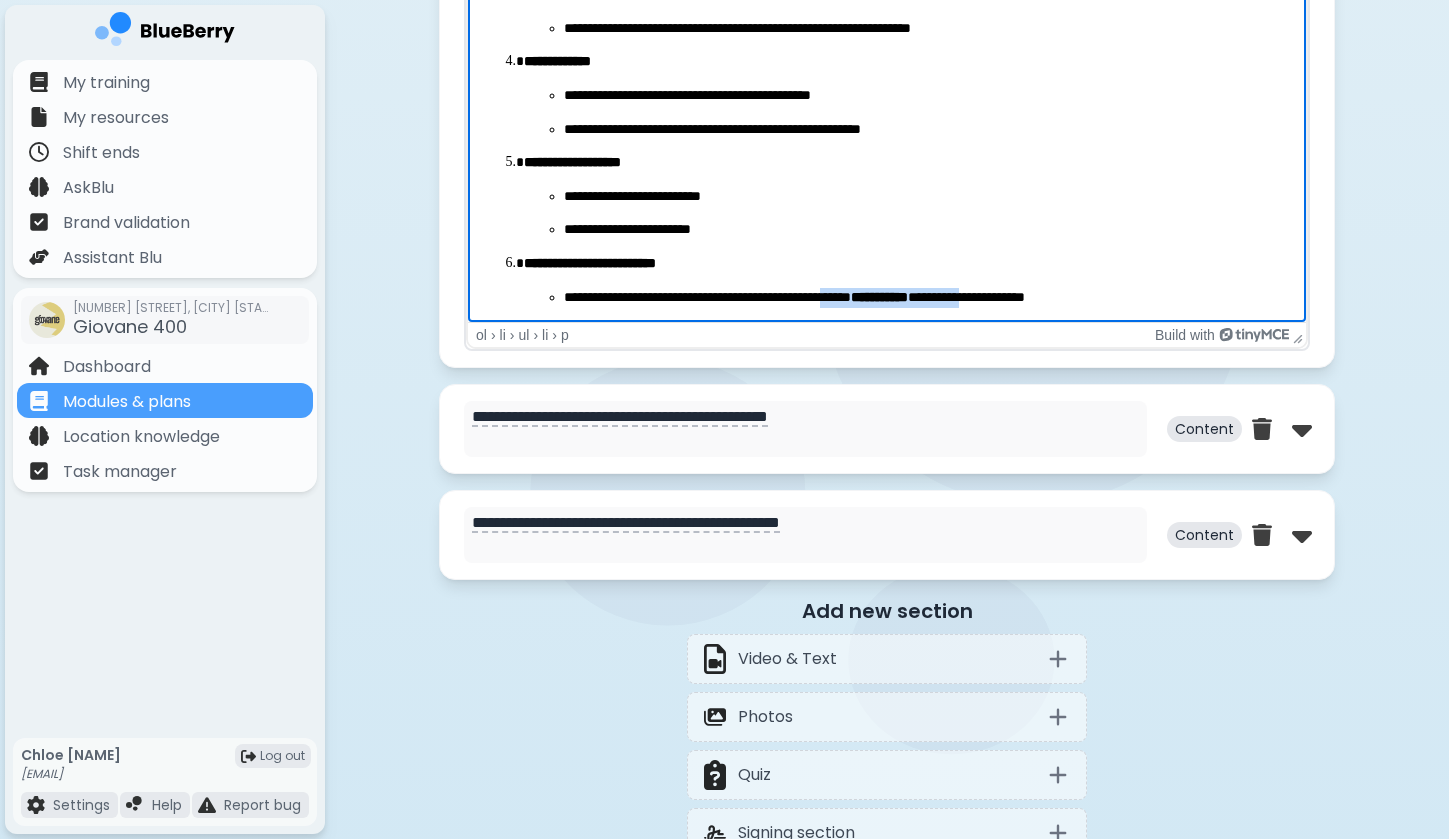 drag, startPoint x: 896, startPoint y: 295, endPoint x: 1065, endPoint y: 295, distance: 169 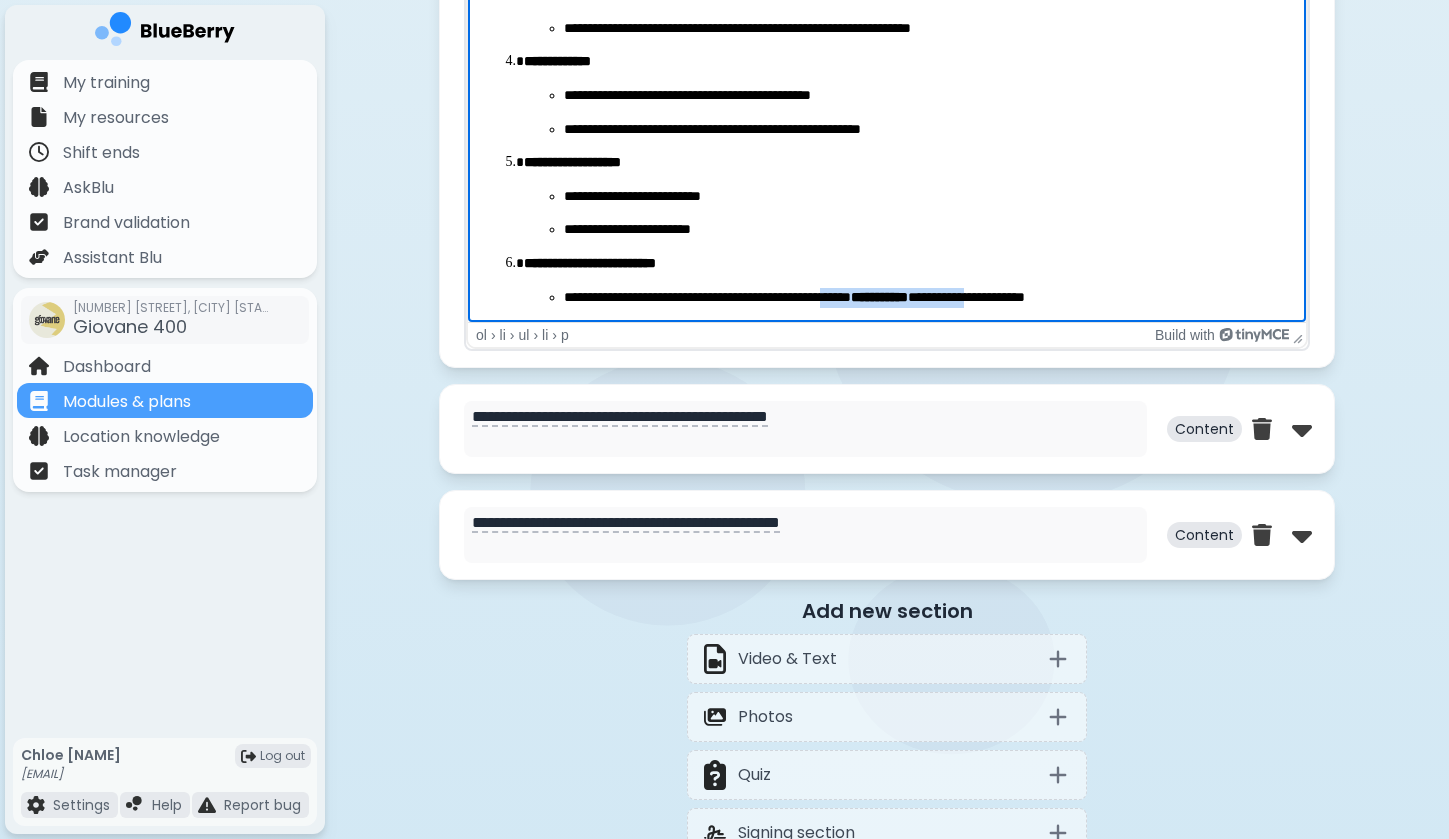 click on "**********" at bounding box center (927, 298) 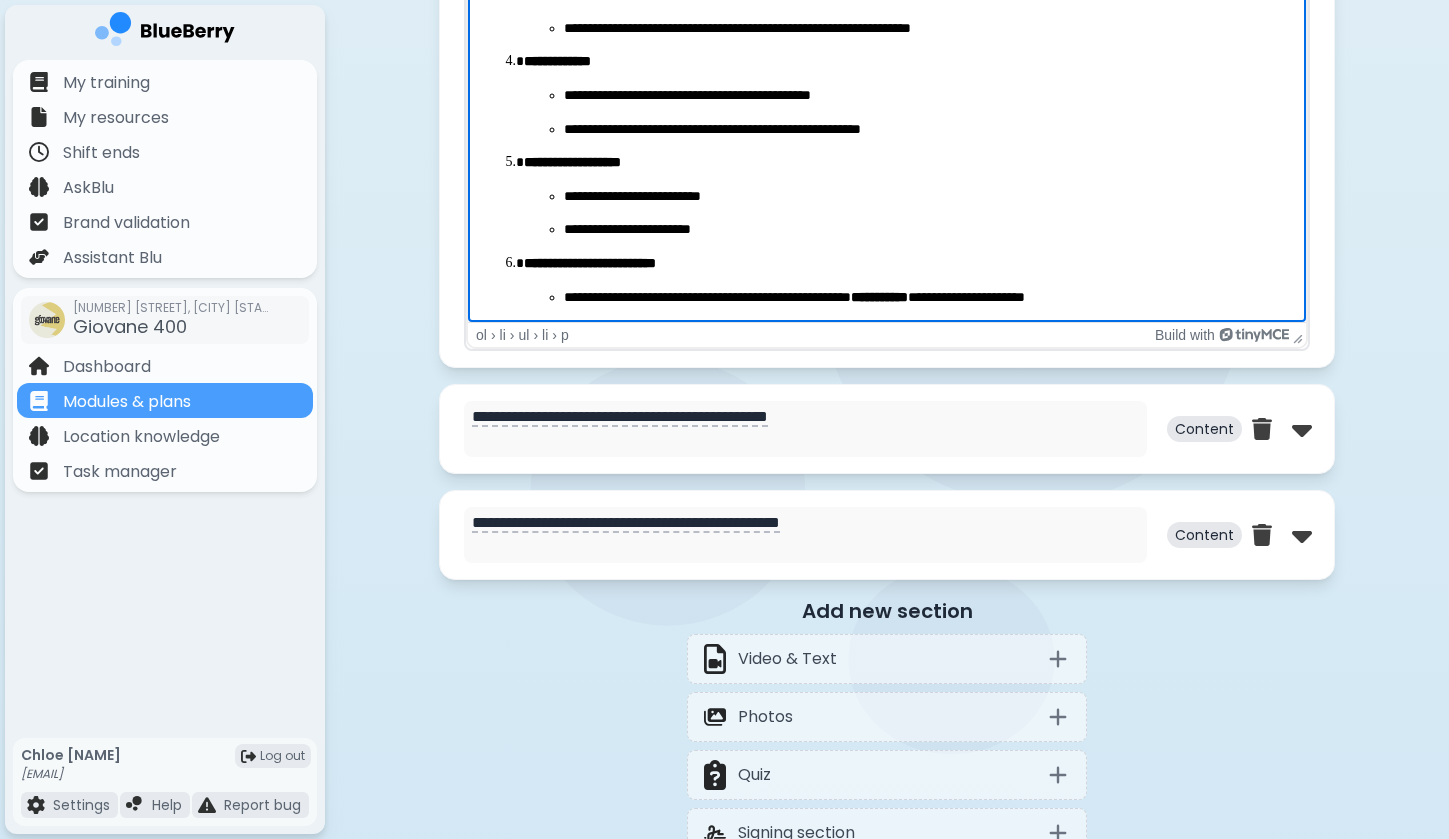 click on "**********" at bounding box center (927, 298) 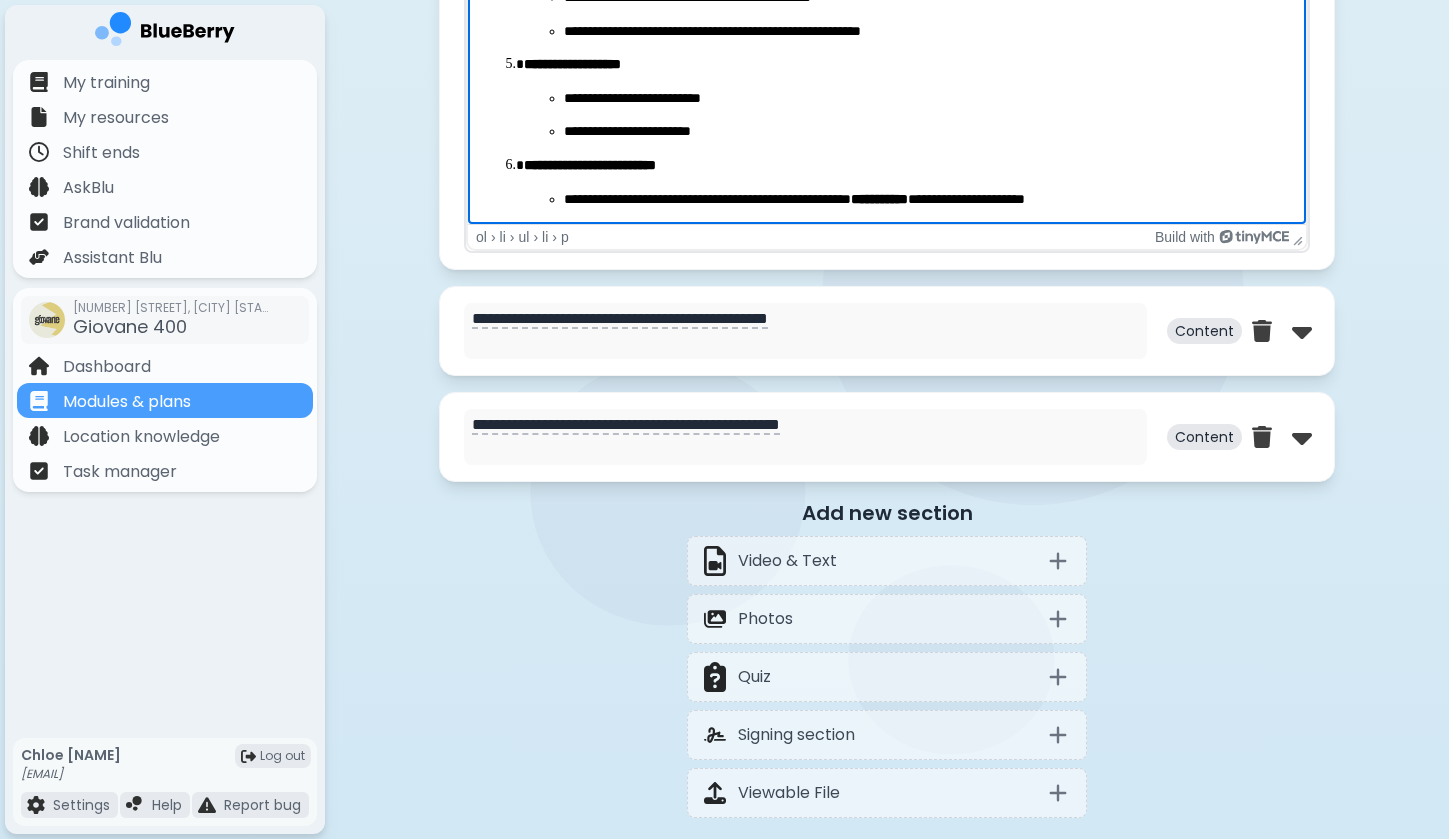 scroll, scrollTop: 2872, scrollLeft: 0, axis: vertical 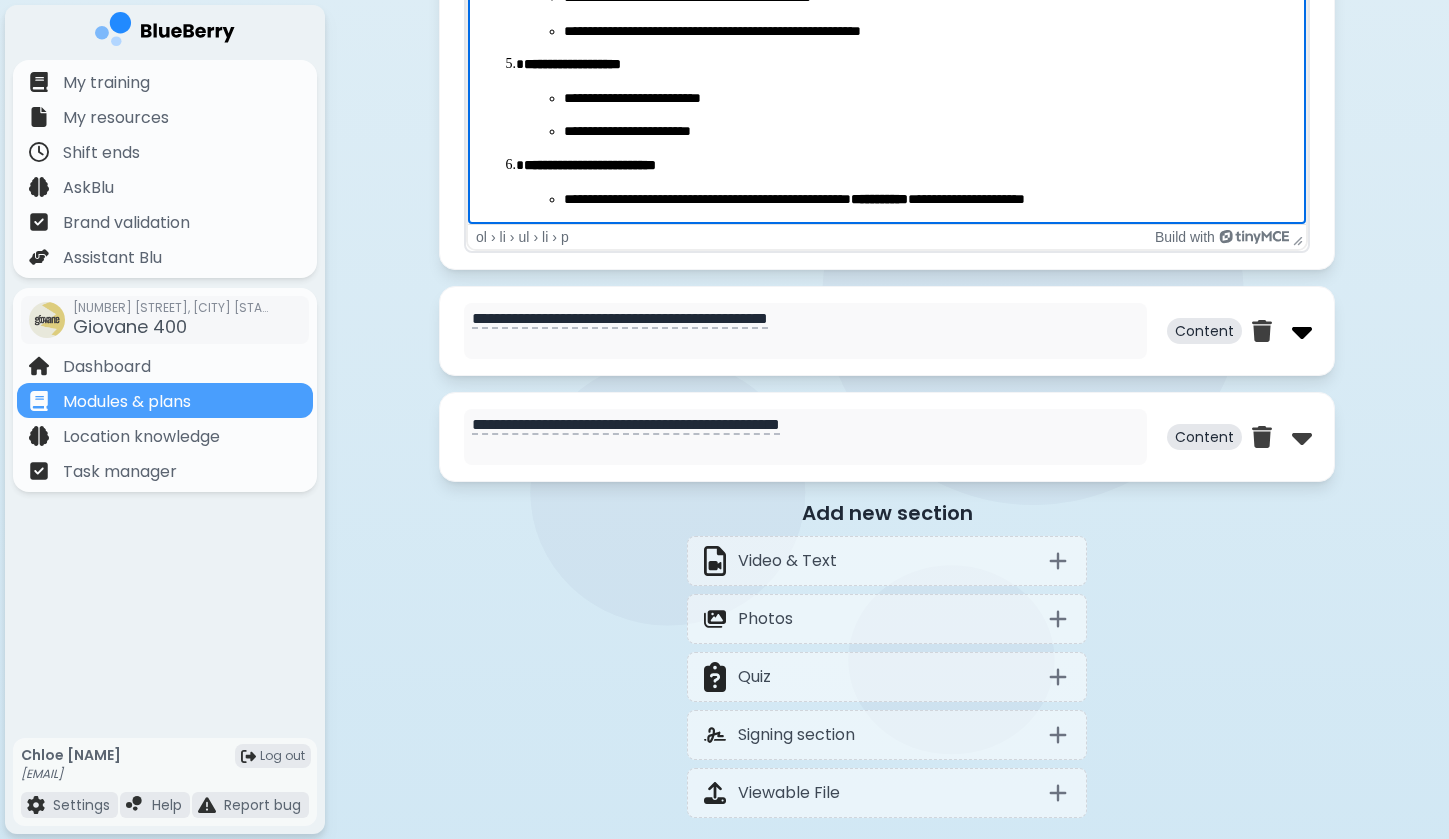 click at bounding box center [1302, 331] 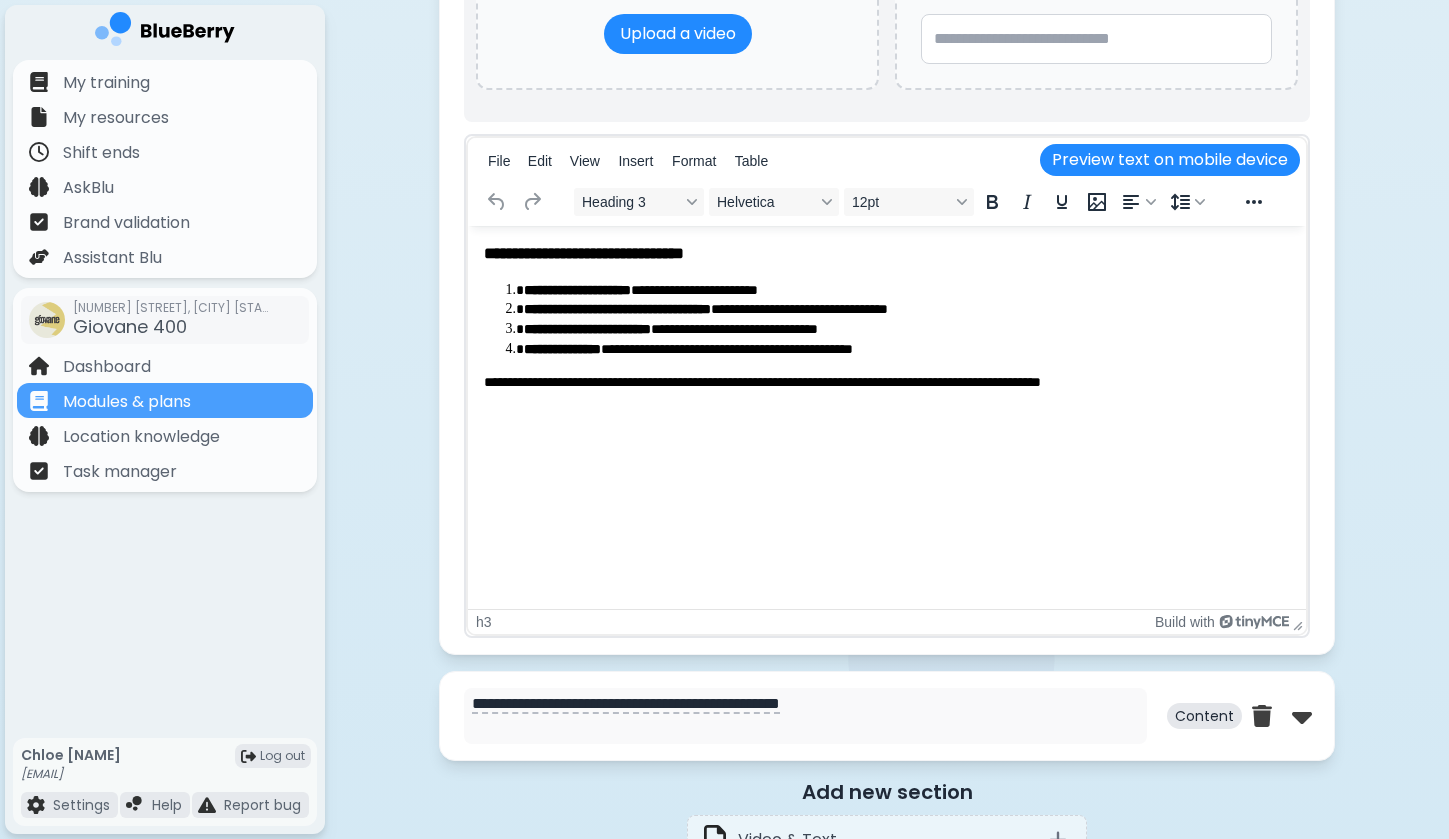 scroll, scrollTop: 3634, scrollLeft: 0, axis: vertical 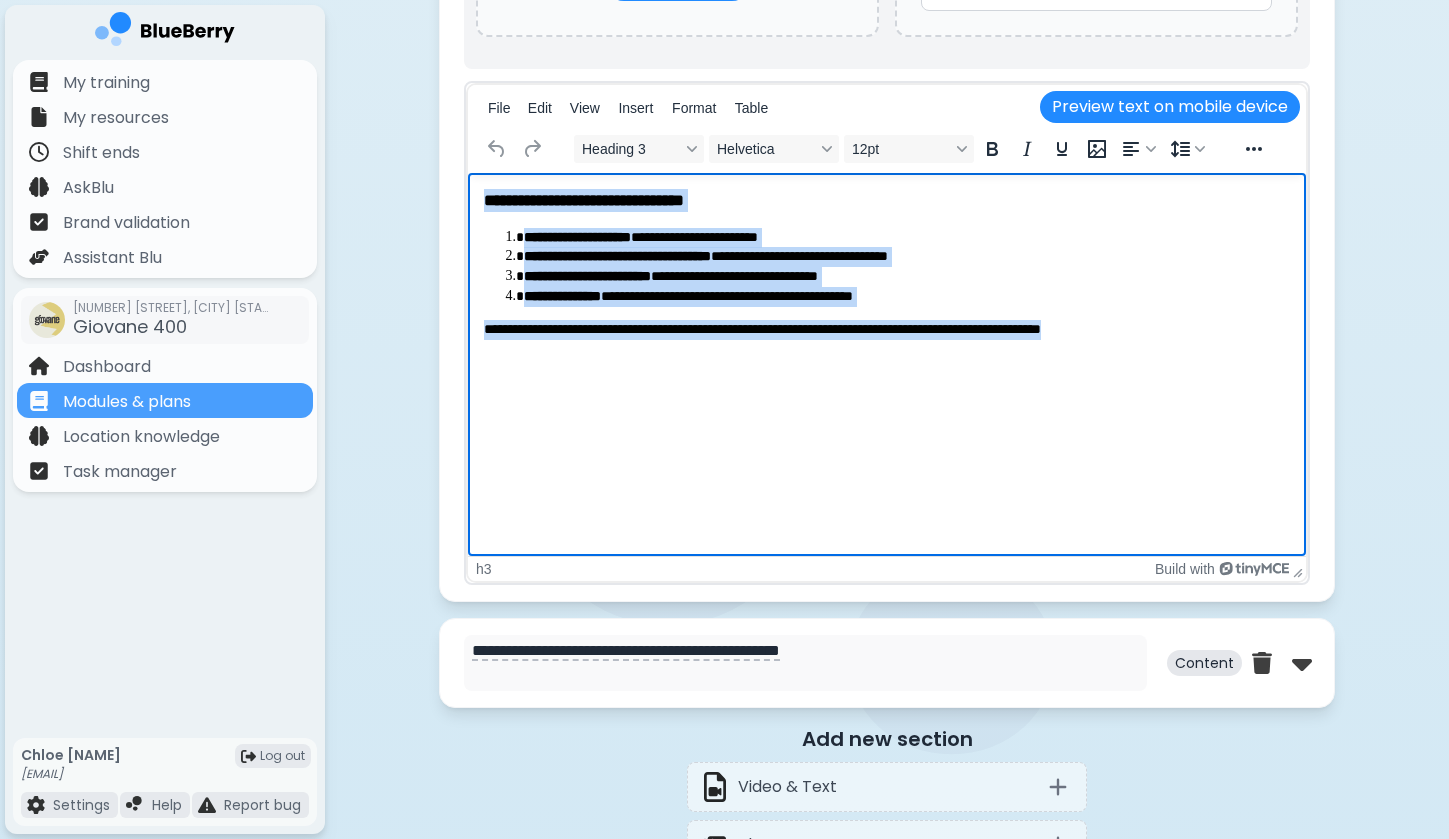 drag, startPoint x: 818, startPoint y: 401, endPoint x: 397, endPoint y: 129, distance: 501.2235 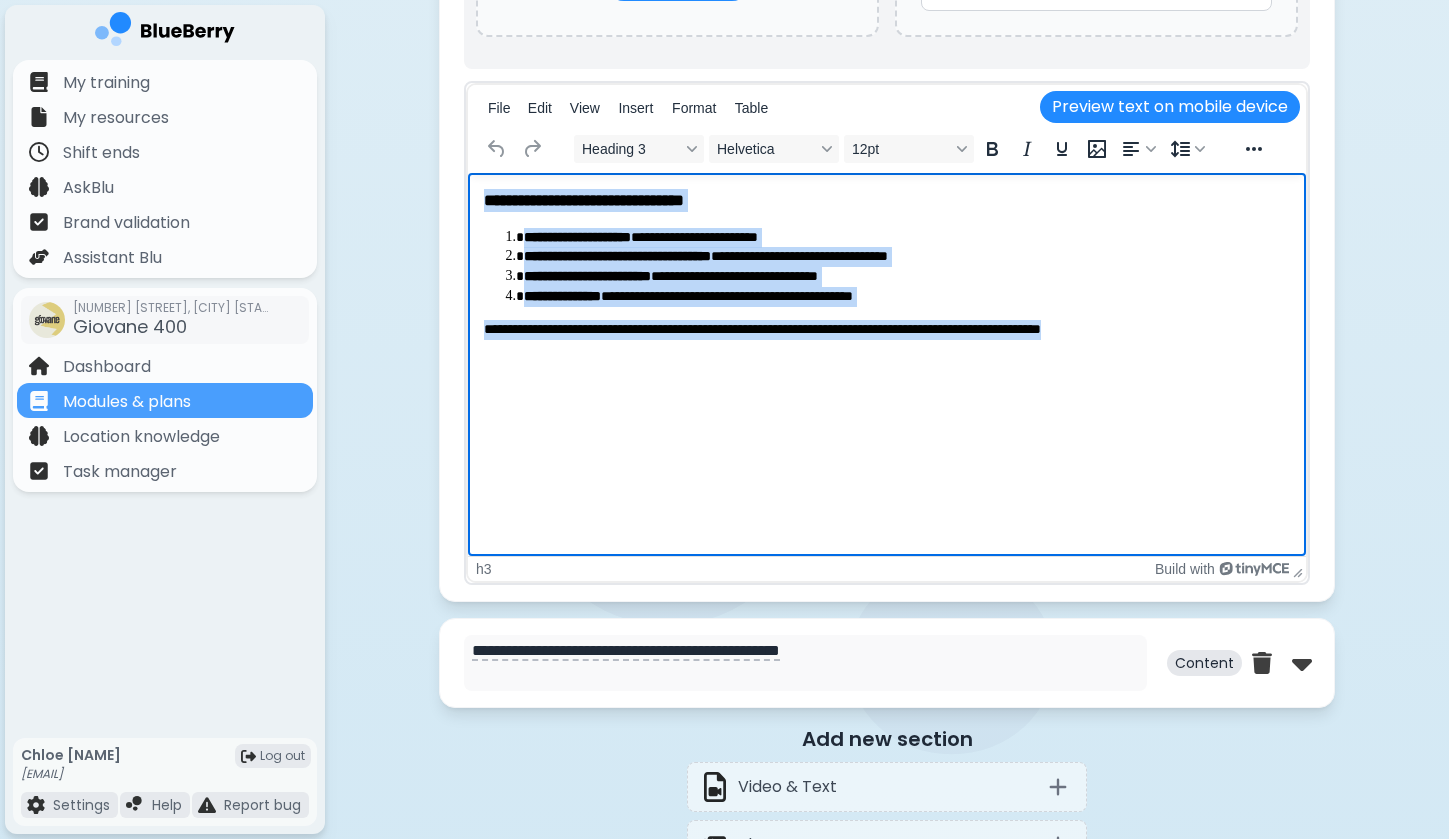 copy on "**********" 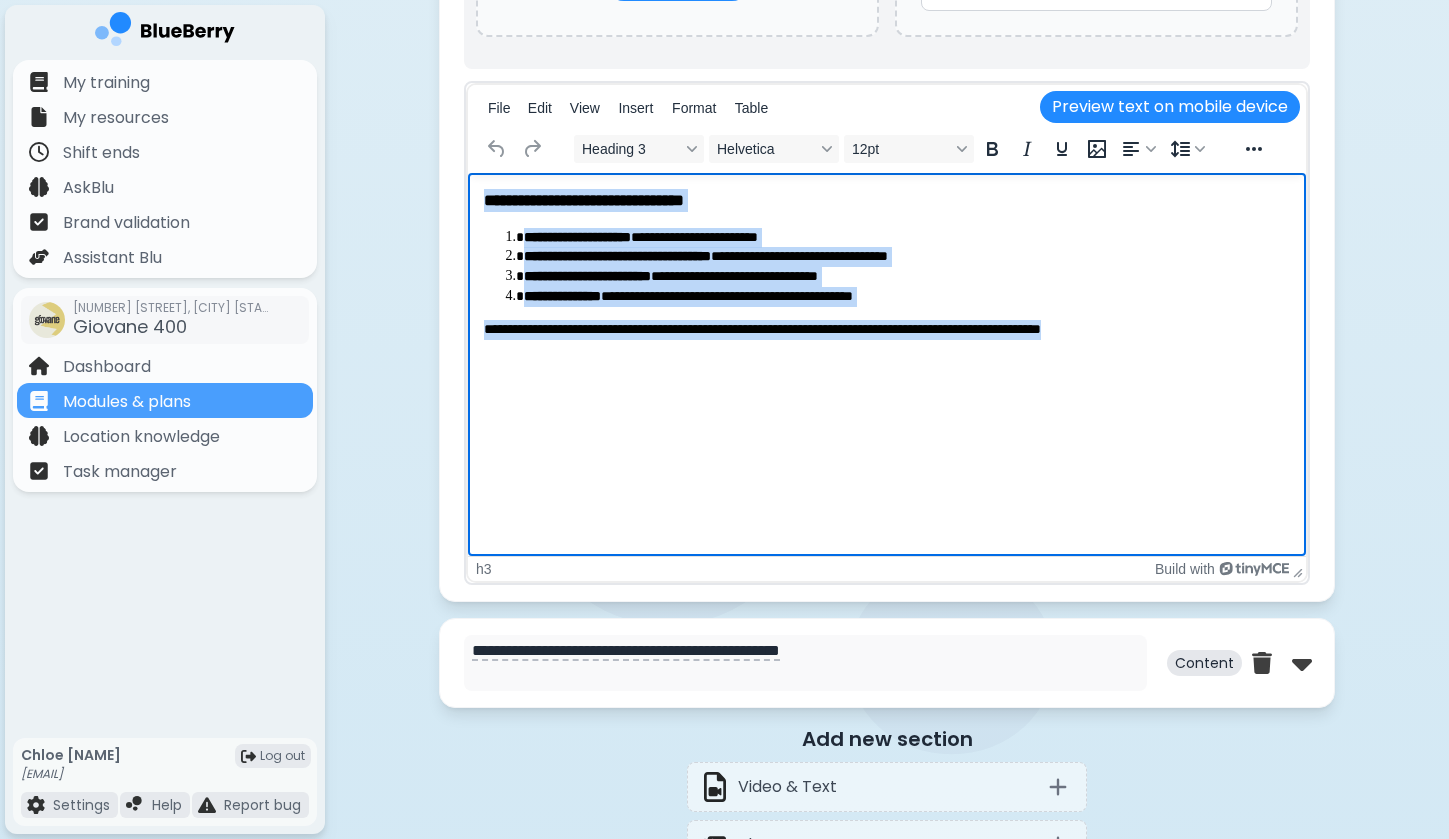 paste 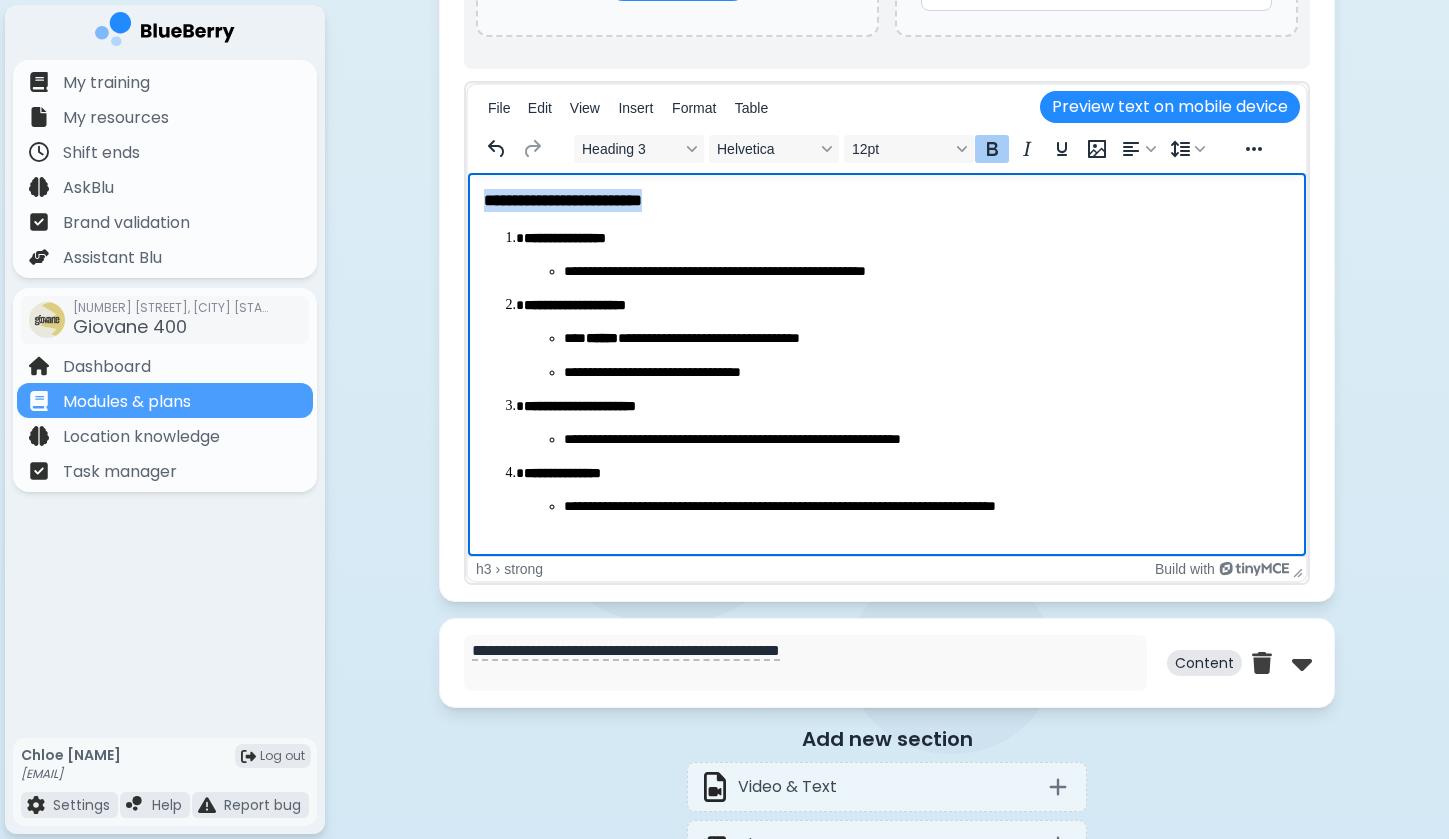 drag, startPoint x: 741, startPoint y: 193, endPoint x: 341, endPoint y: 164, distance: 401.04987 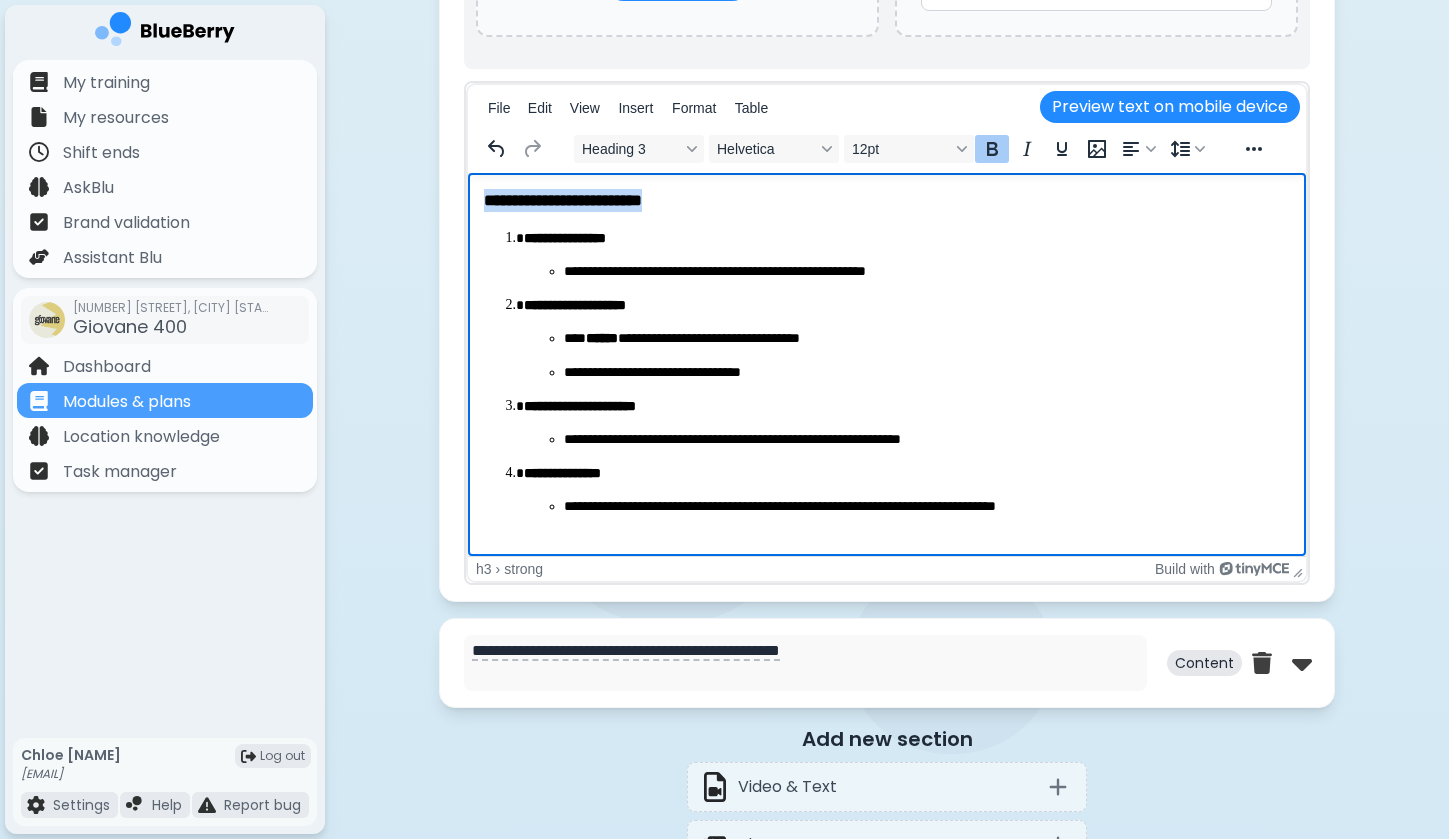 click on "**********" at bounding box center [887, 353] 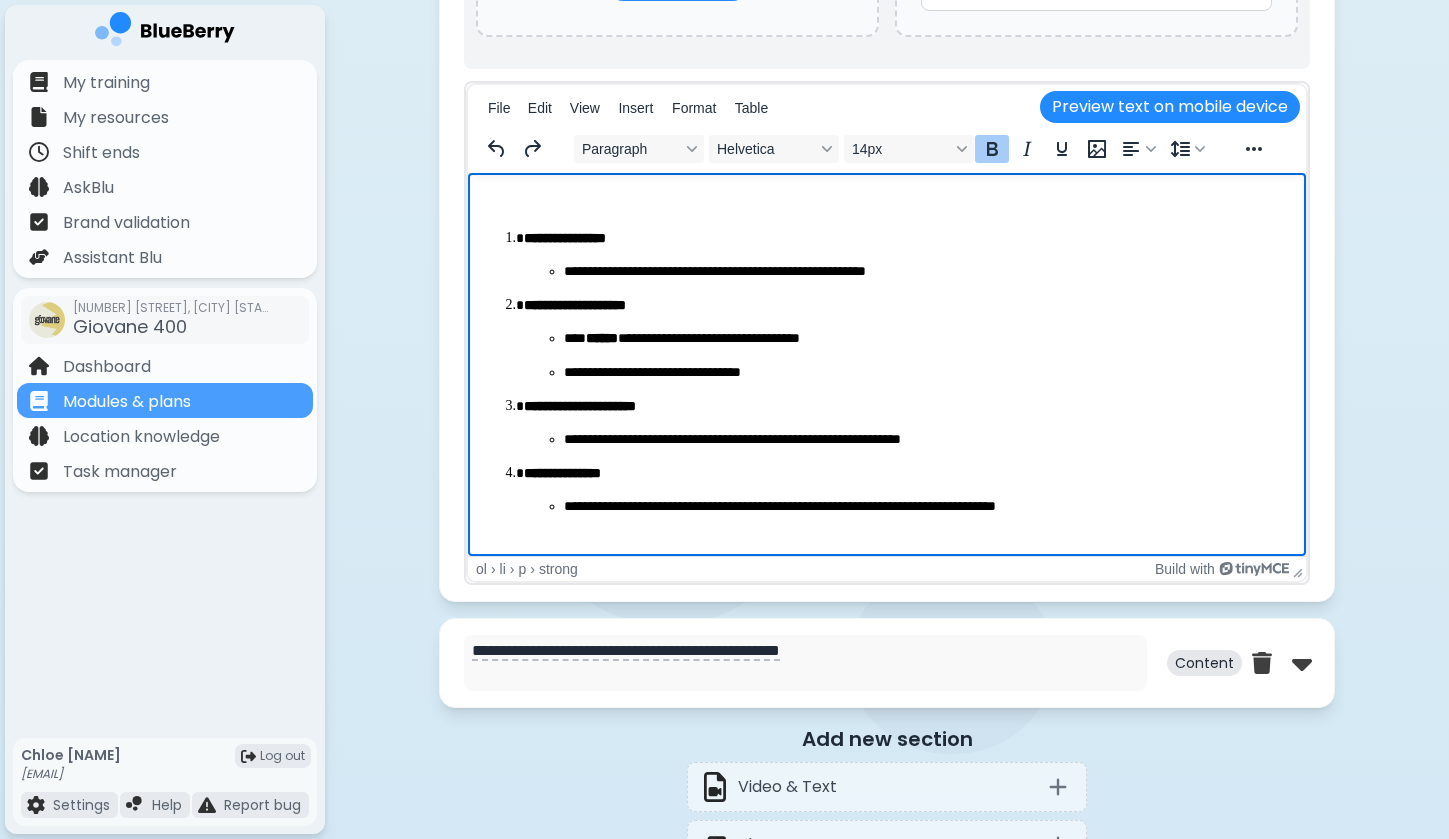 click at bounding box center [887, 200] 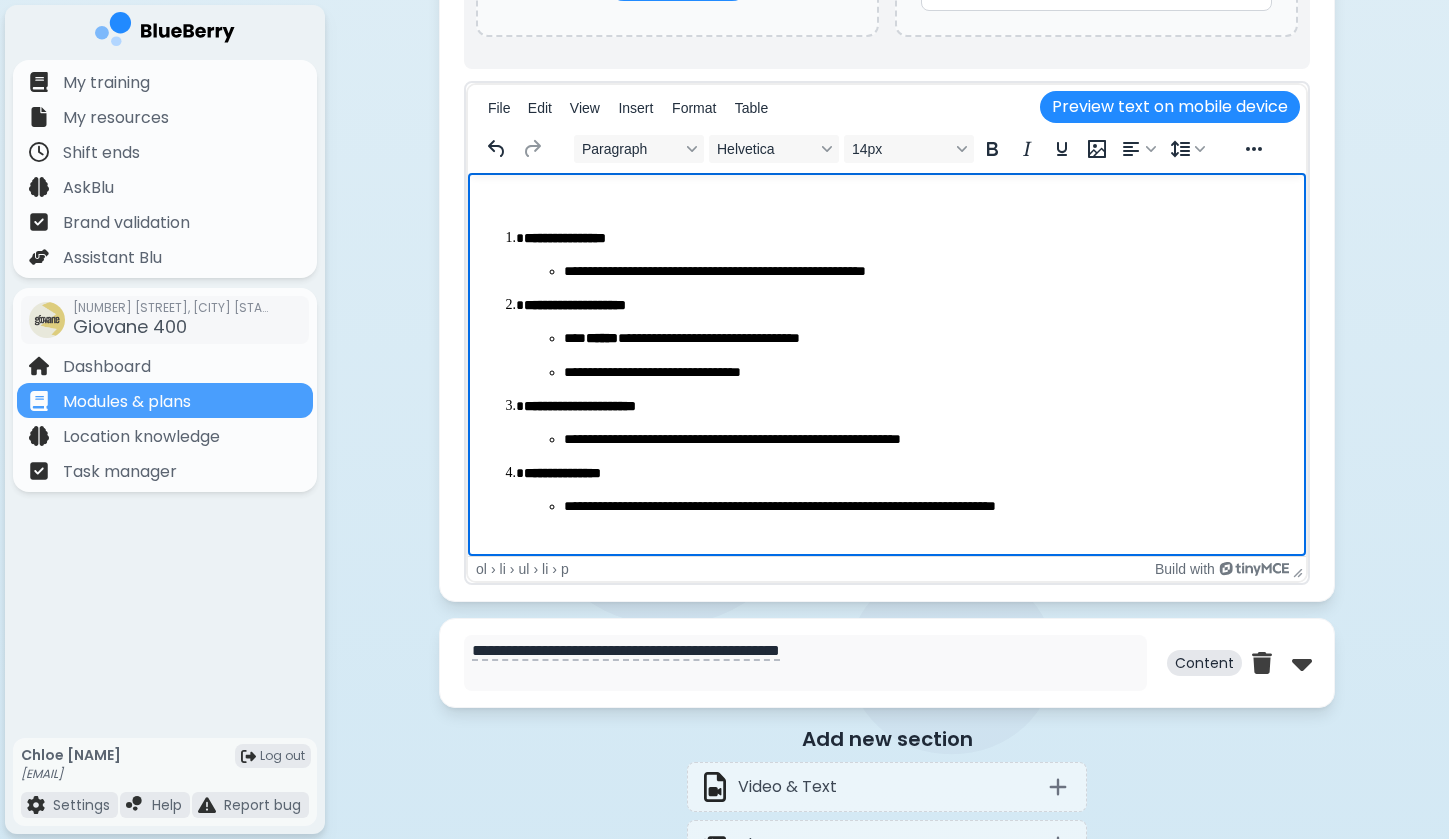 drag, startPoint x: 757, startPoint y: 275, endPoint x: 799, endPoint y: 322, distance: 63.03174 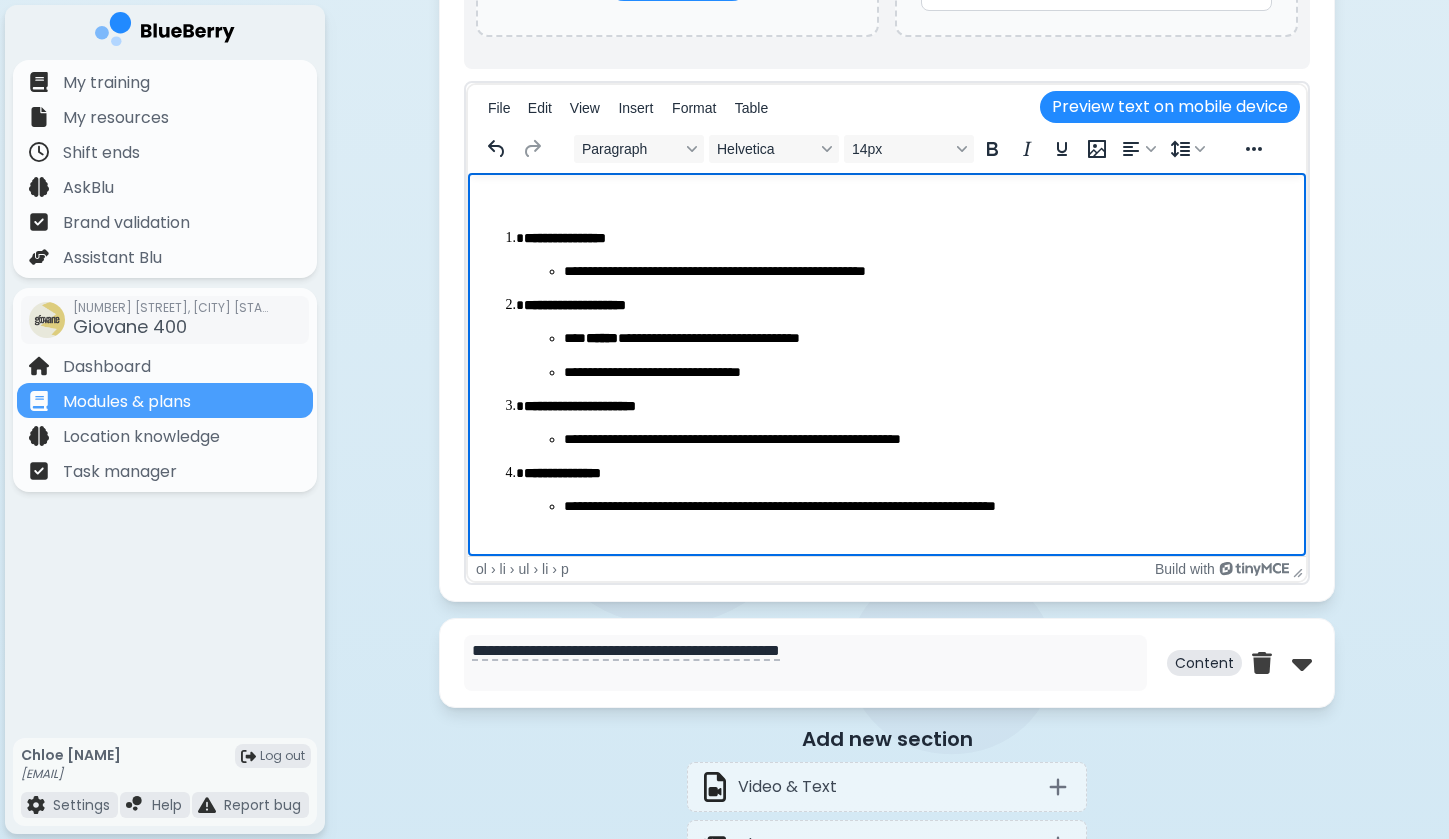 click on "**********" at bounding box center (887, 373) 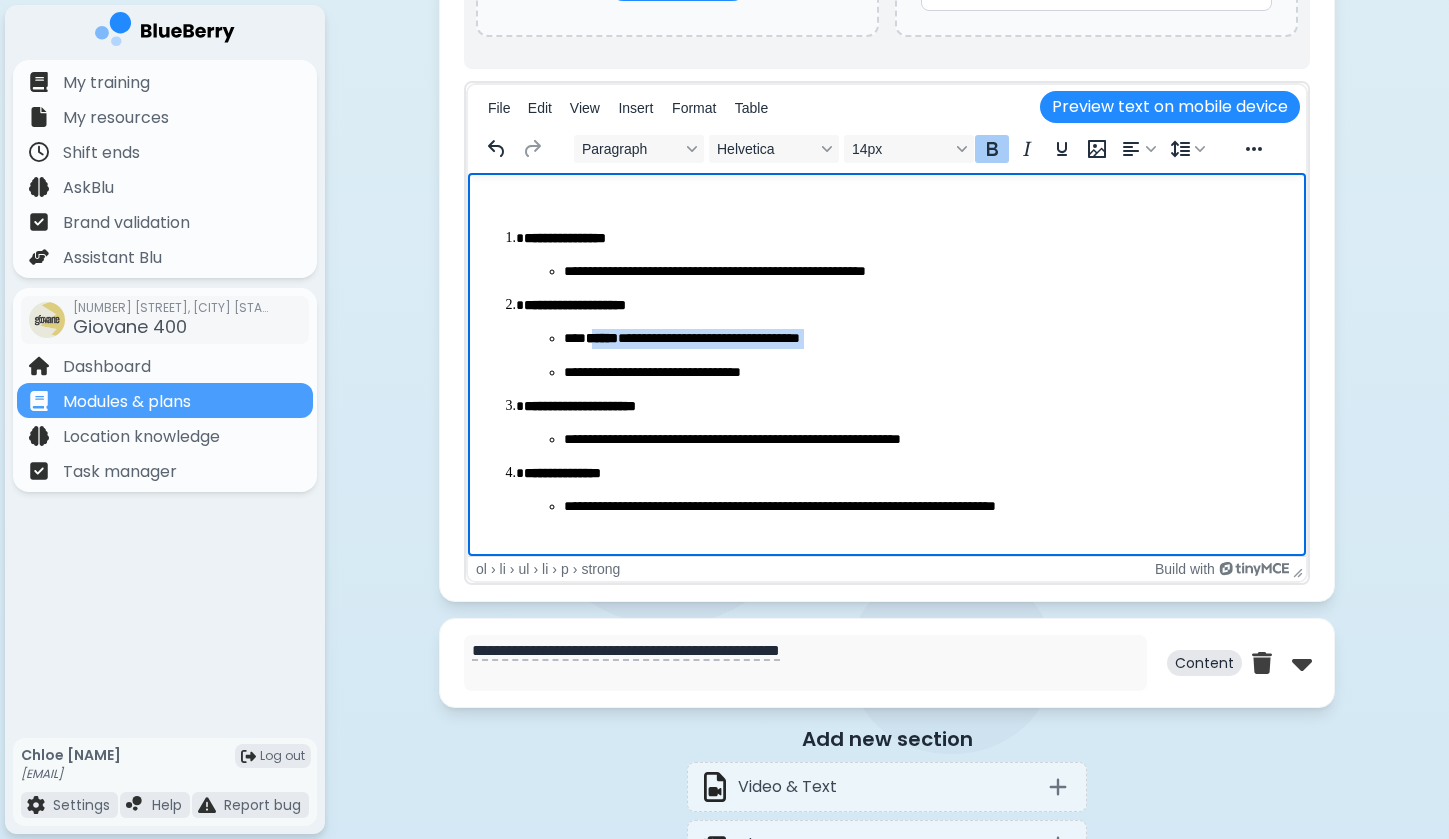 drag, startPoint x: 601, startPoint y: 337, endPoint x: 800, endPoint y: 352, distance: 199.56453 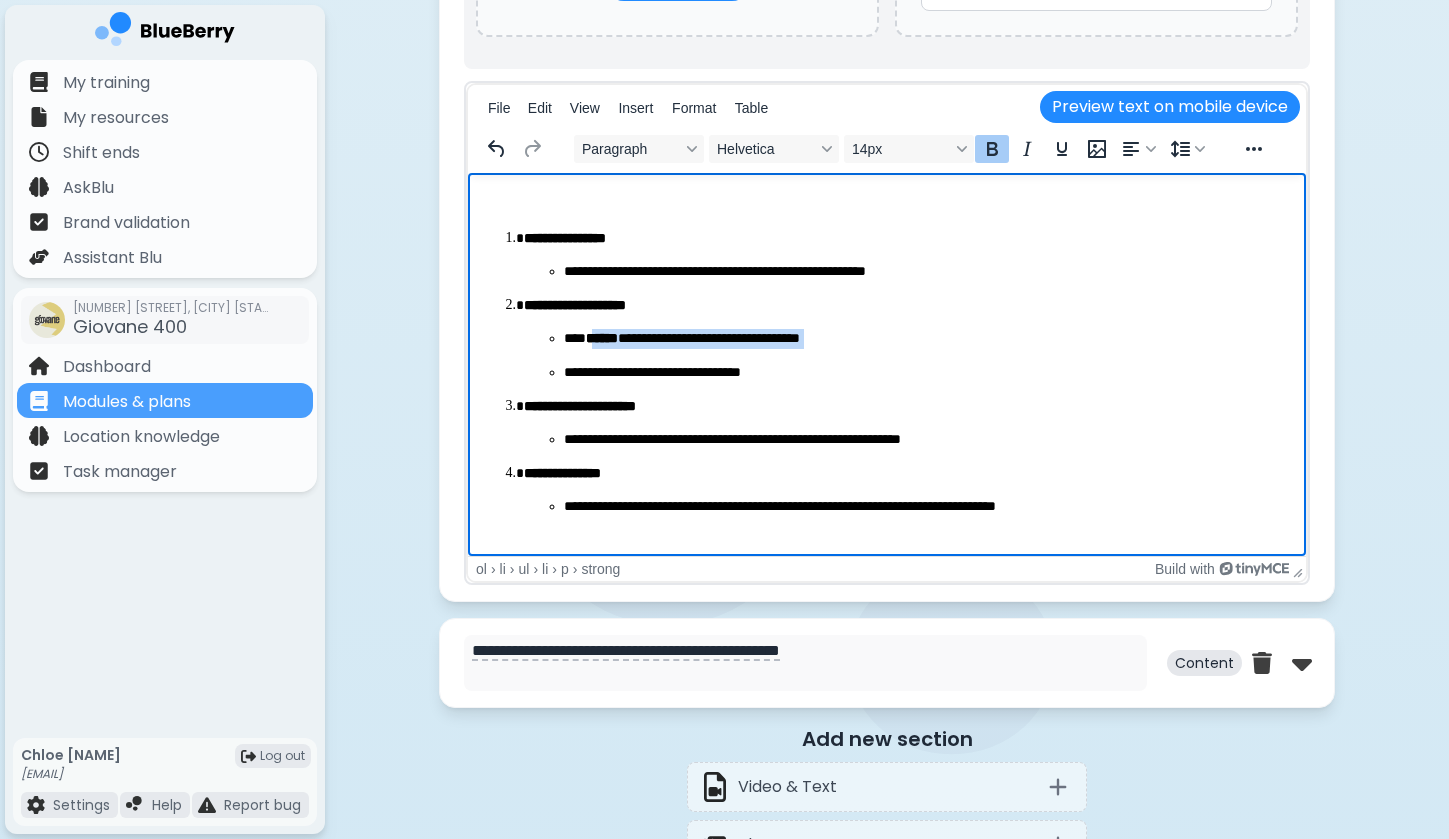 click on "**********" at bounding box center (907, 355) 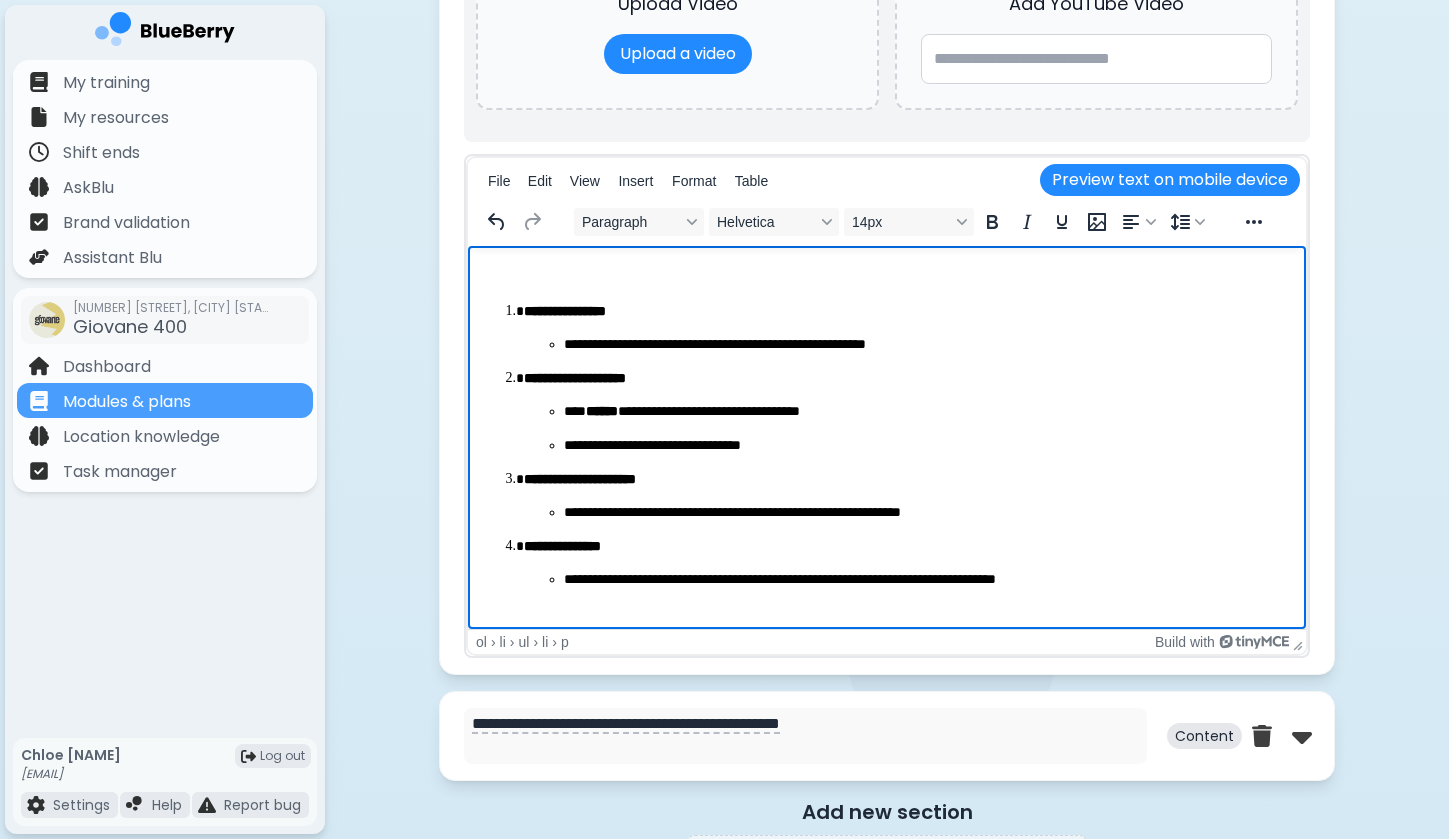 scroll, scrollTop: 3574, scrollLeft: 0, axis: vertical 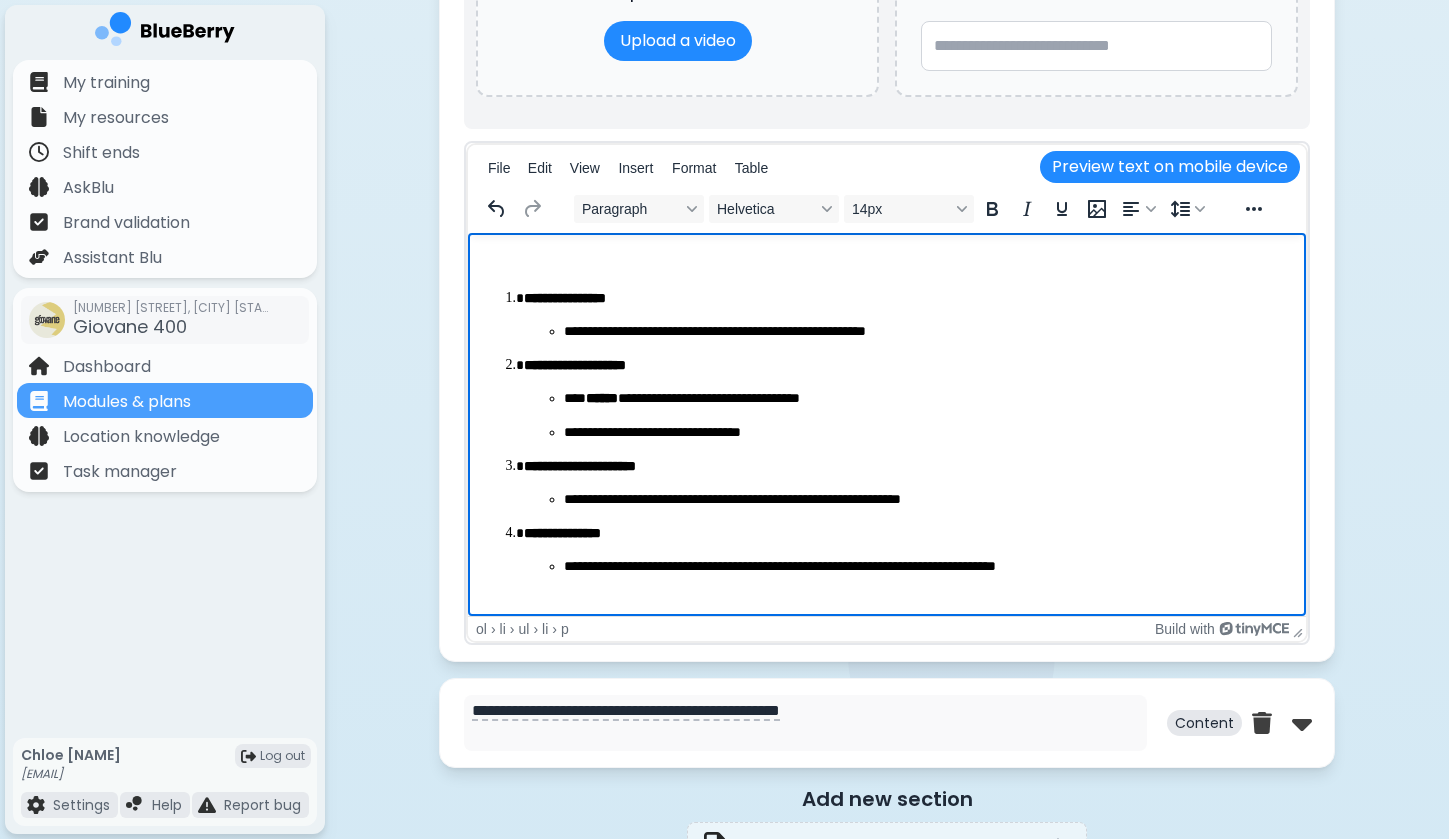 click on "**********" at bounding box center [927, 433] 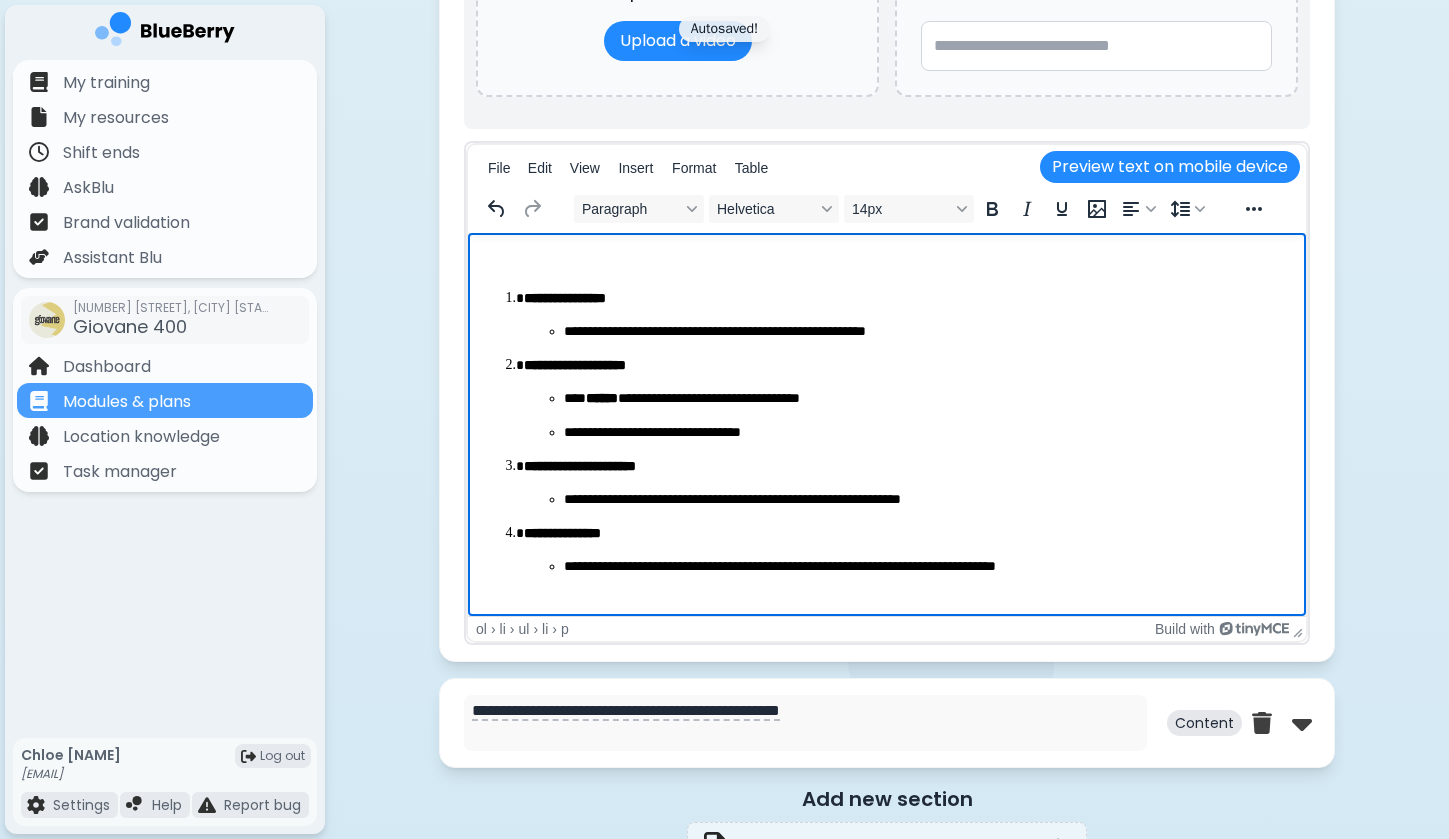 click on "**********" at bounding box center [927, 500] 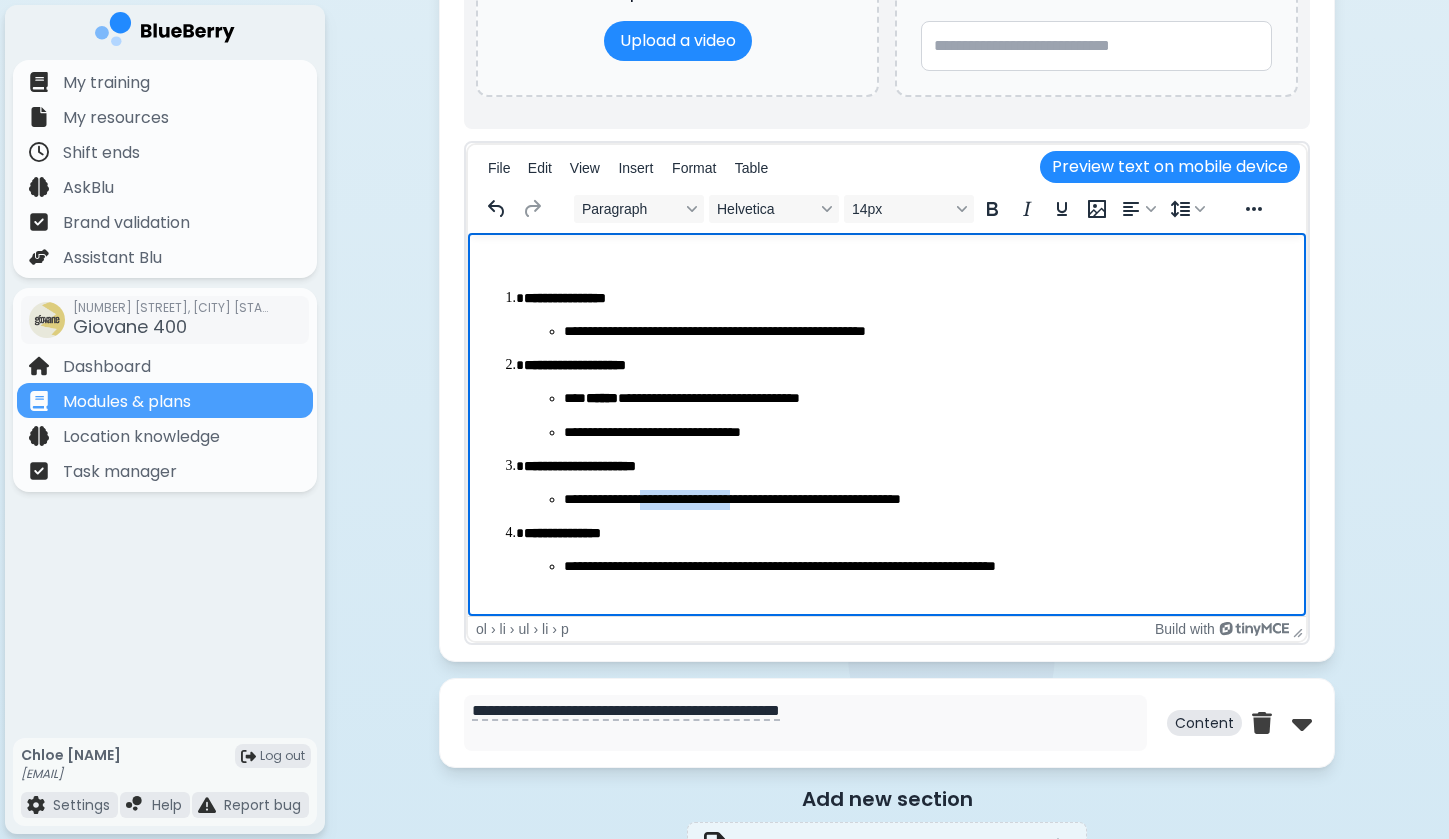 drag, startPoint x: 654, startPoint y: 491, endPoint x: 793, endPoint y: 493, distance: 139.01439 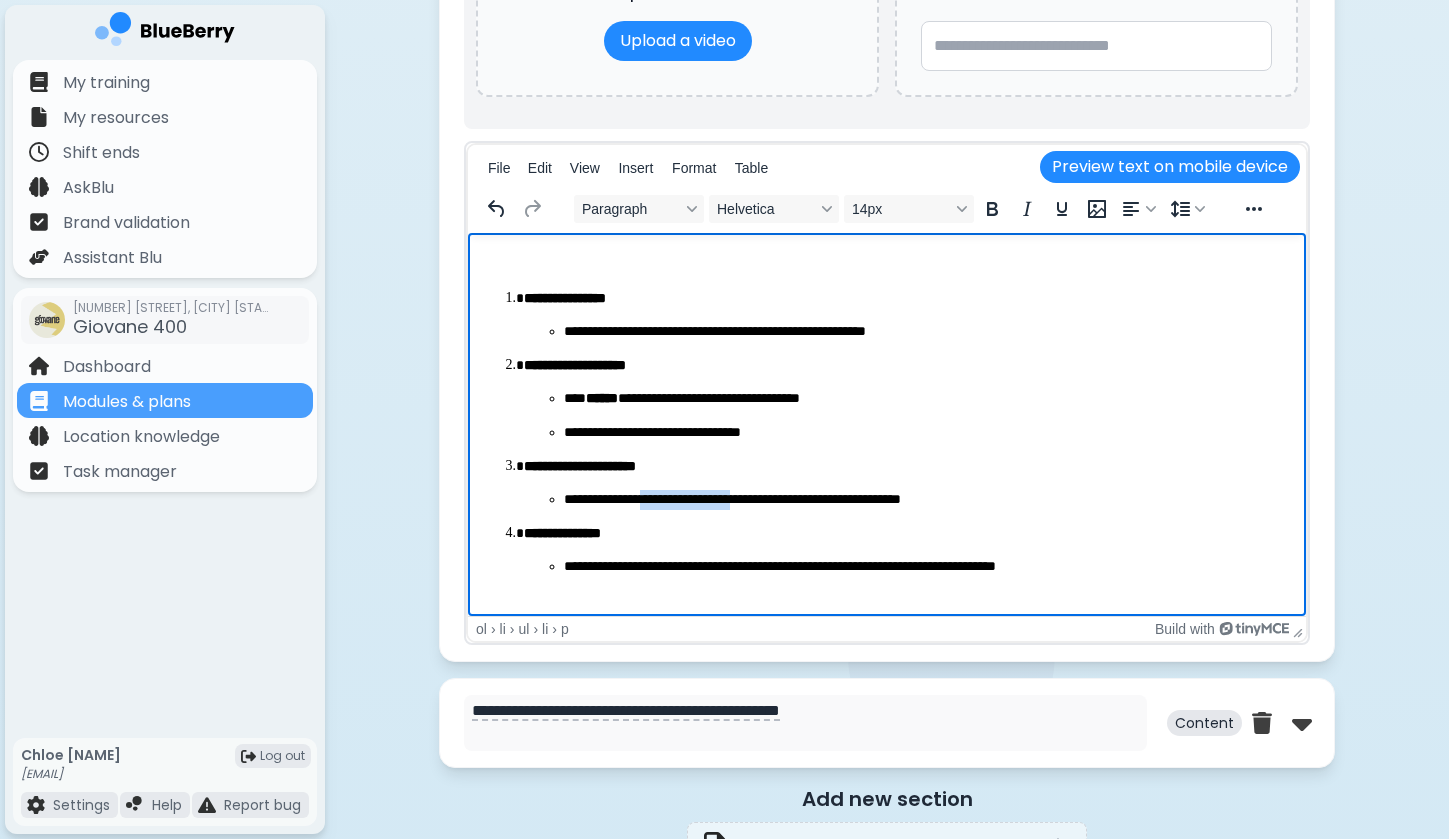 click on "**********" at bounding box center [927, 500] 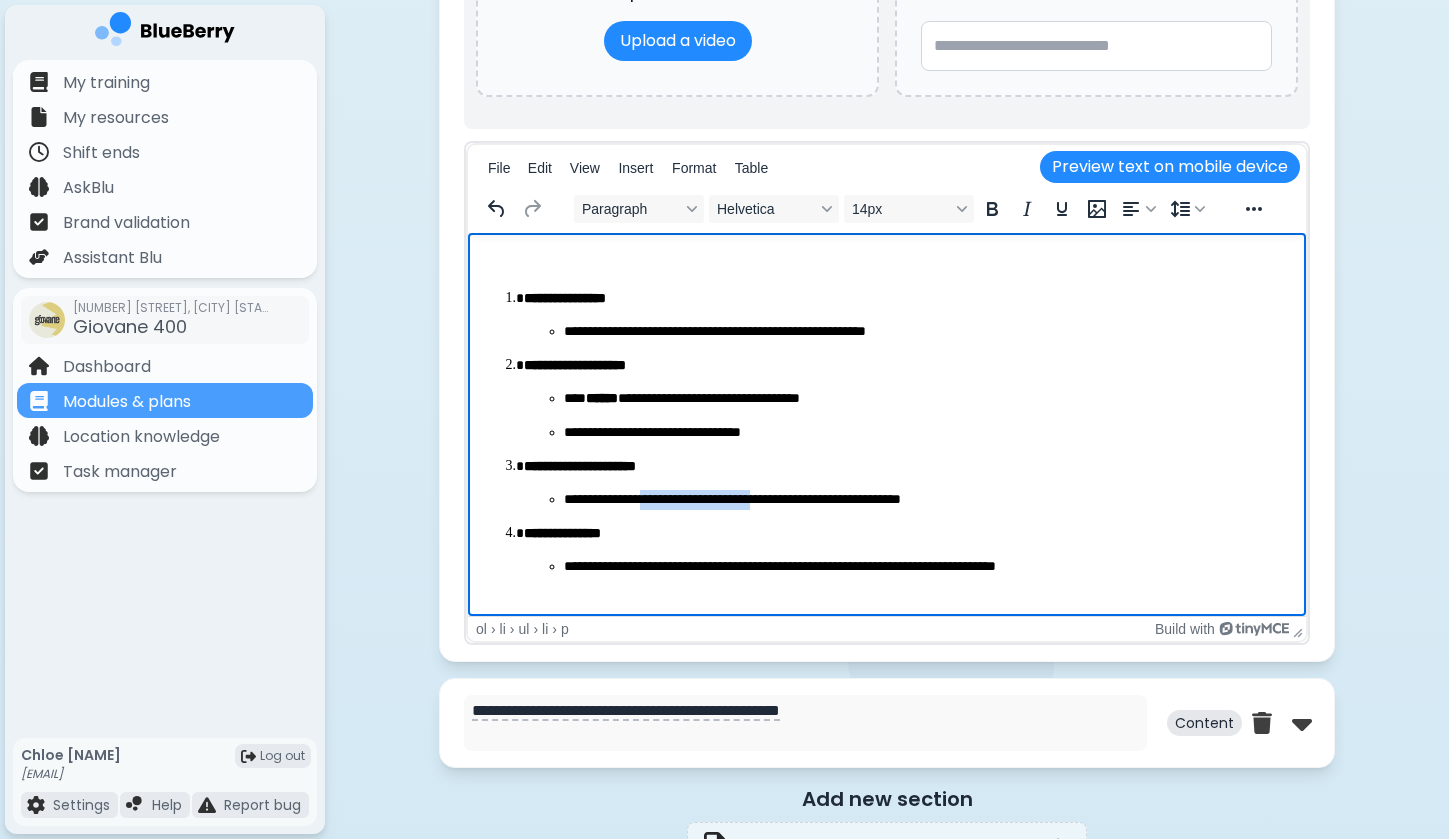click on "**********" at bounding box center (927, 500) 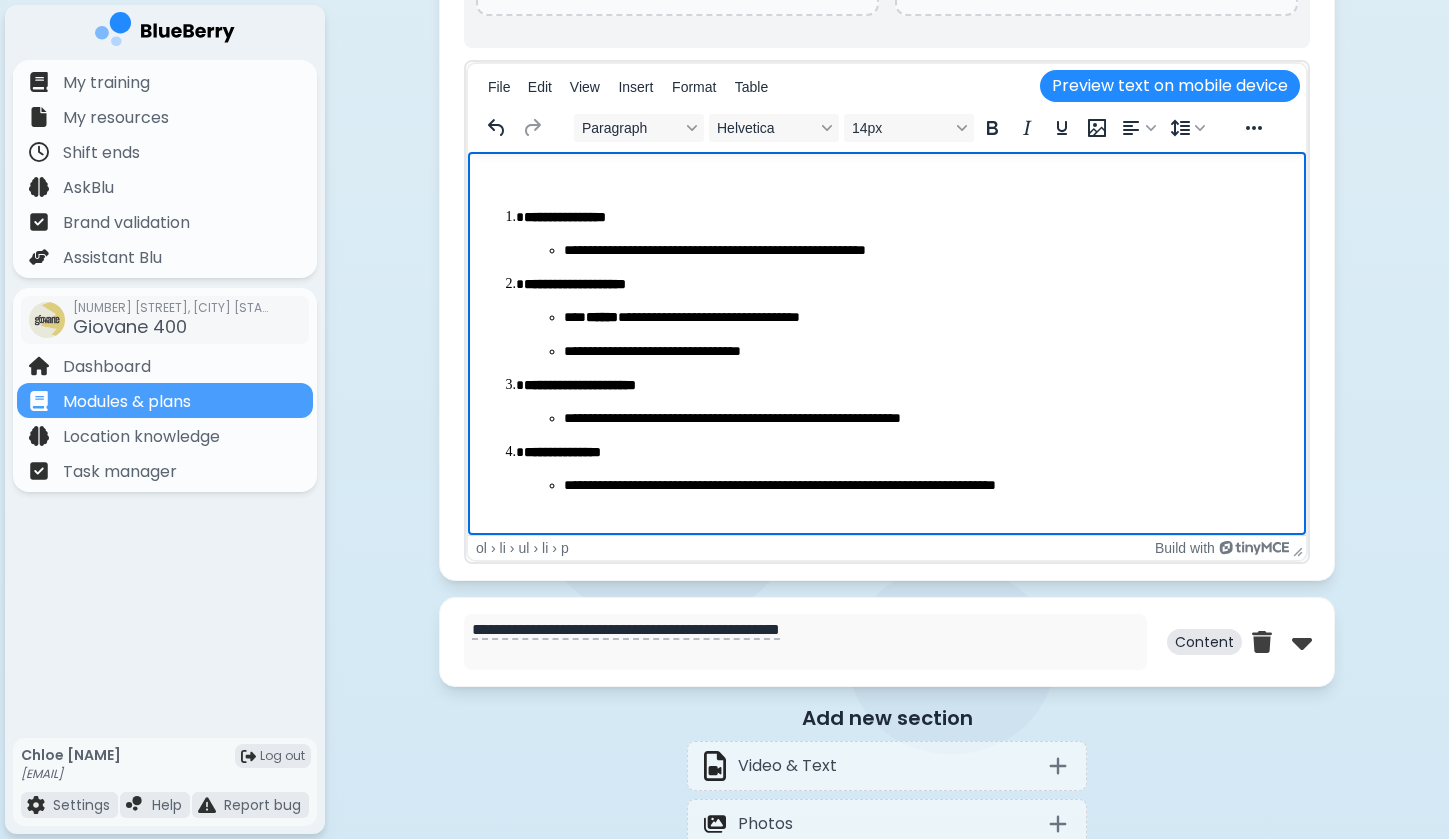 scroll, scrollTop: 3673, scrollLeft: 0, axis: vertical 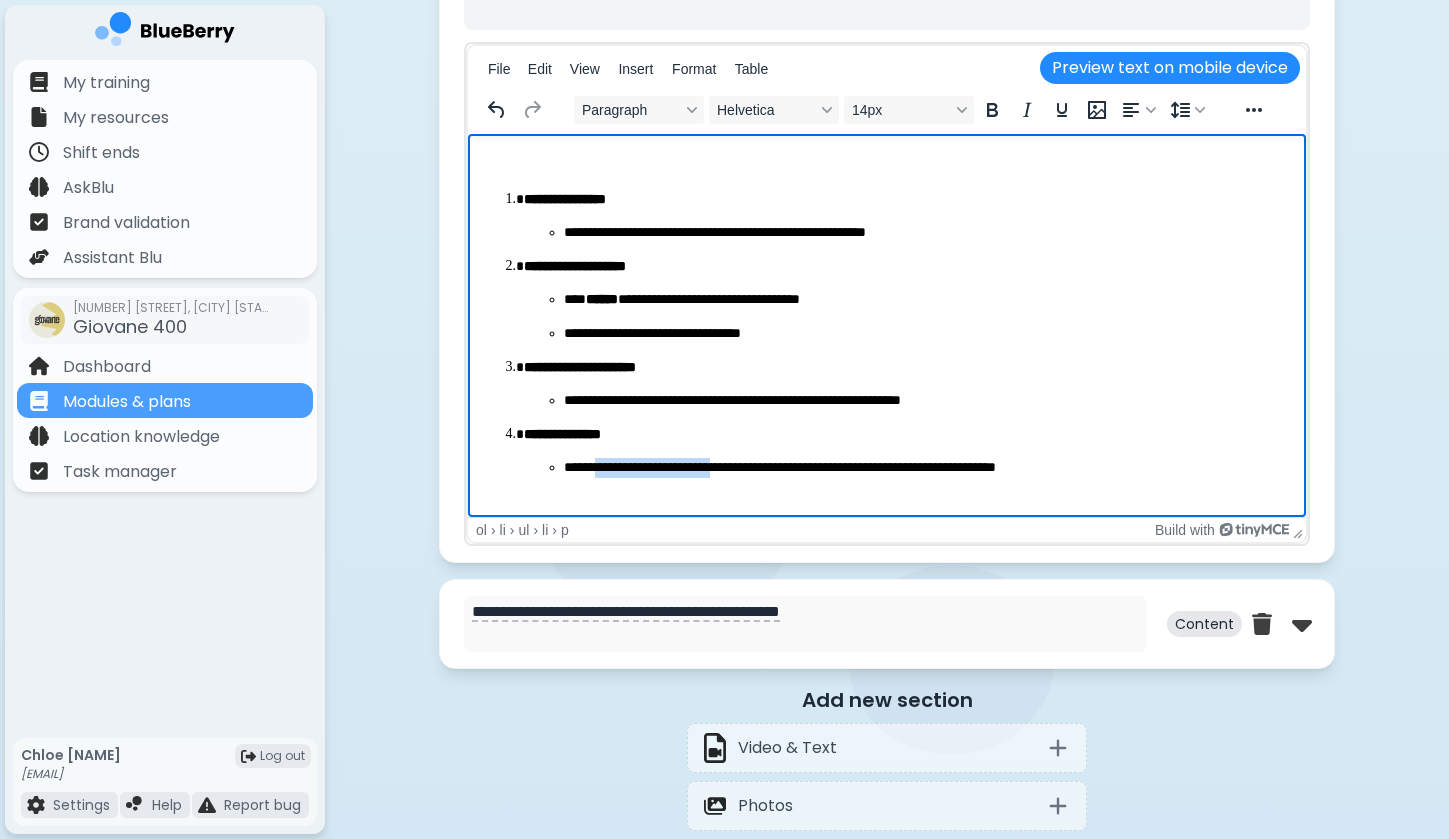 drag, startPoint x: 606, startPoint y: 470, endPoint x: 771, endPoint y: 470, distance: 165 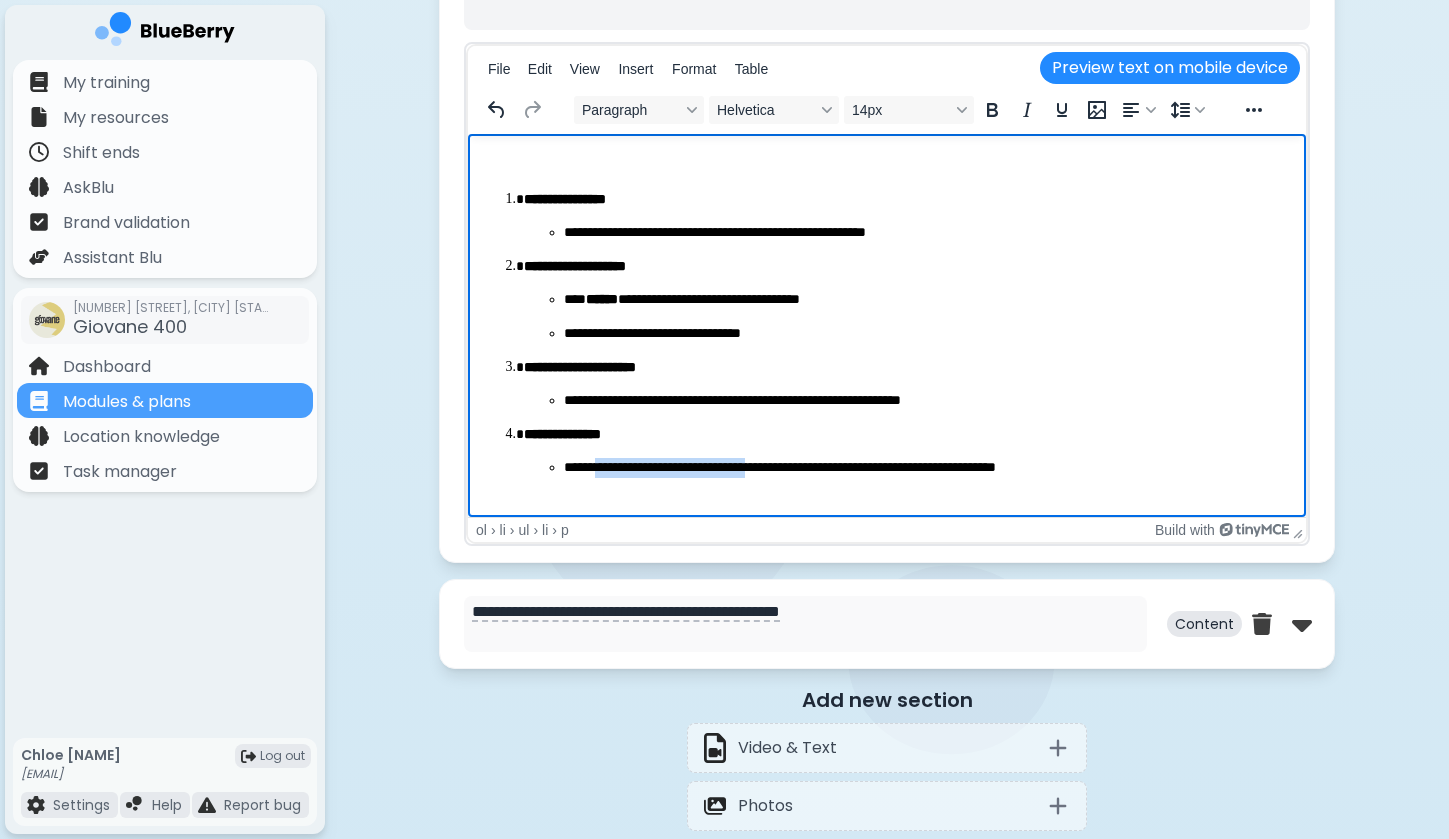 click on "**********" at bounding box center [927, 468] 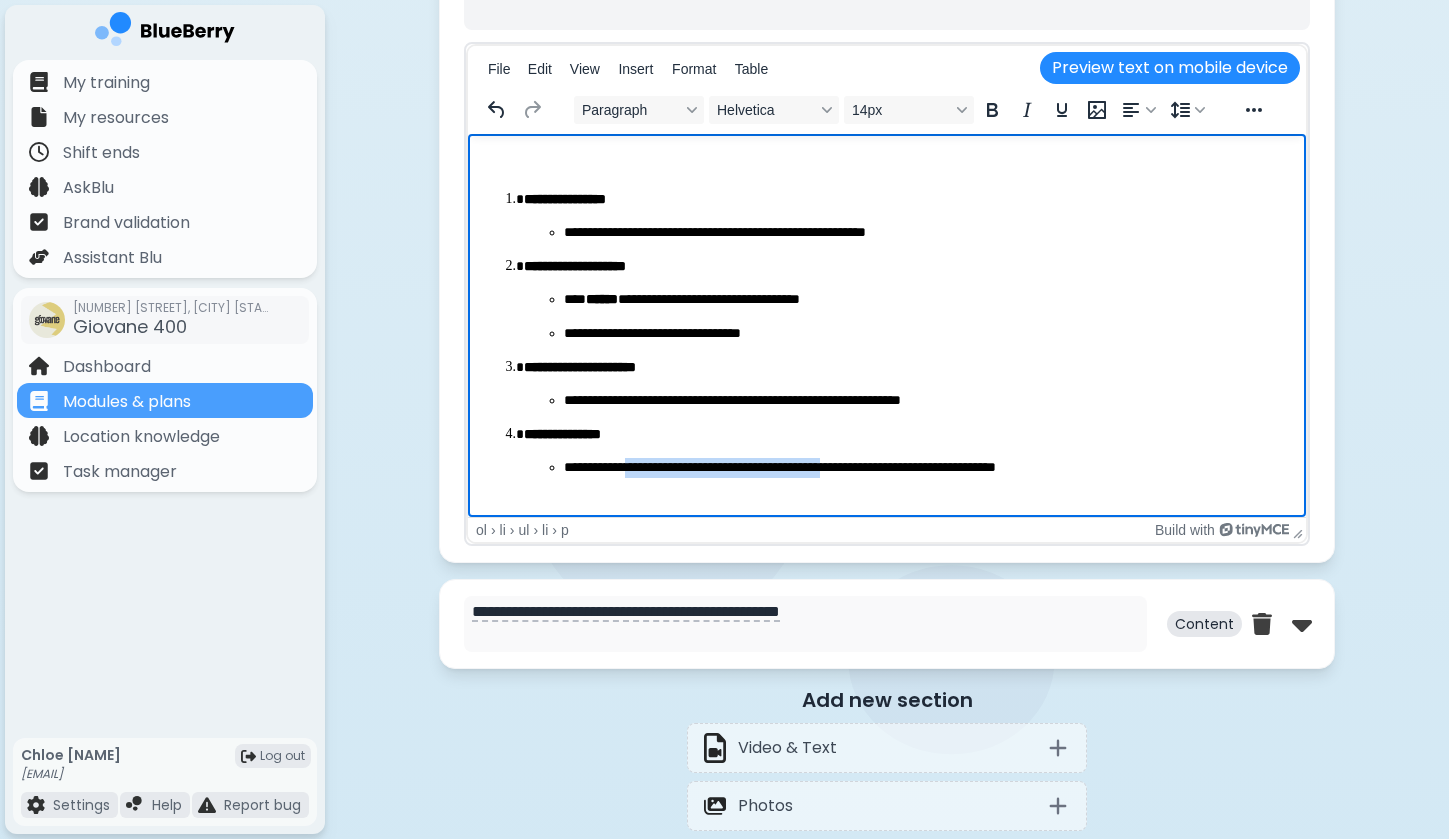 drag, startPoint x: 638, startPoint y: 459, endPoint x: 881, endPoint y: 459, distance: 243 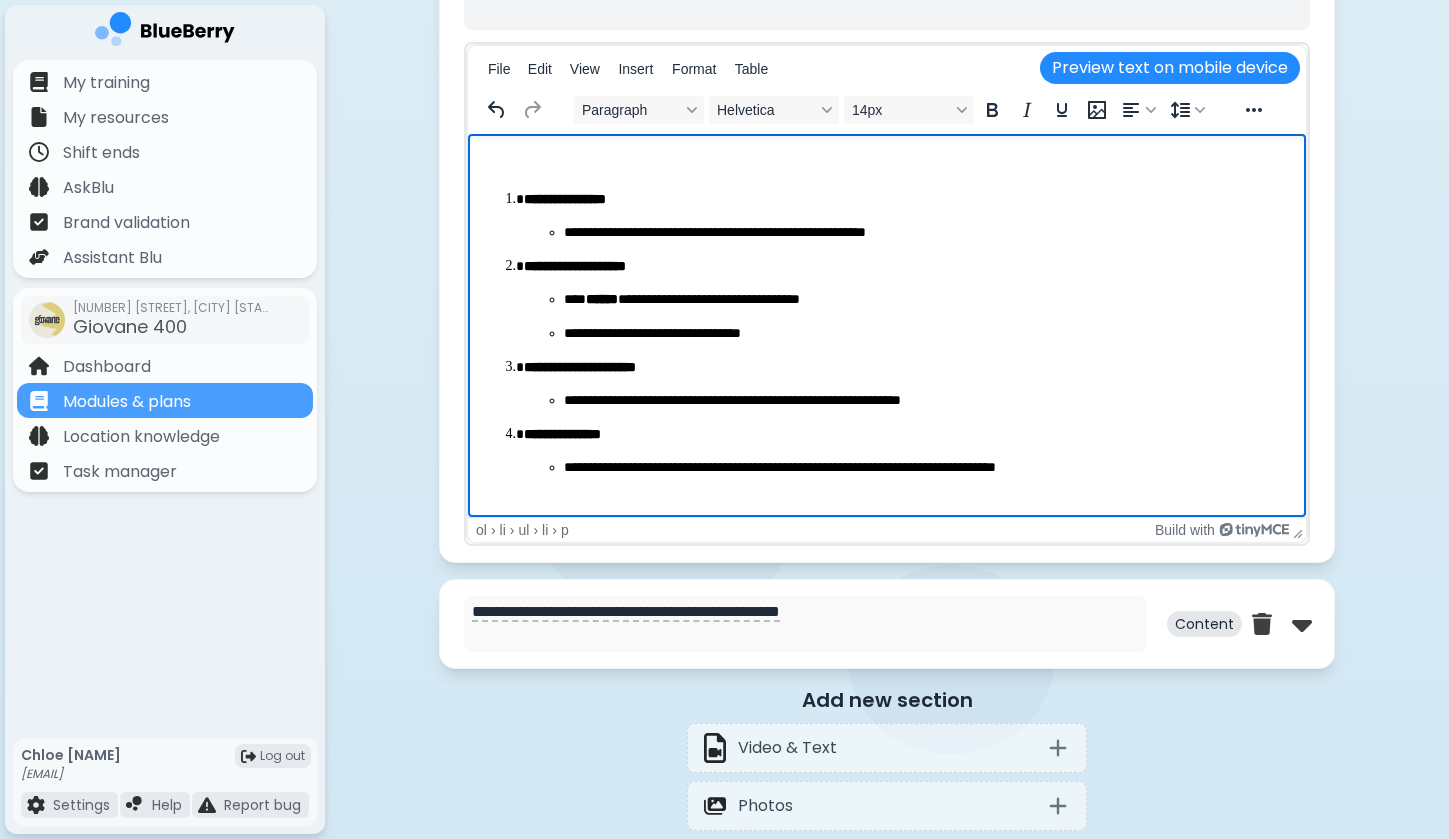 click on "**********" at bounding box center [927, 468] 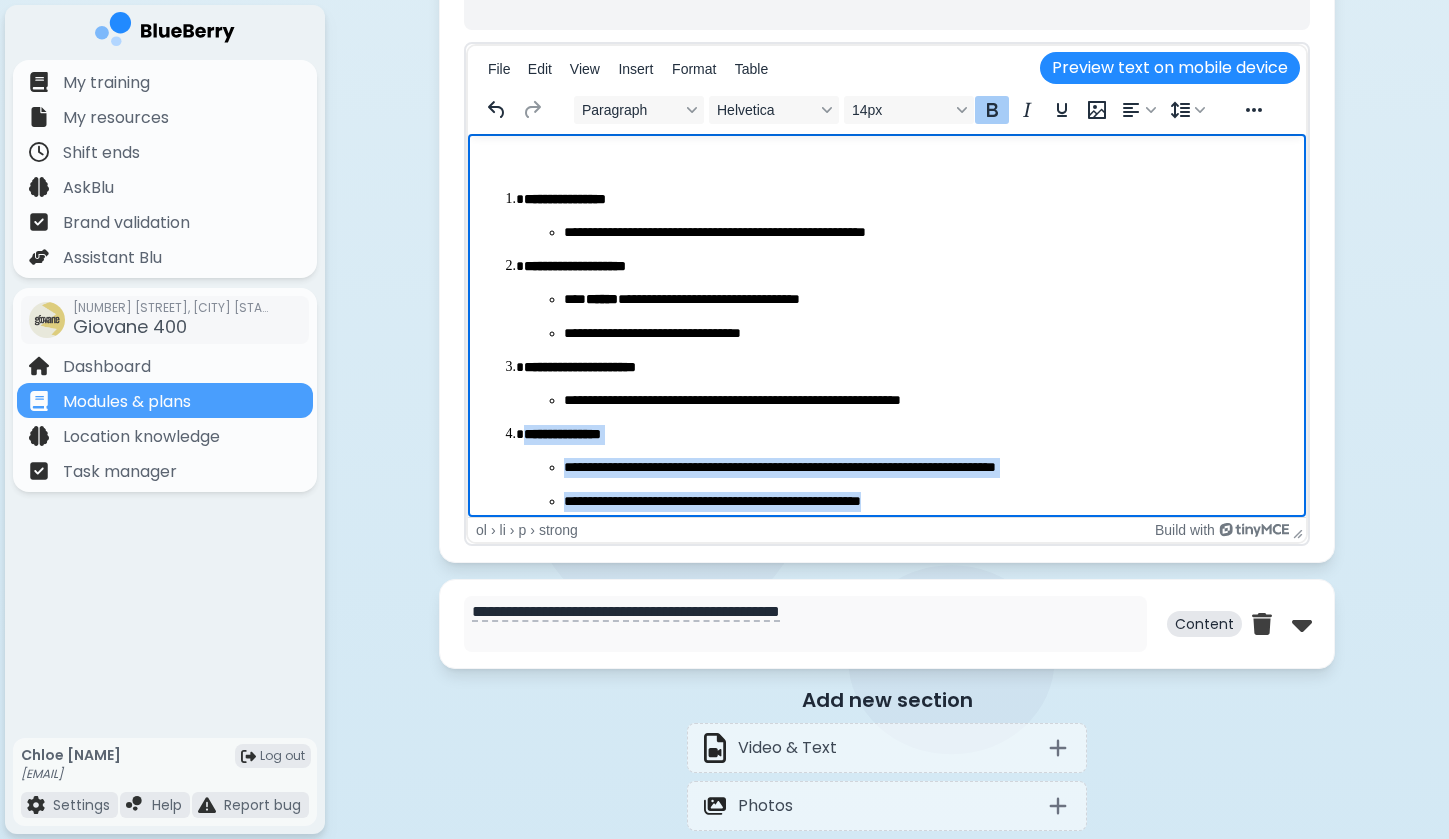 drag, startPoint x: 951, startPoint y: 504, endPoint x: 510, endPoint y: 422, distance: 448.5588 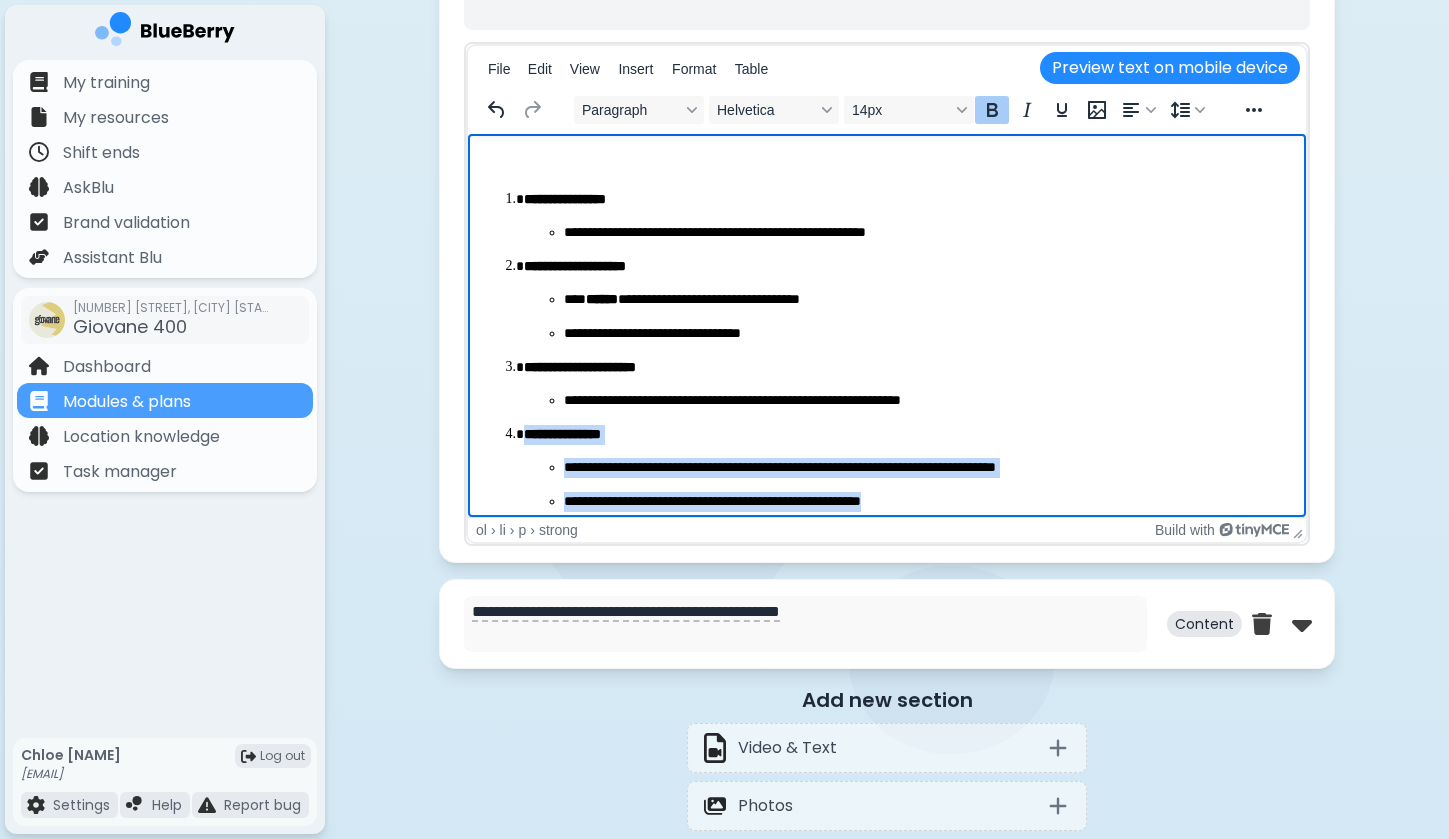 click on "**********" at bounding box center (887, 351) 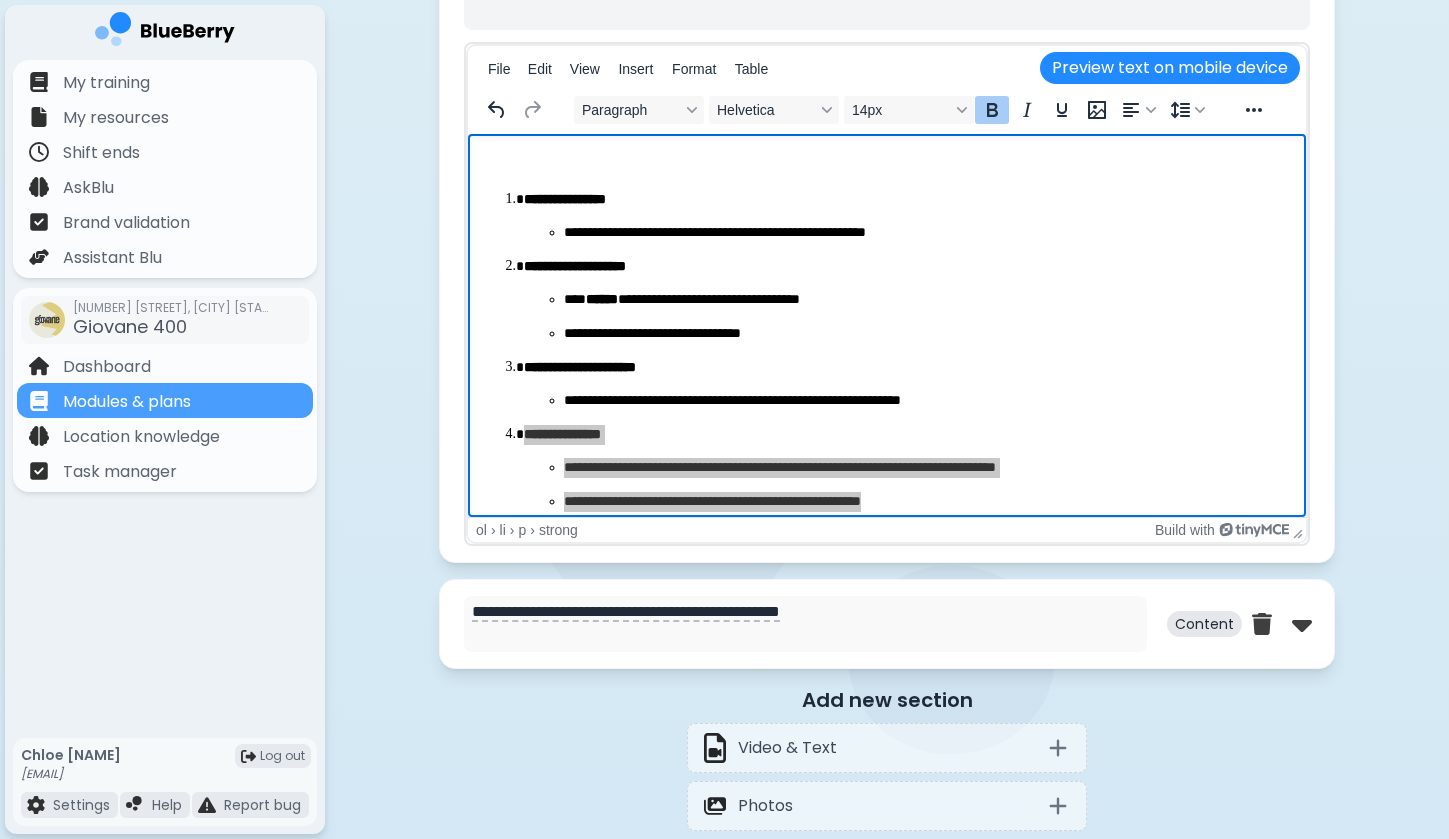 click on "**********" at bounding box center (887, -1266) 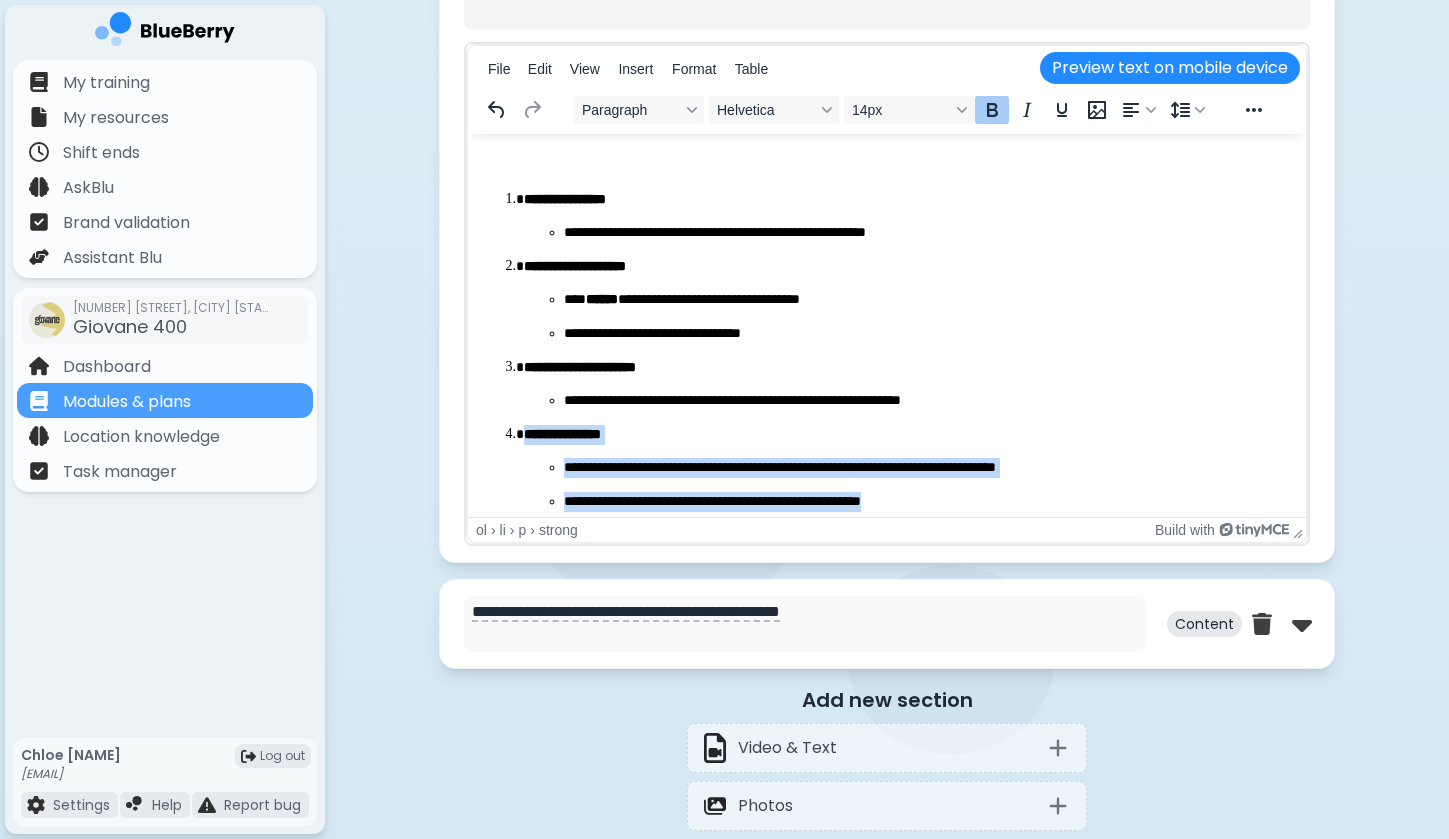 click on "**********" at bounding box center [907, 468] 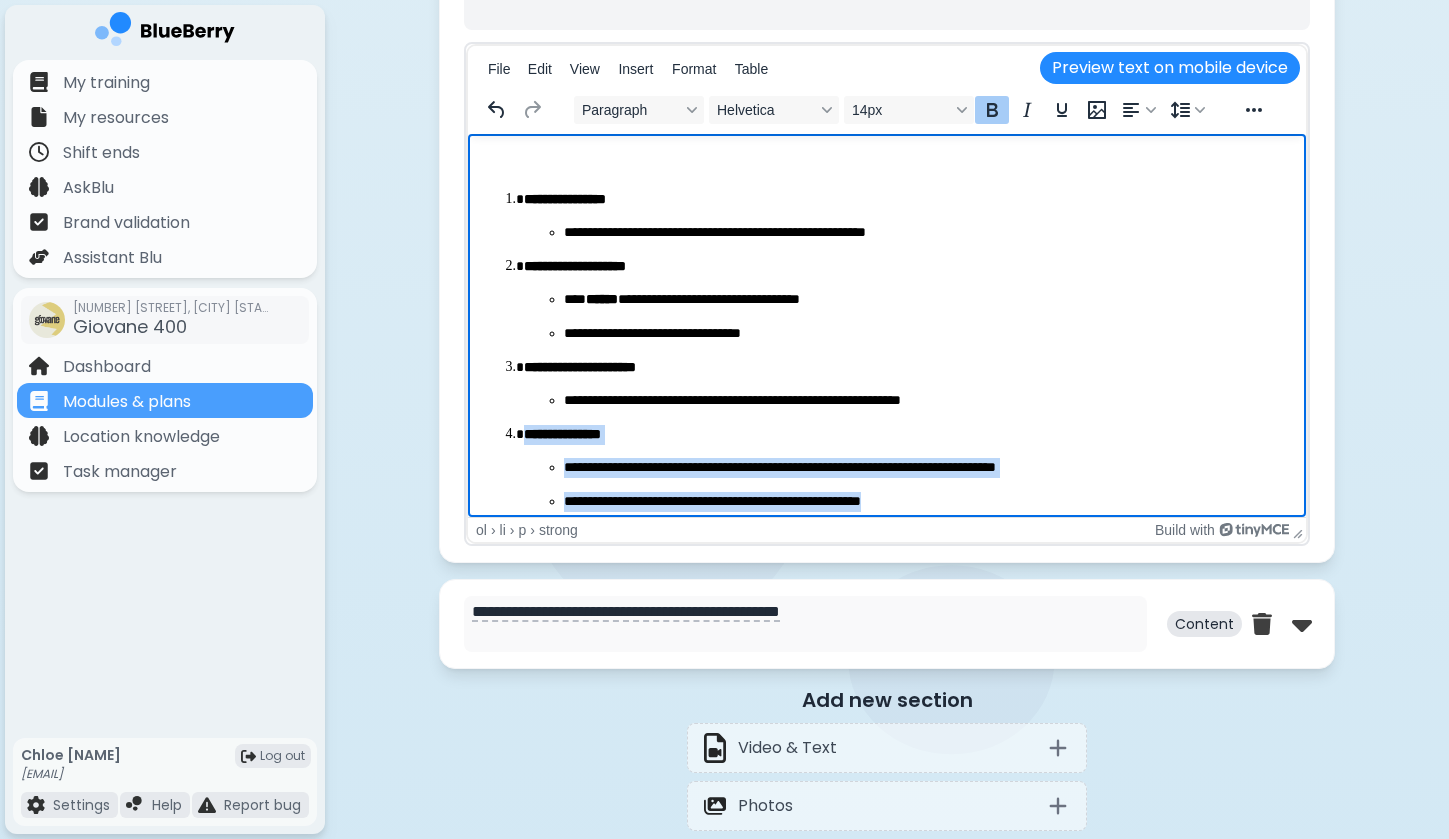 drag, startPoint x: 928, startPoint y: 497, endPoint x: 509, endPoint y: 429, distance: 424.48203 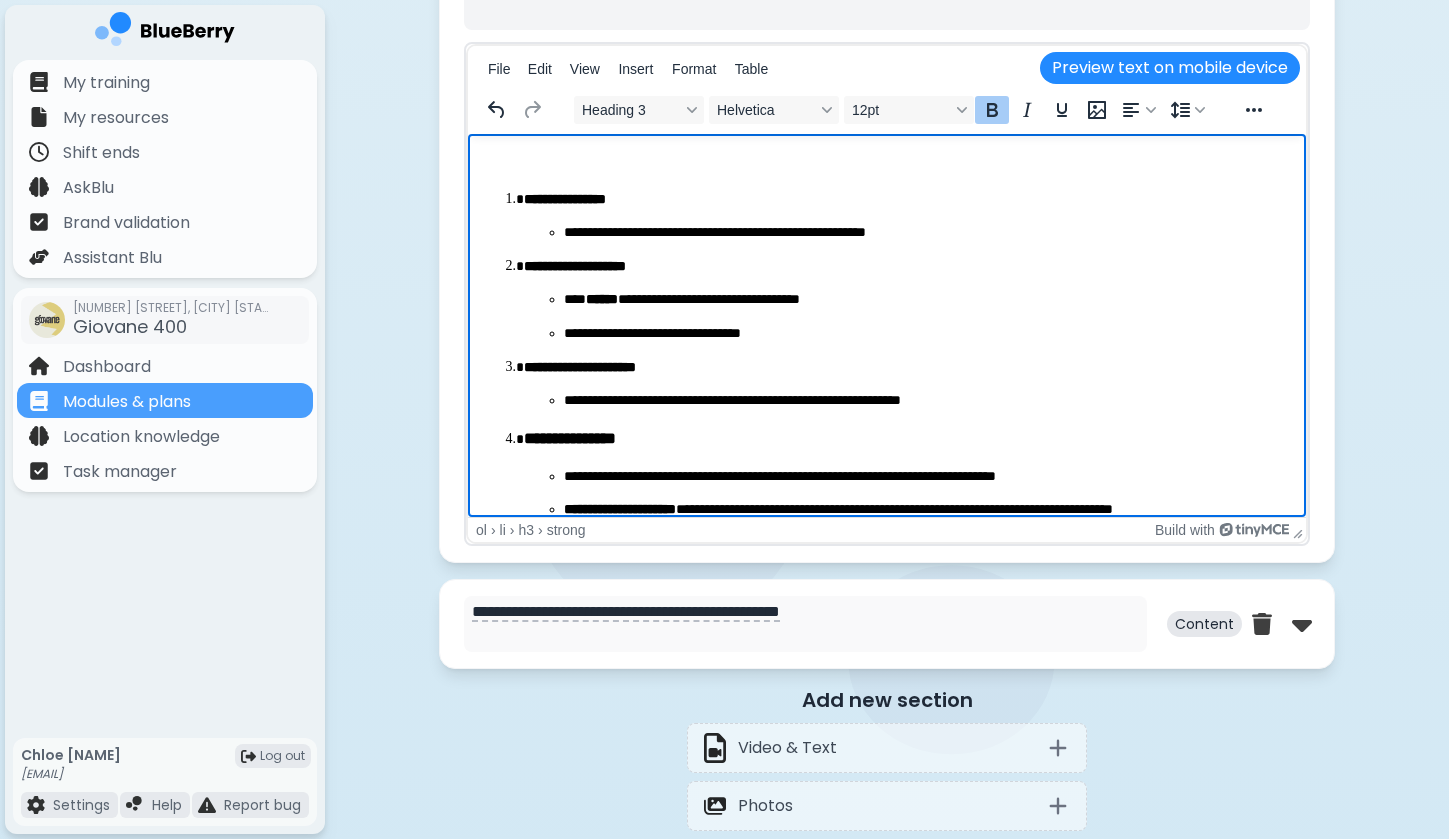 click on "**********" at bounding box center (570, 438) 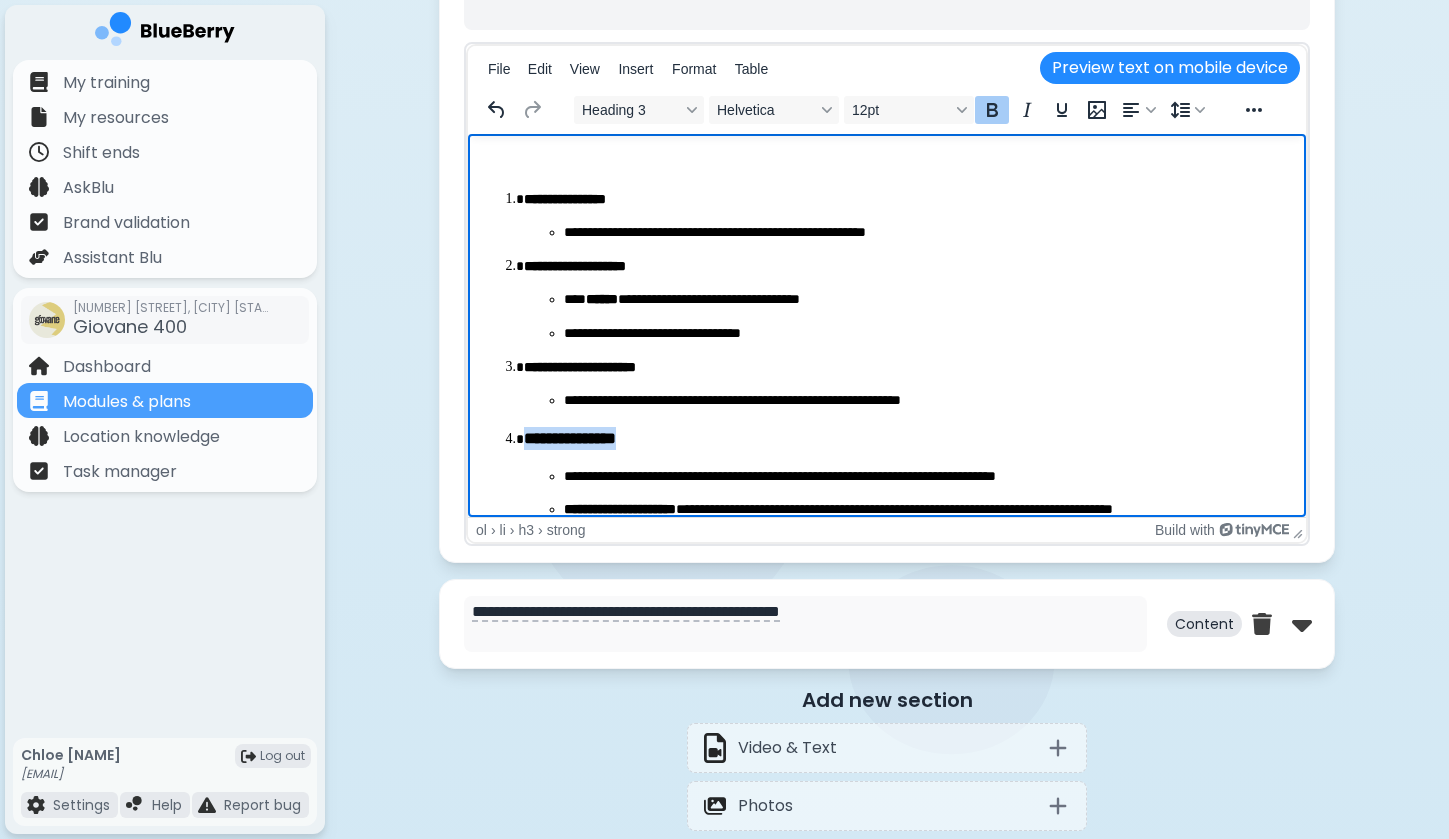 drag, startPoint x: 663, startPoint y: 439, endPoint x: 496, endPoint y: 437, distance: 167.01198 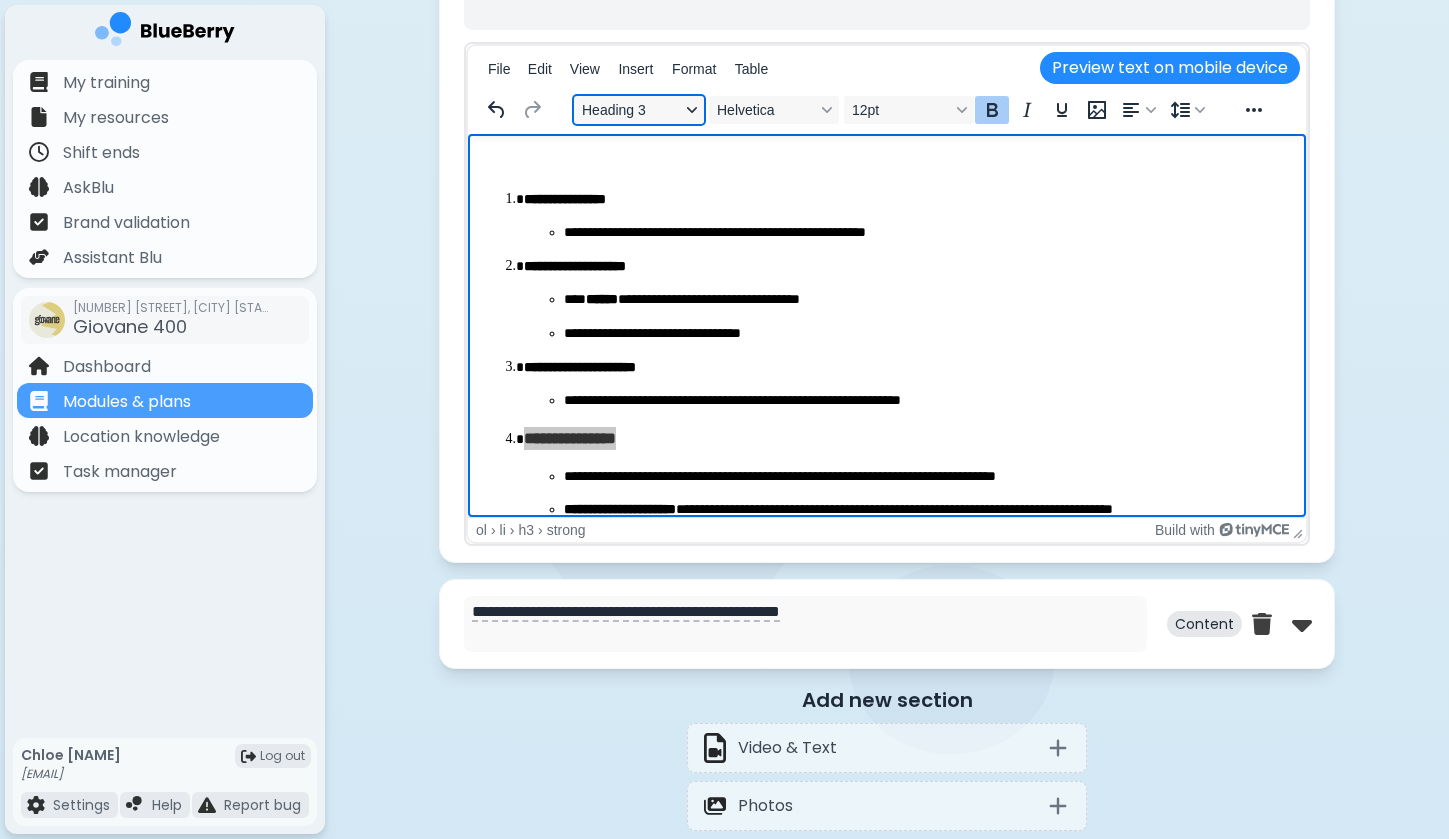 click on "Heading 3" at bounding box center [639, 110] 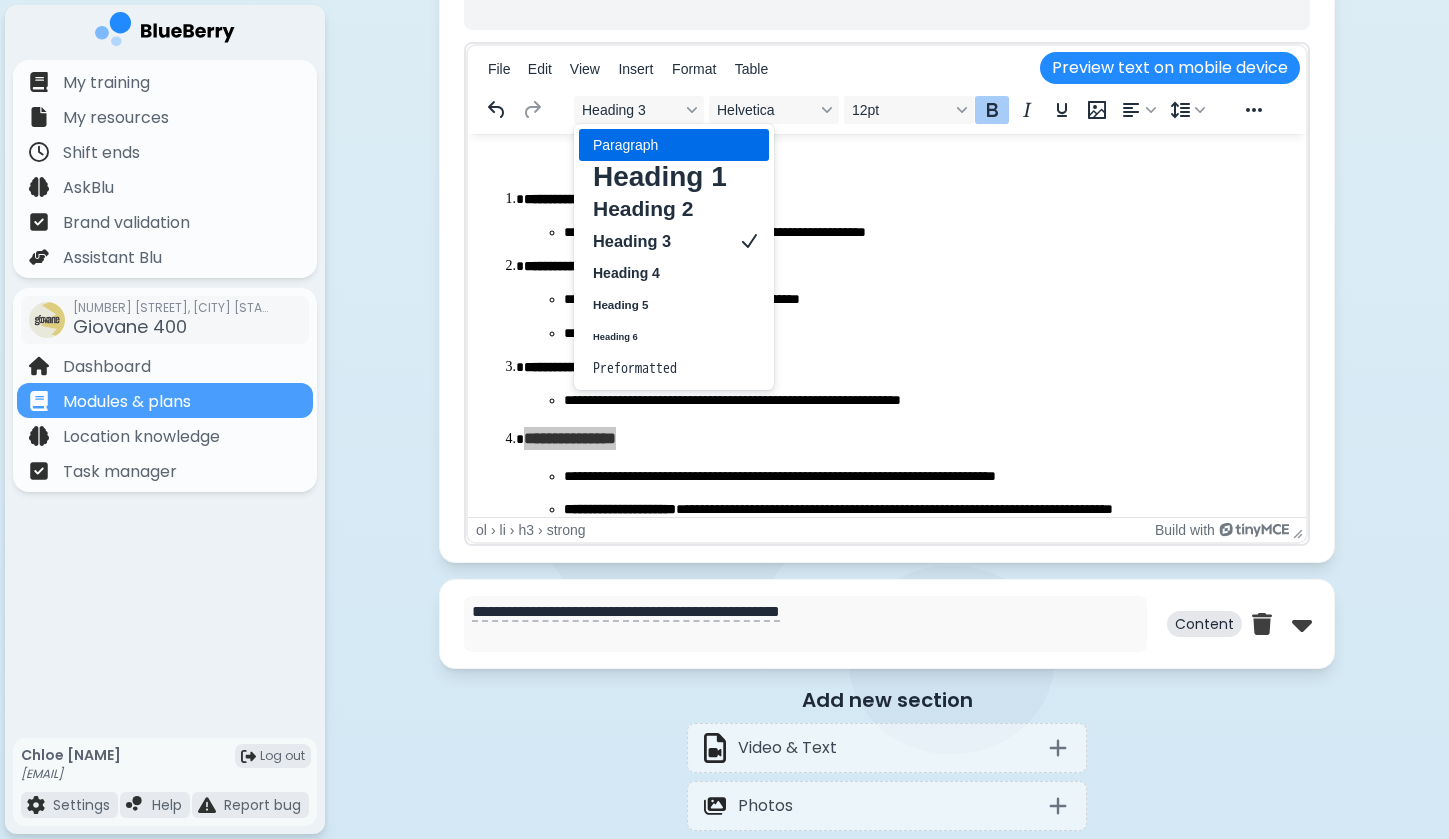 click on "Paragraph" at bounding box center (660, 145) 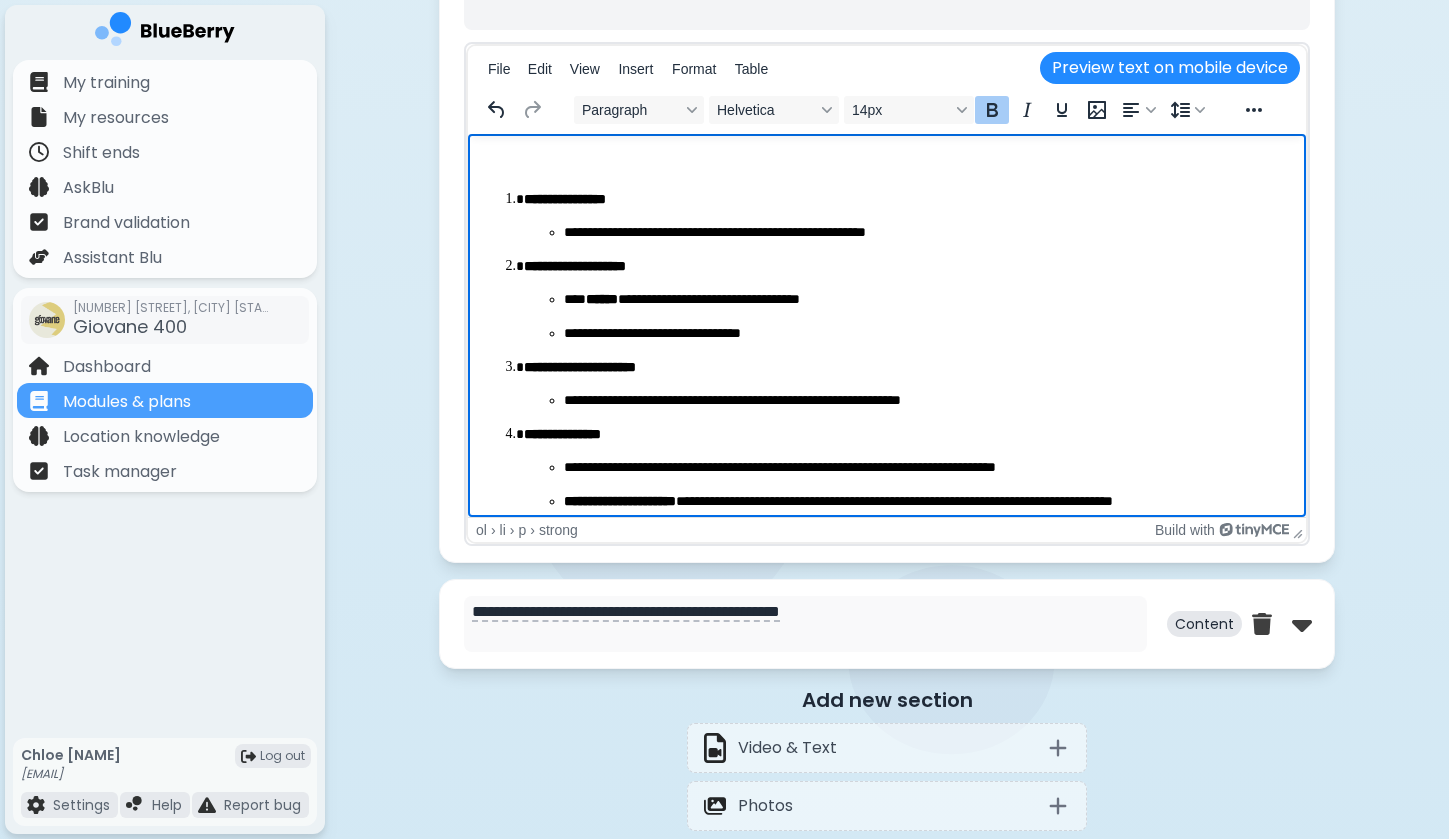 click on "**********" at bounding box center (927, 401) 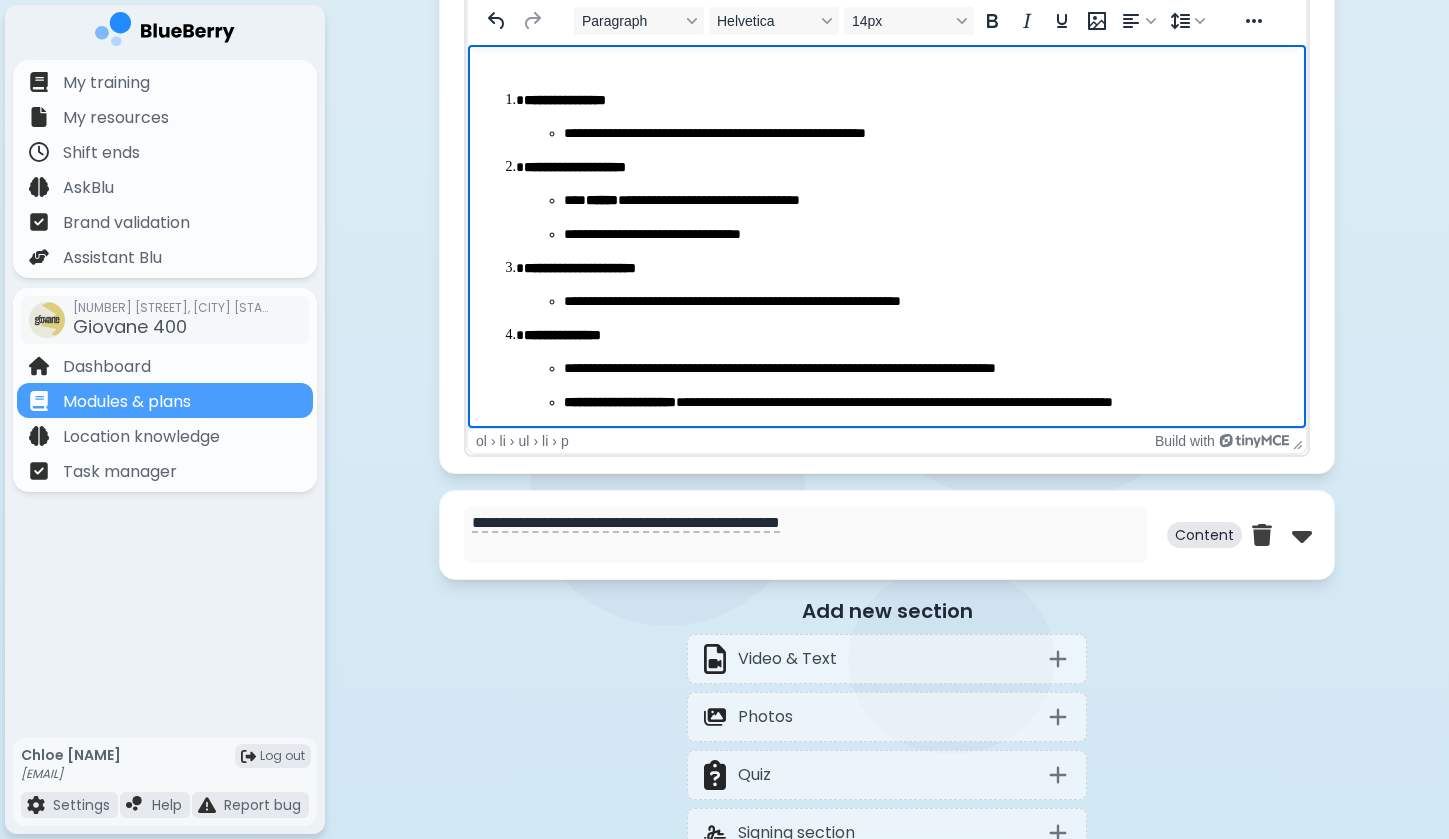 scroll, scrollTop: 3753, scrollLeft: 0, axis: vertical 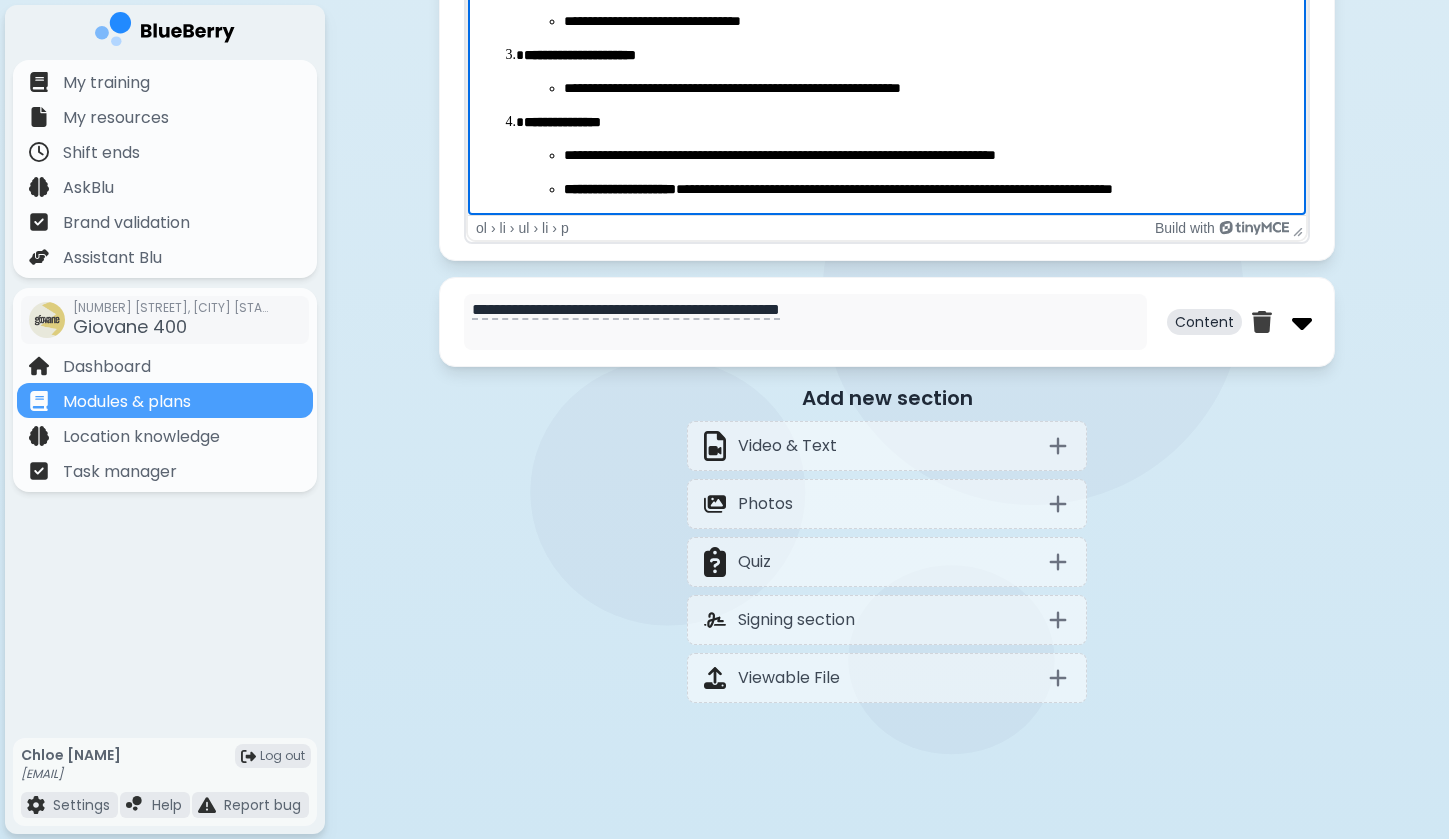 click at bounding box center [1302, 322] 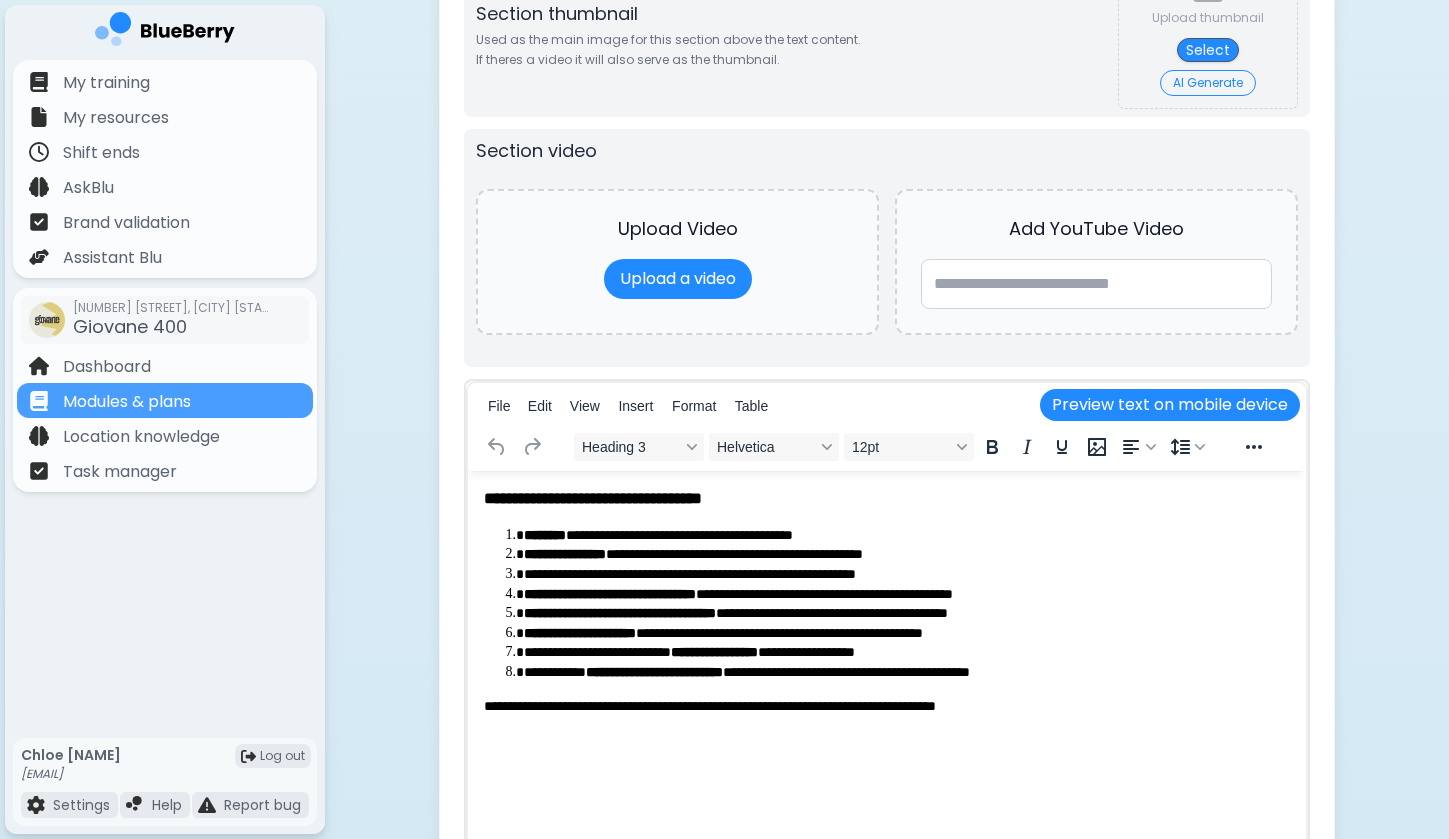 scroll, scrollTop: 4505, scrollLeft: 0, axis: vertical 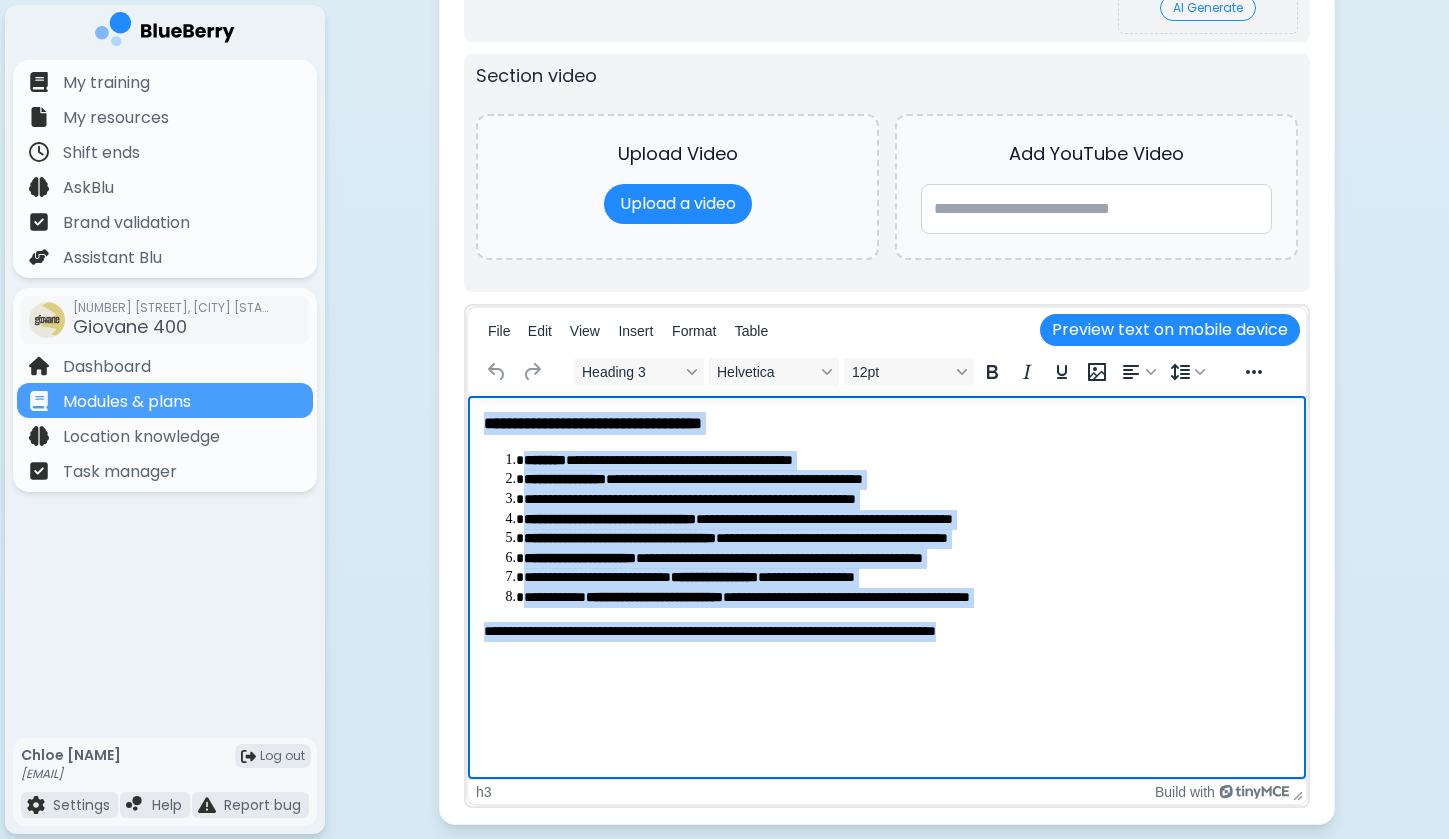 drag, startPoint x: 483, startPoint y: 421, endPoint x: 820, endPoint y: 655, distance: 410.2743 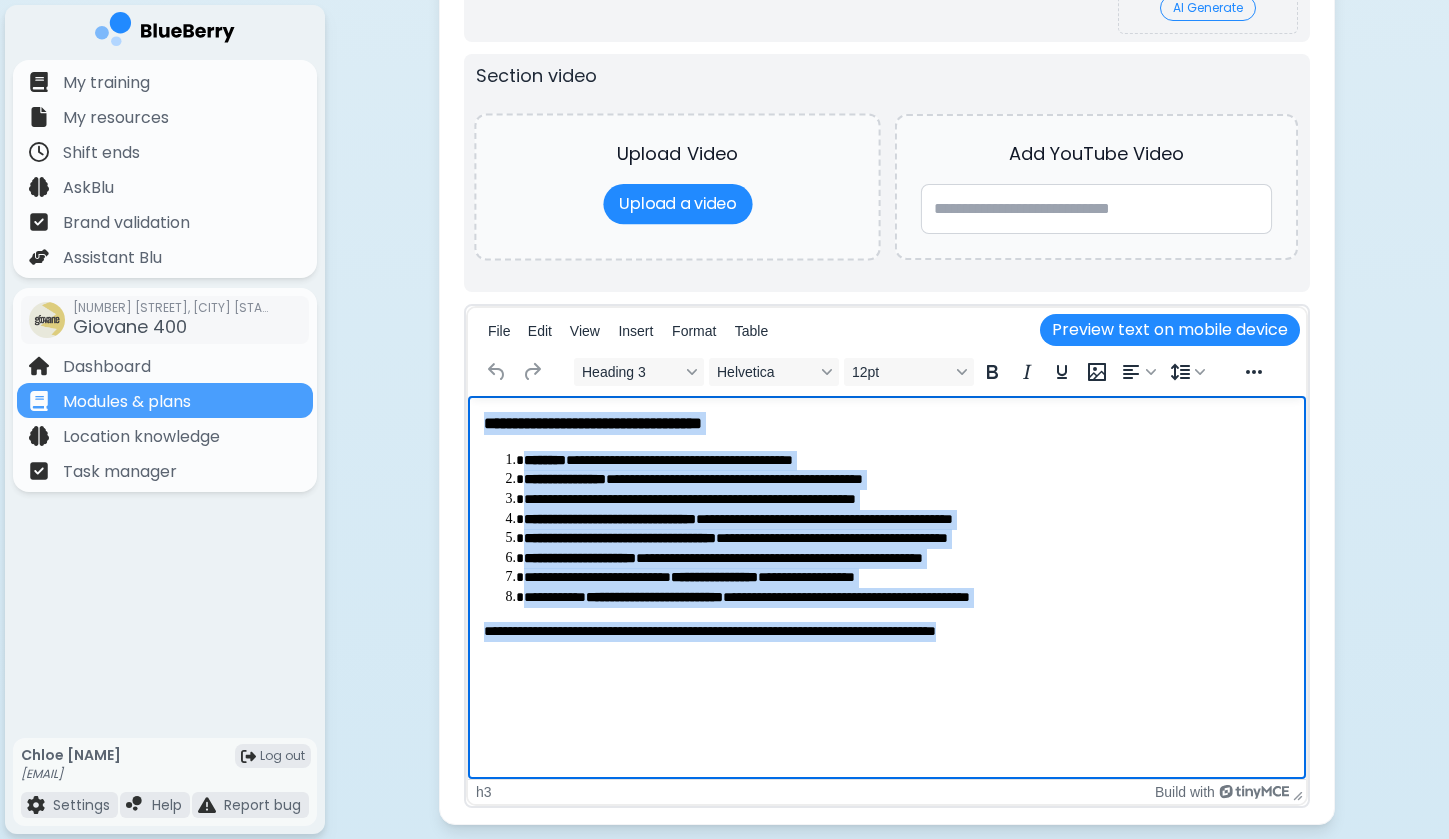 paste 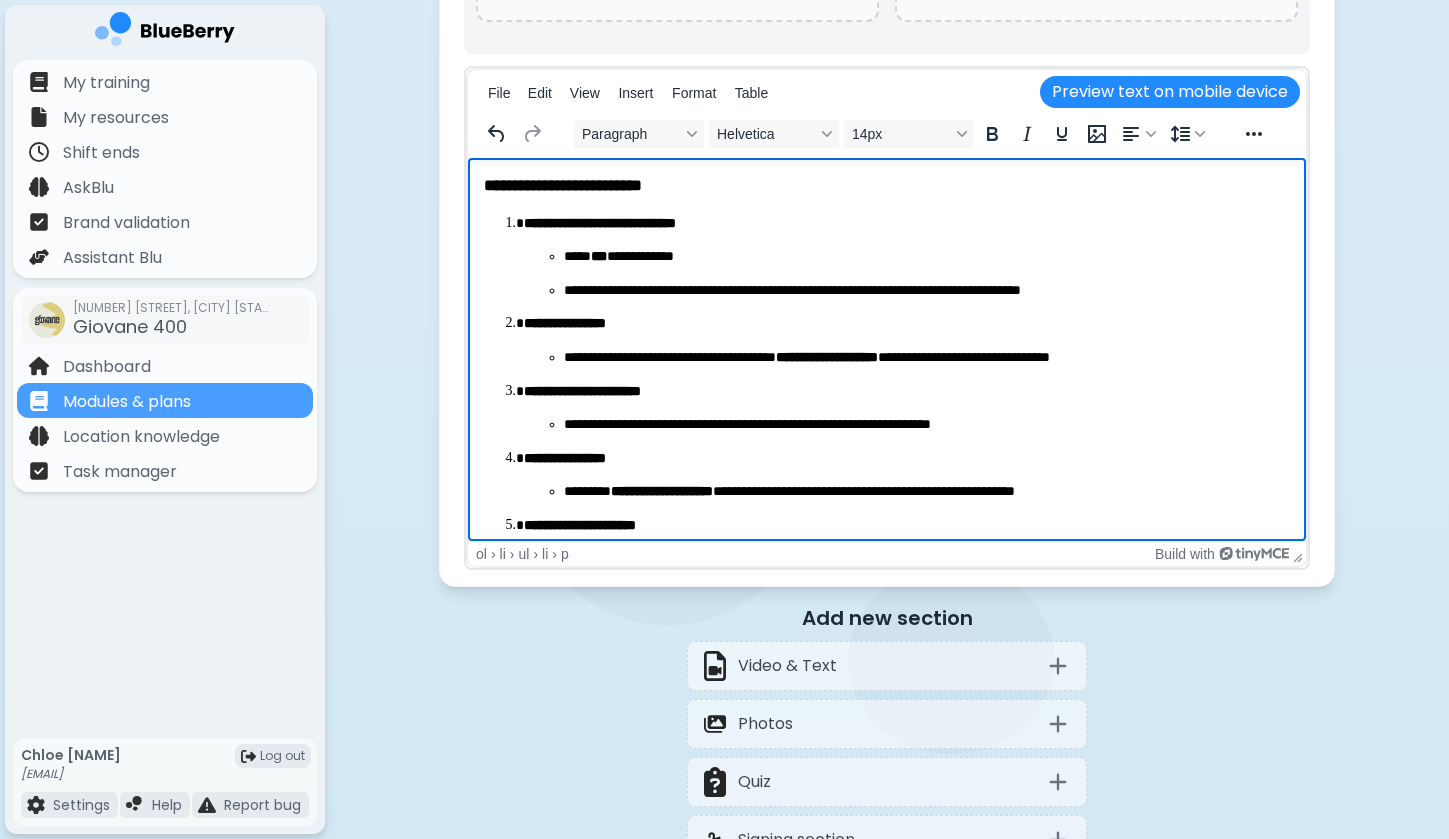 scroll, scrollTop: 4730, scrollLeft: 0, axis: vertical 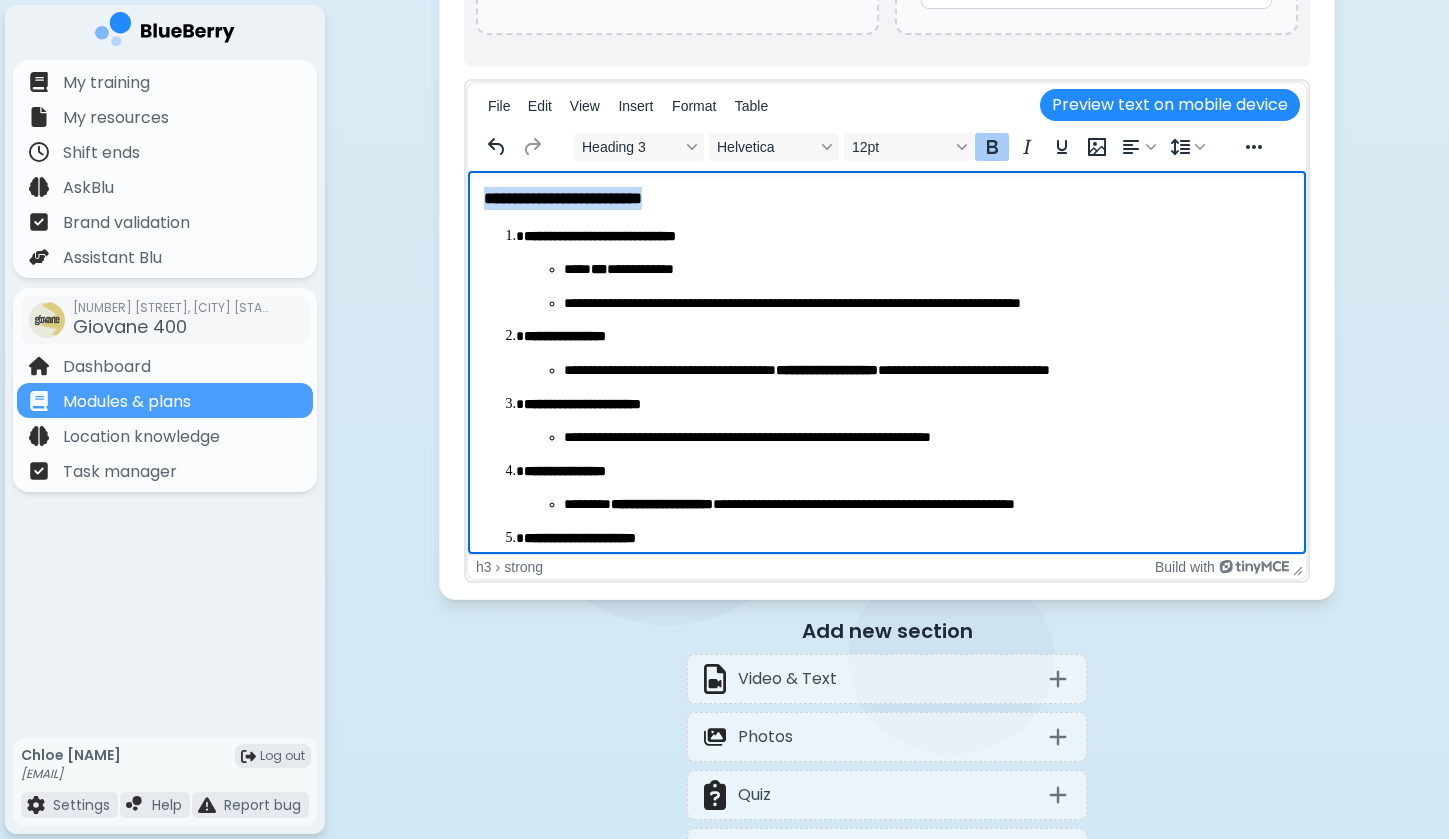 drag, startPoint x: 658, startPoint y: 193, endPoint x: 376, endPoint y: 192, distance: 282.00177 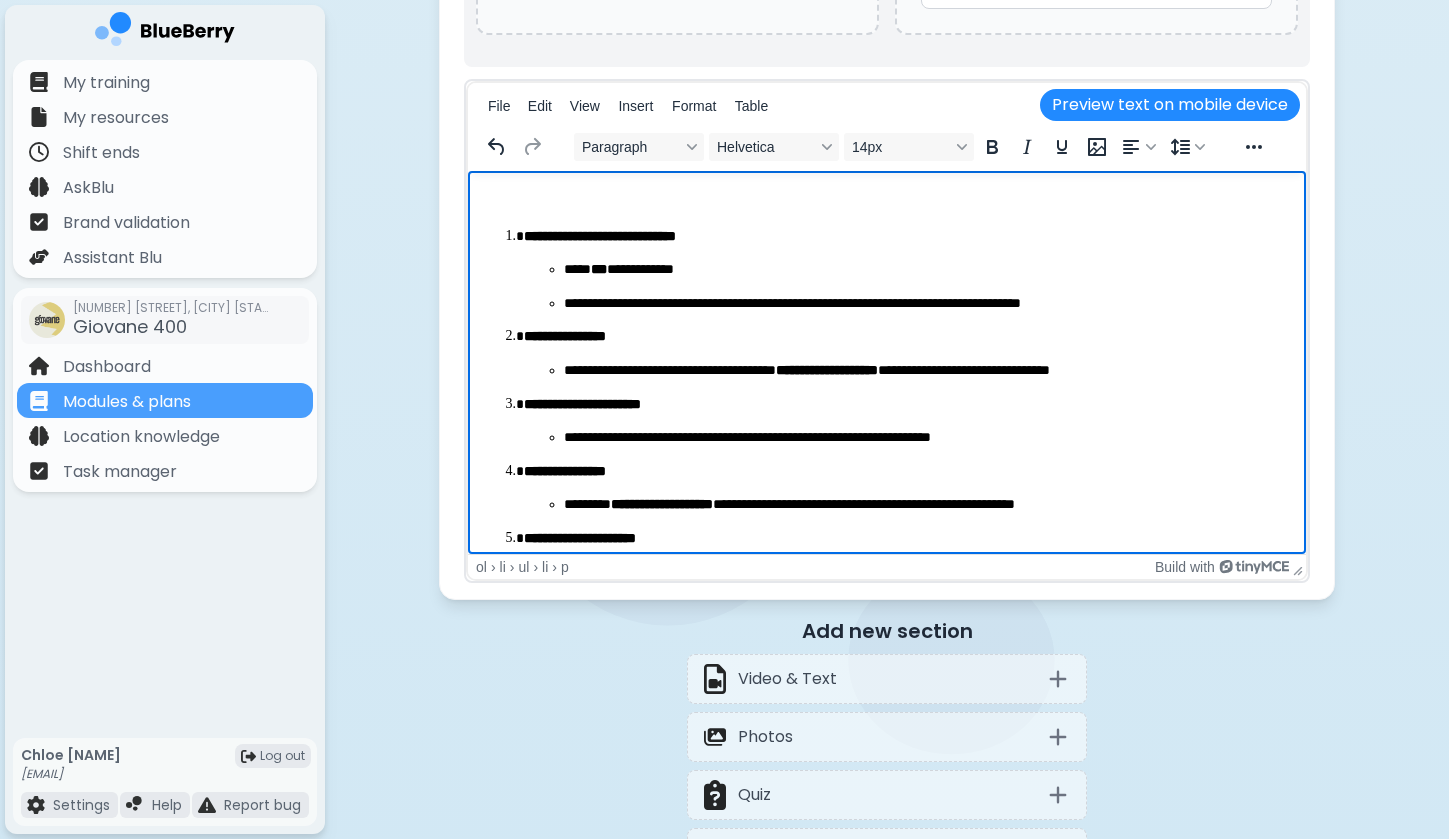 click on "**********" at bounding box center (927, 304) 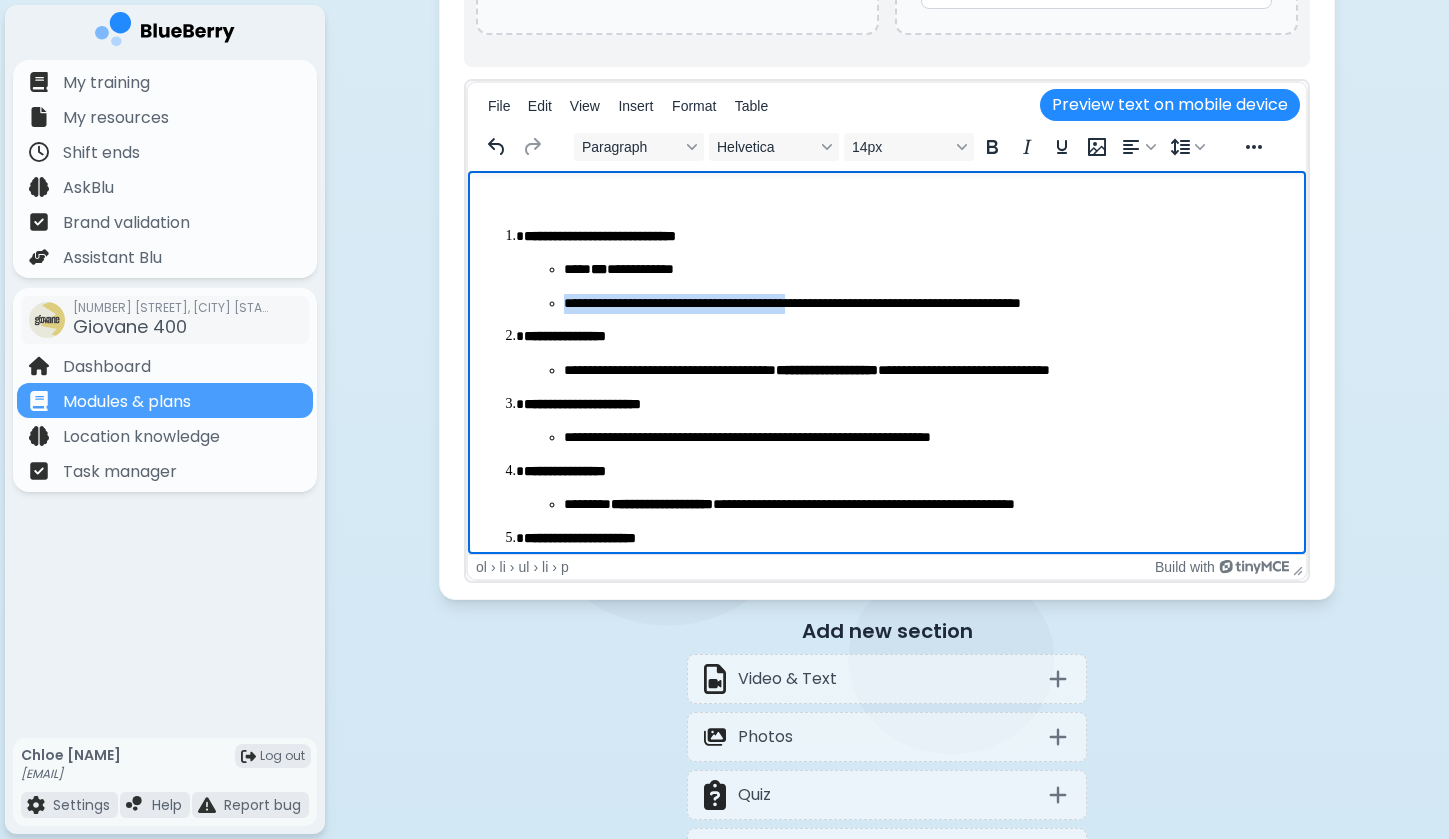 drag, startPoint x: 814, startPoint y: 287, endPoint x: 892, endPoint y: 323, distance: 85.90693 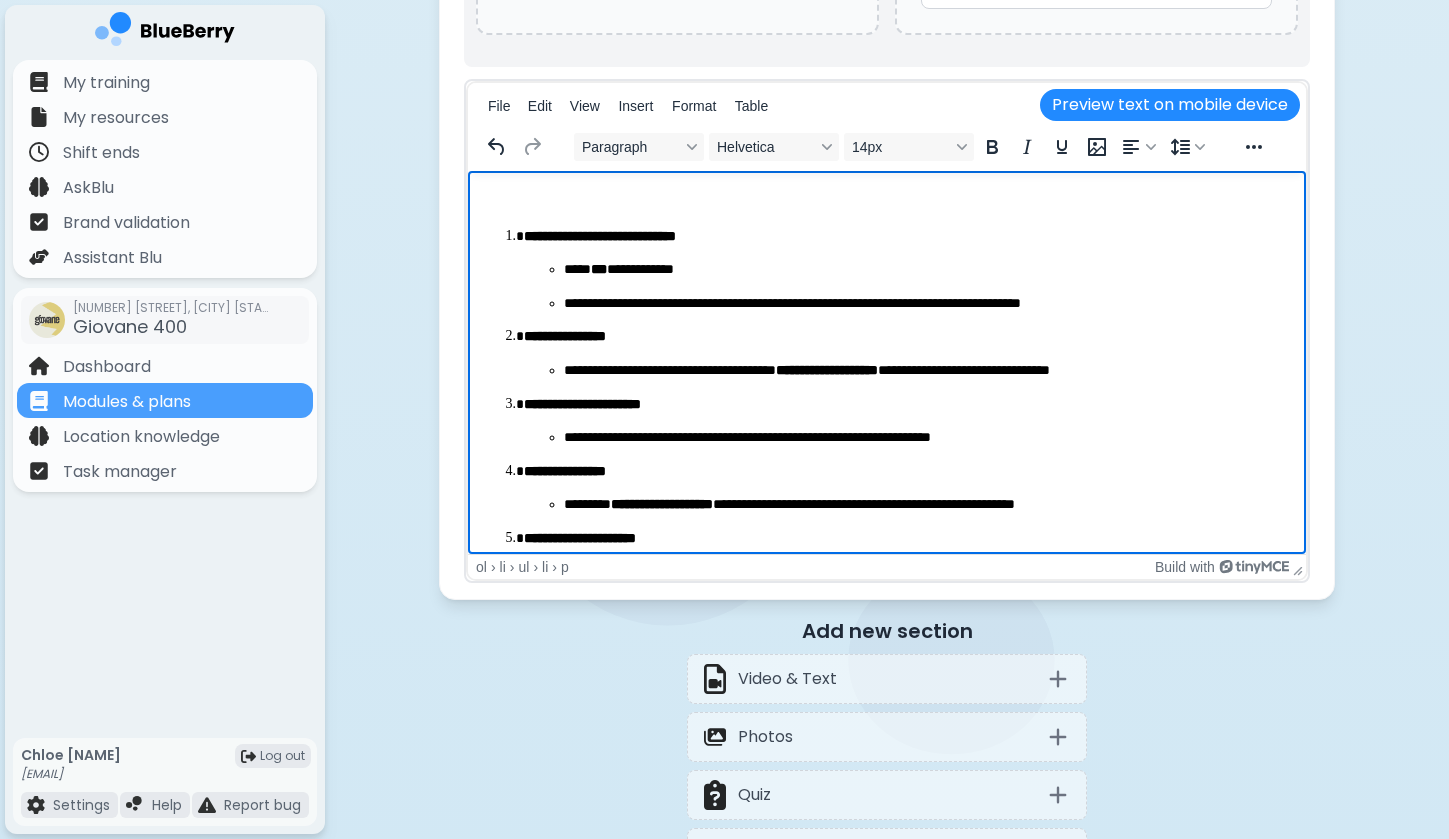 click on "**********" at bounding box center (887, 539) 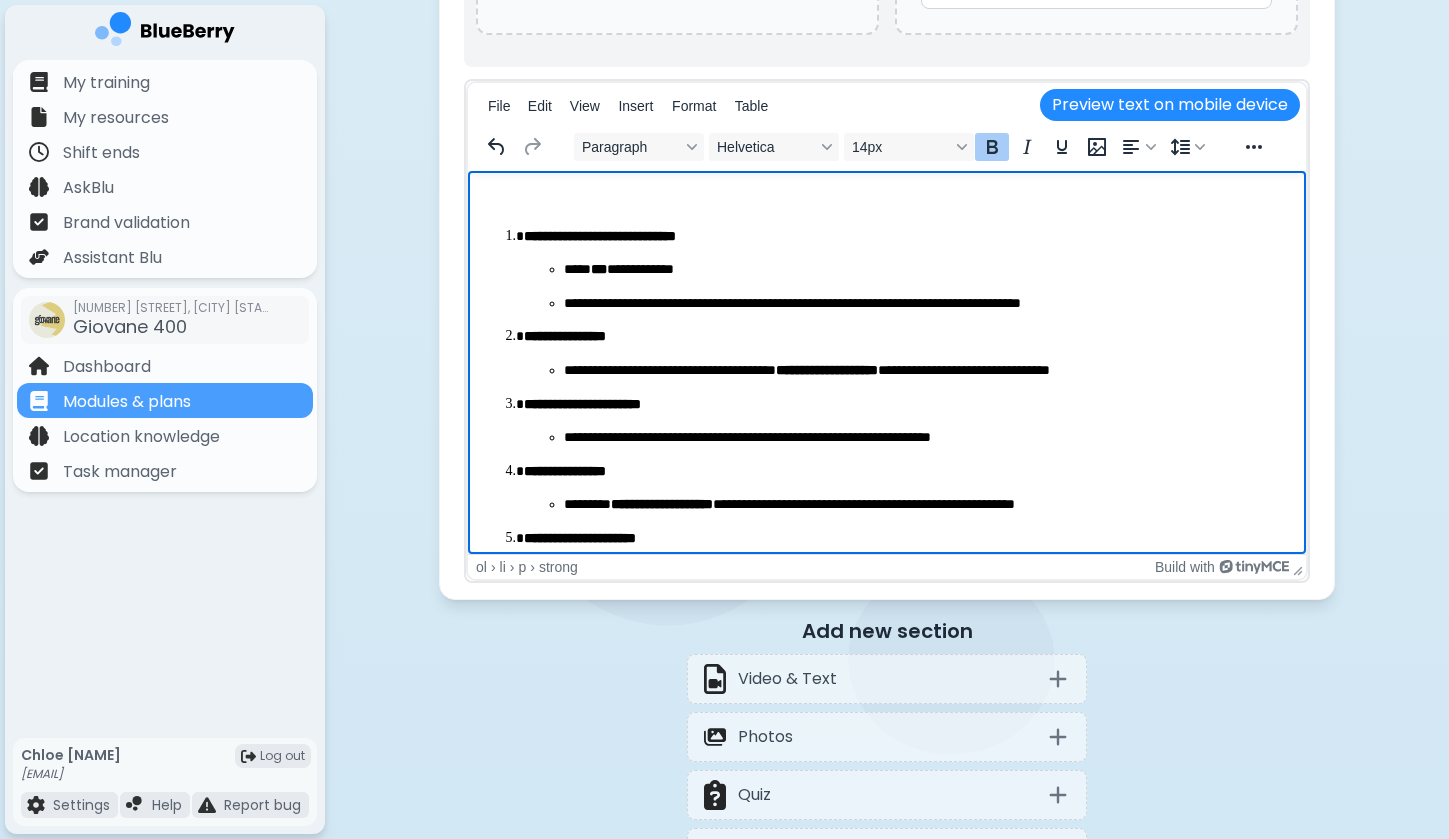 click on "**********" at bounding box center [927, 270] 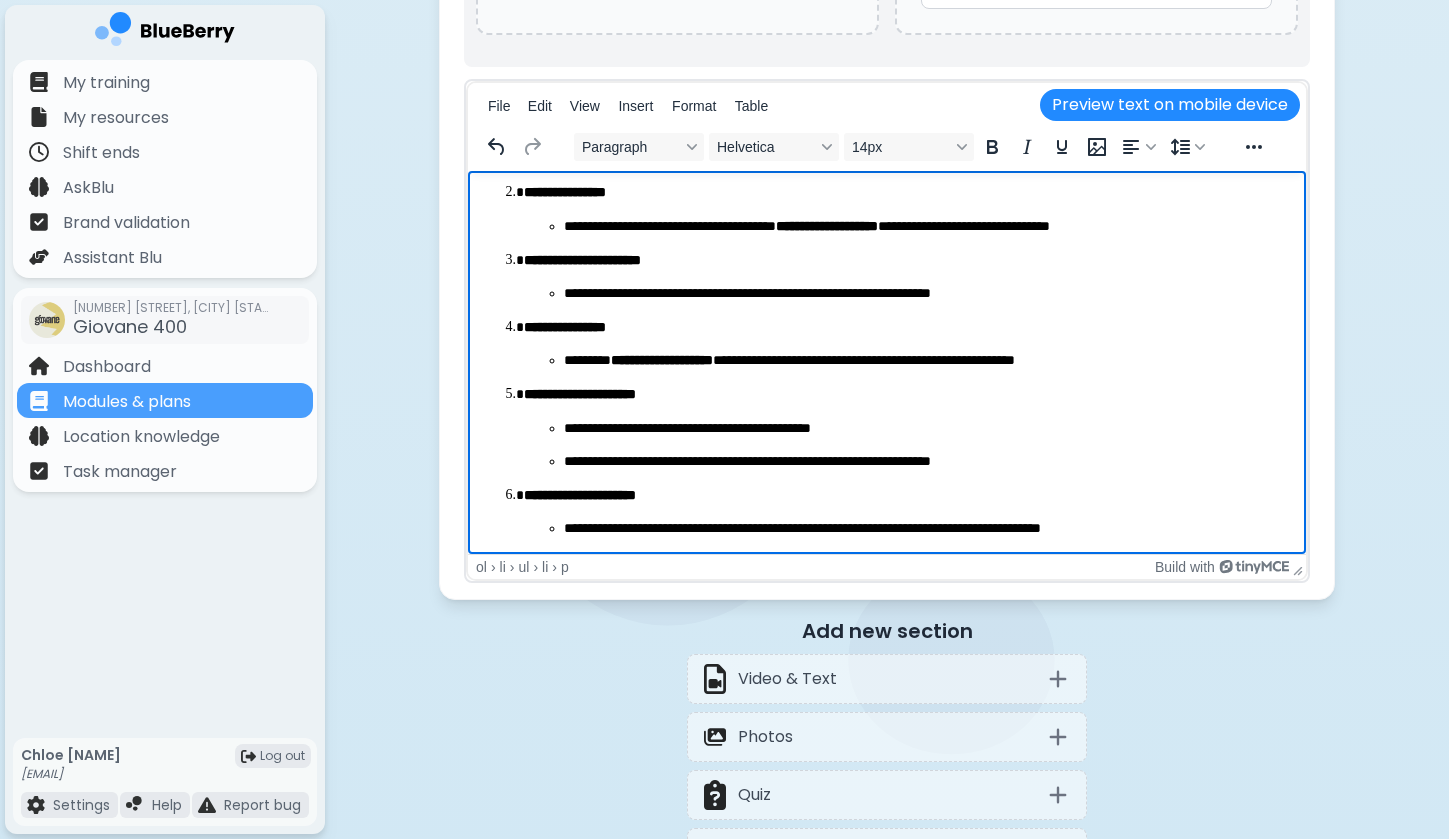 scroll, scrollTop: 148, scrollLeft: 0, axis: vertical 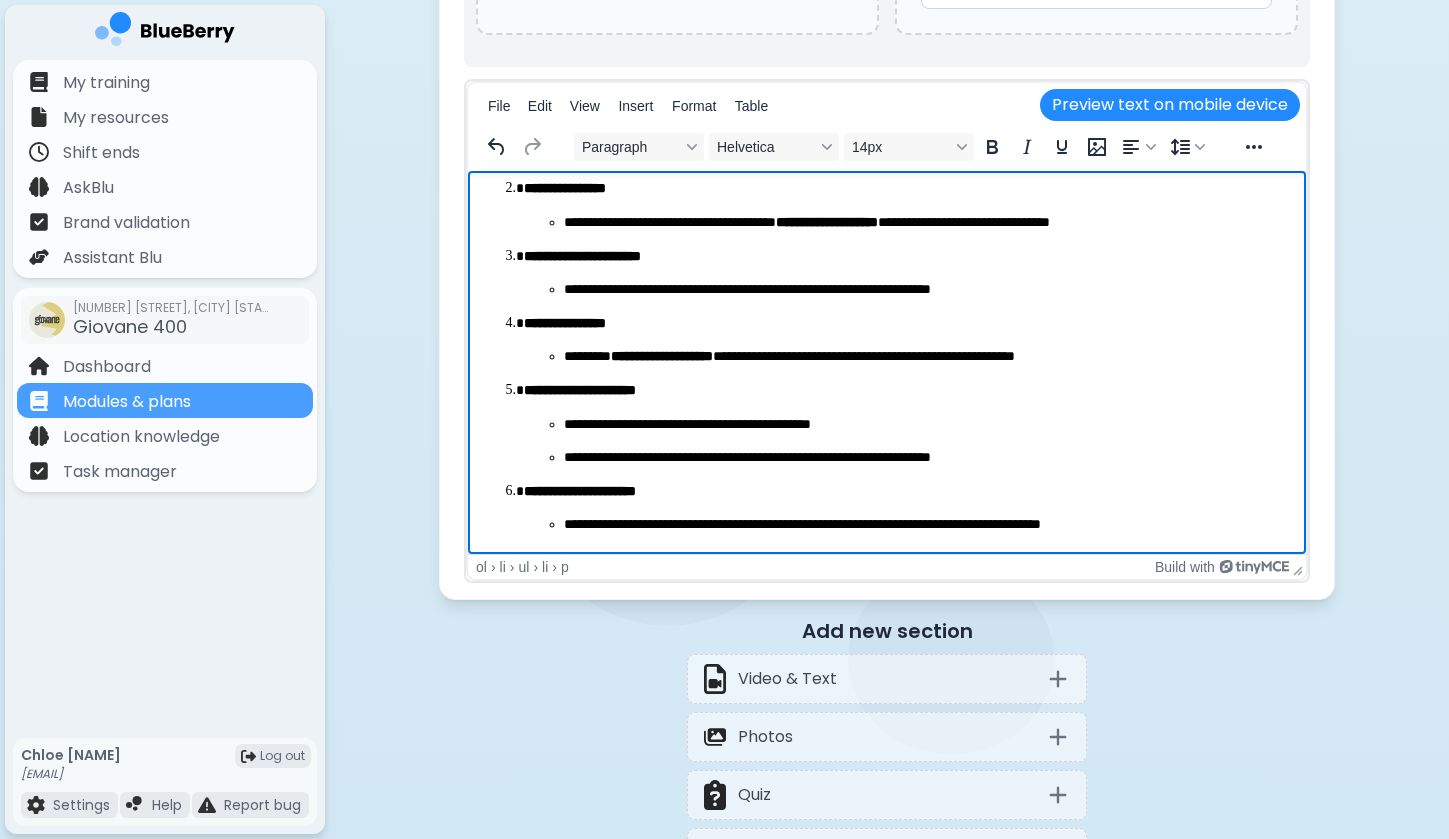 click on "**********" at bounding box center (907, 324) 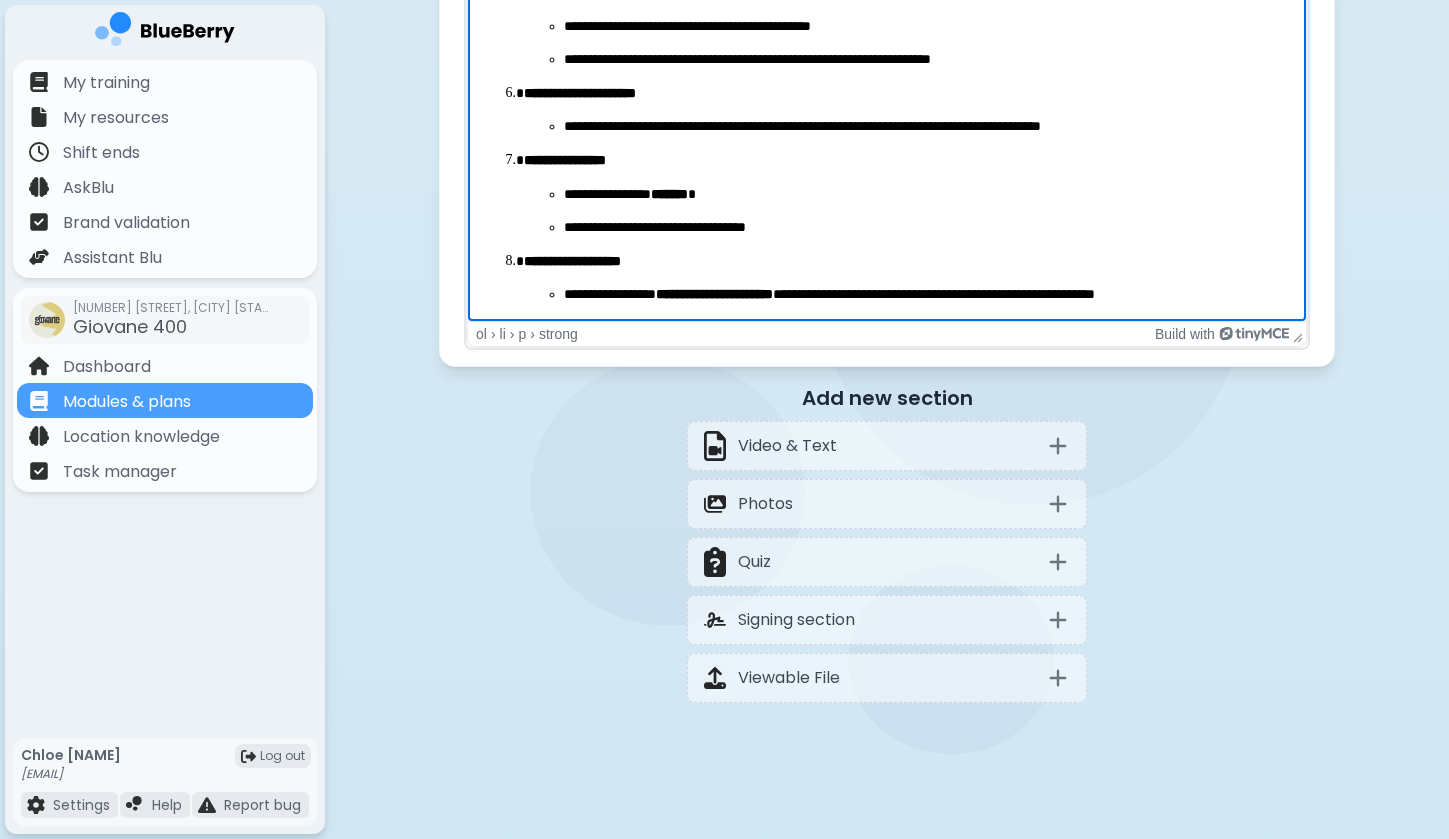 scroll, scrollTop: 312, scrollLeft: 0, axis: vertical 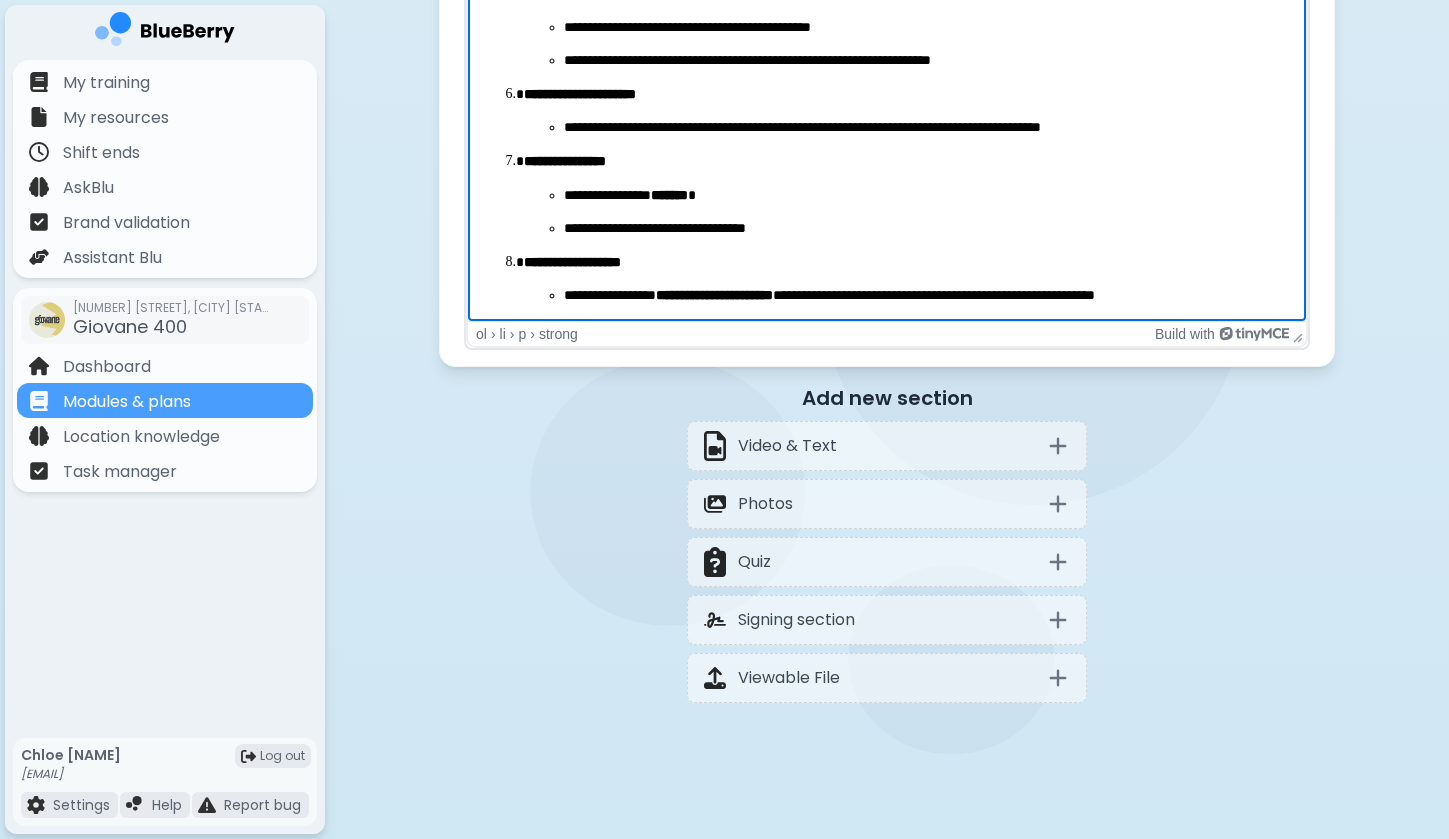 click on "**********" at bounding box center (907, 212) 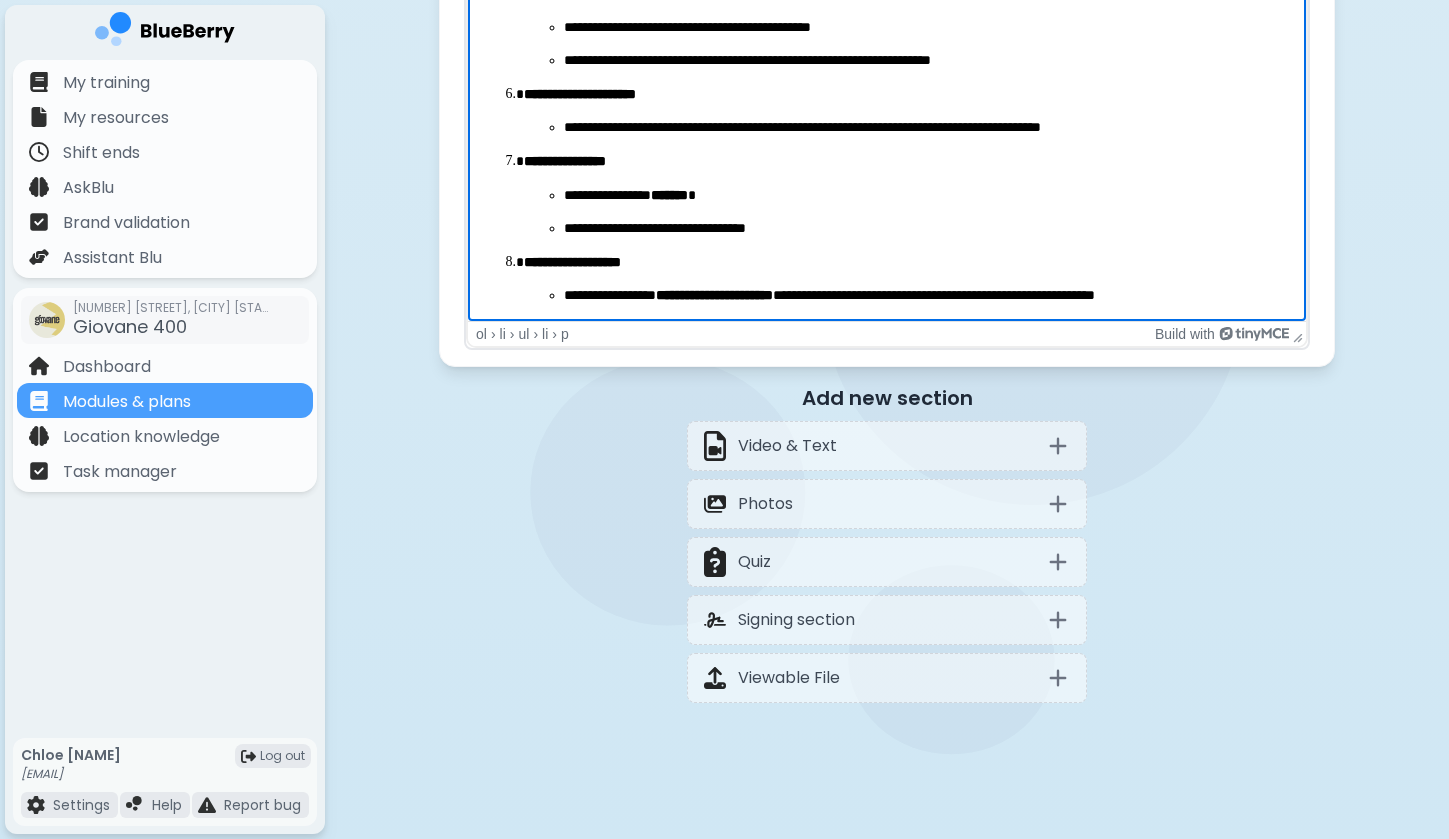 click on "**********" at bounding box center [927, 229] 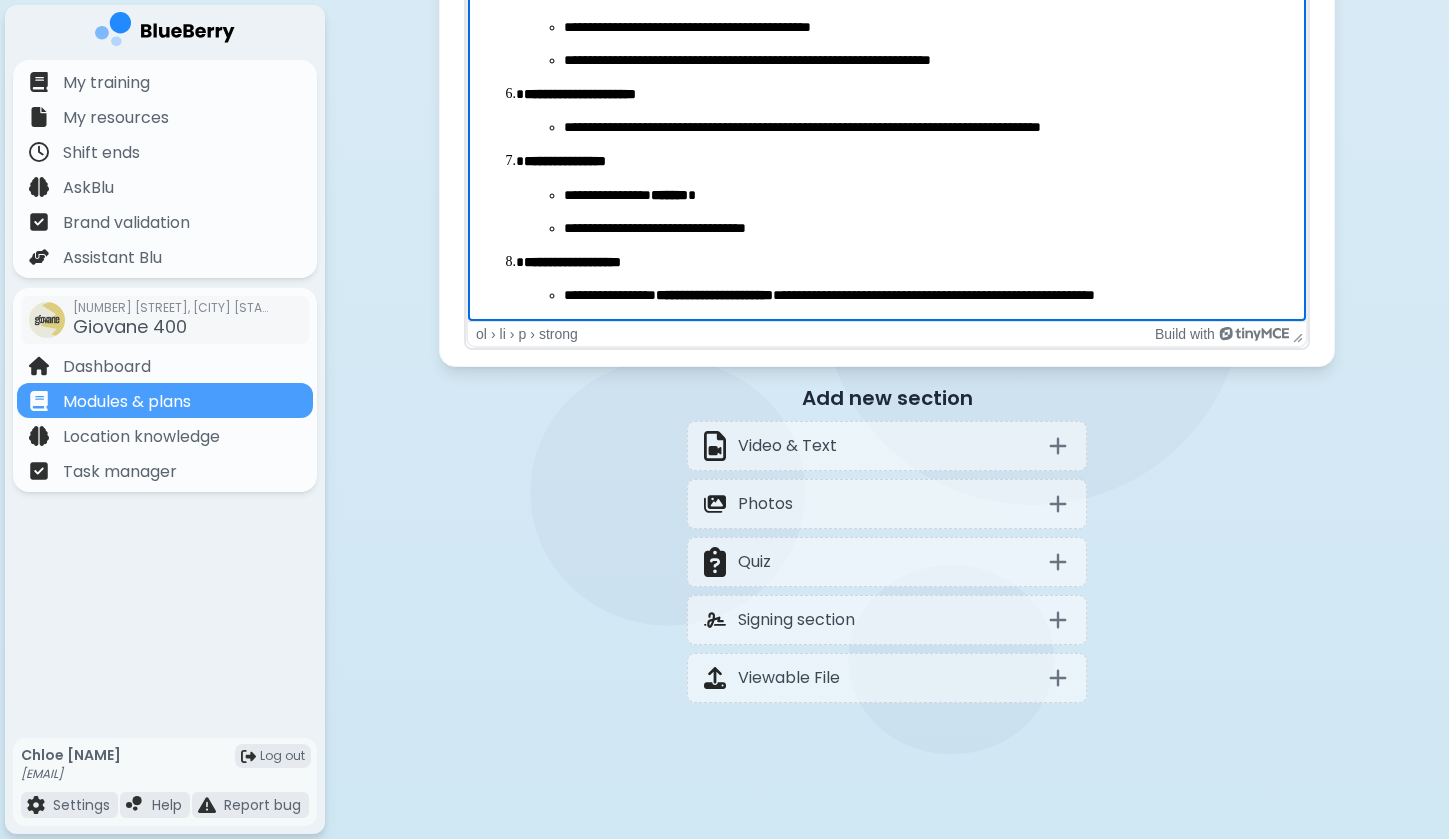 click on "**********" at bounding box center (887, -6) 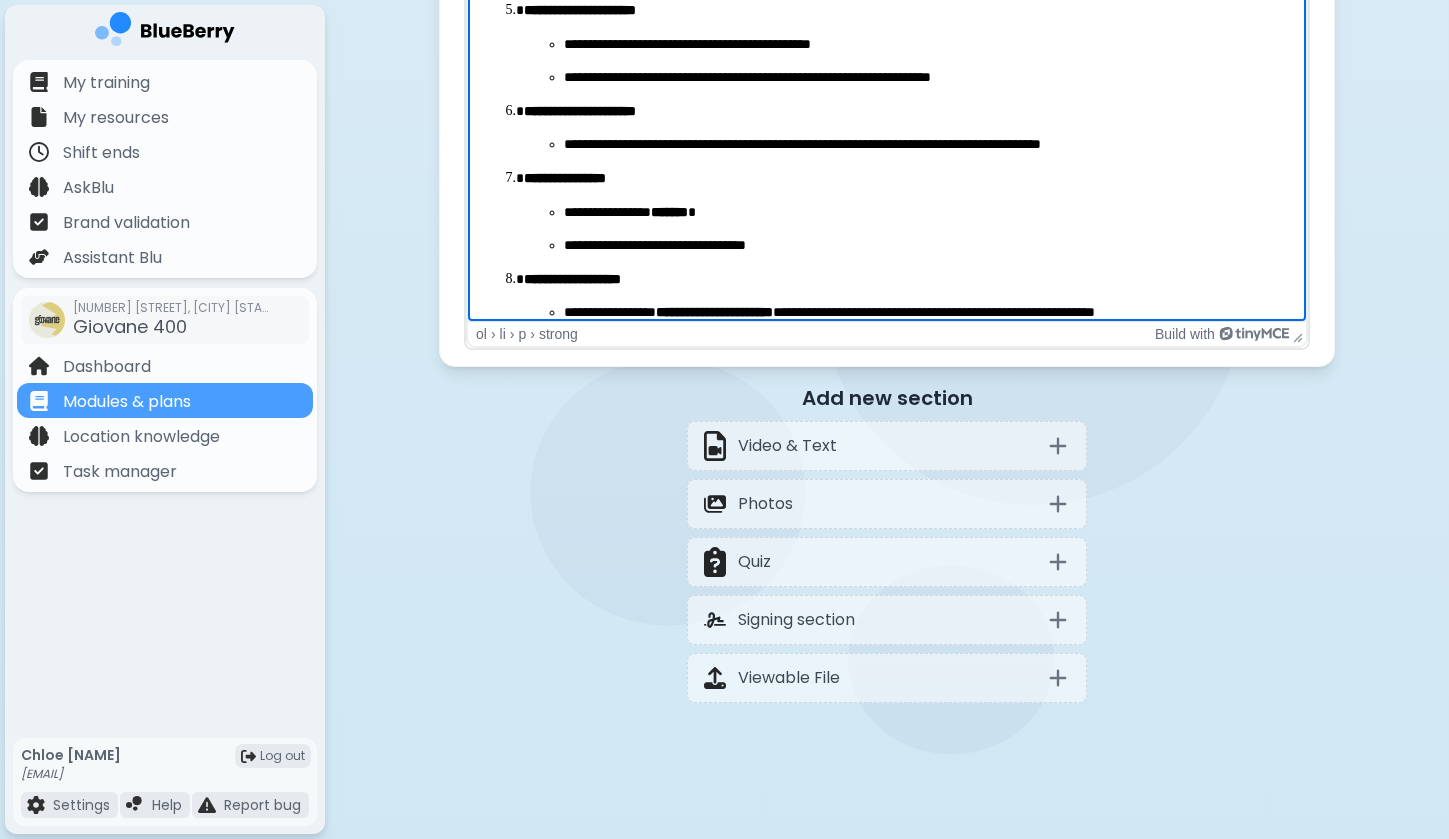 scroll, scrollTop: 272, scrollLeft: 0, axis: vertical 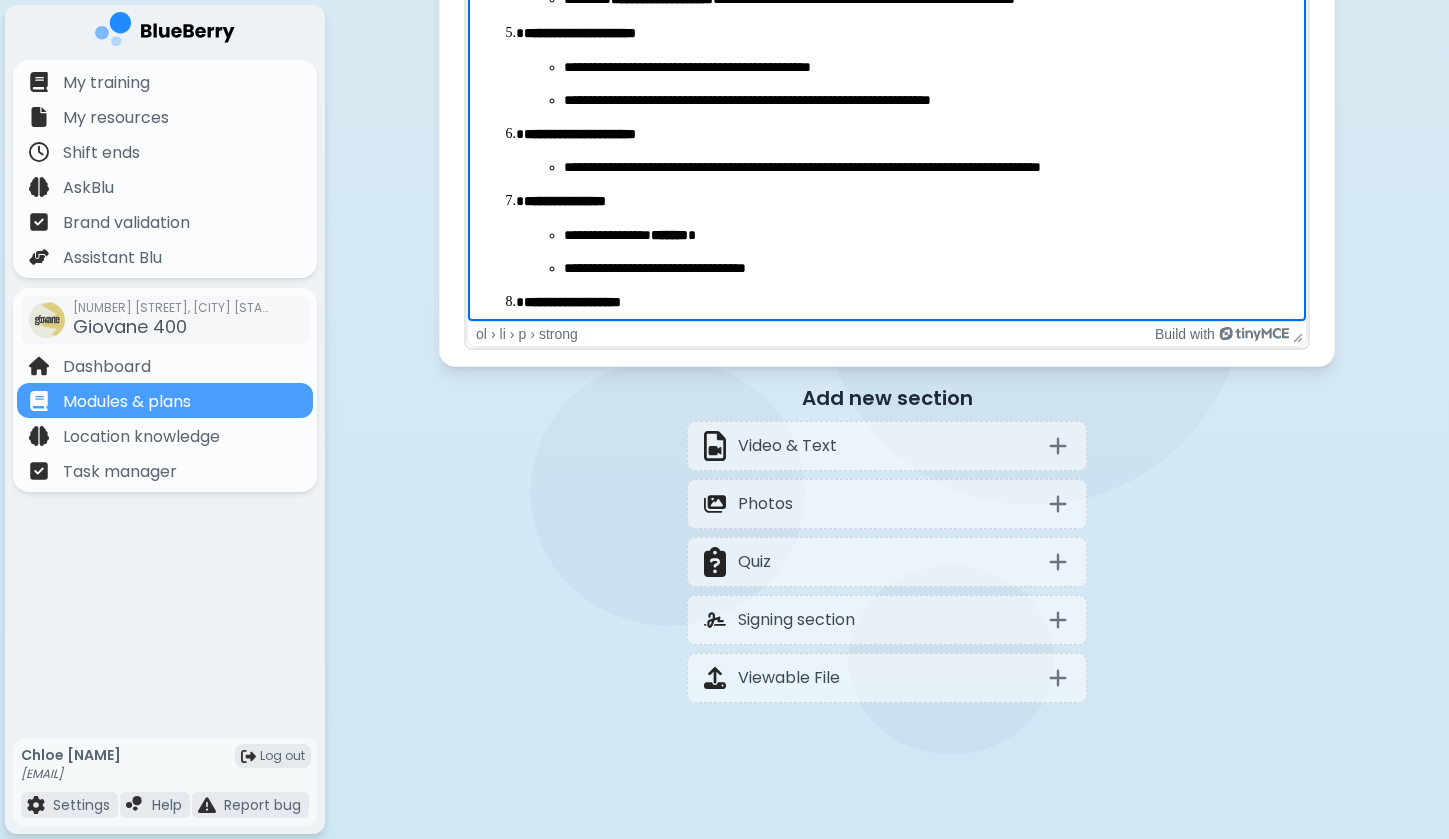 click on "**********" at bounding box center [927, 168] 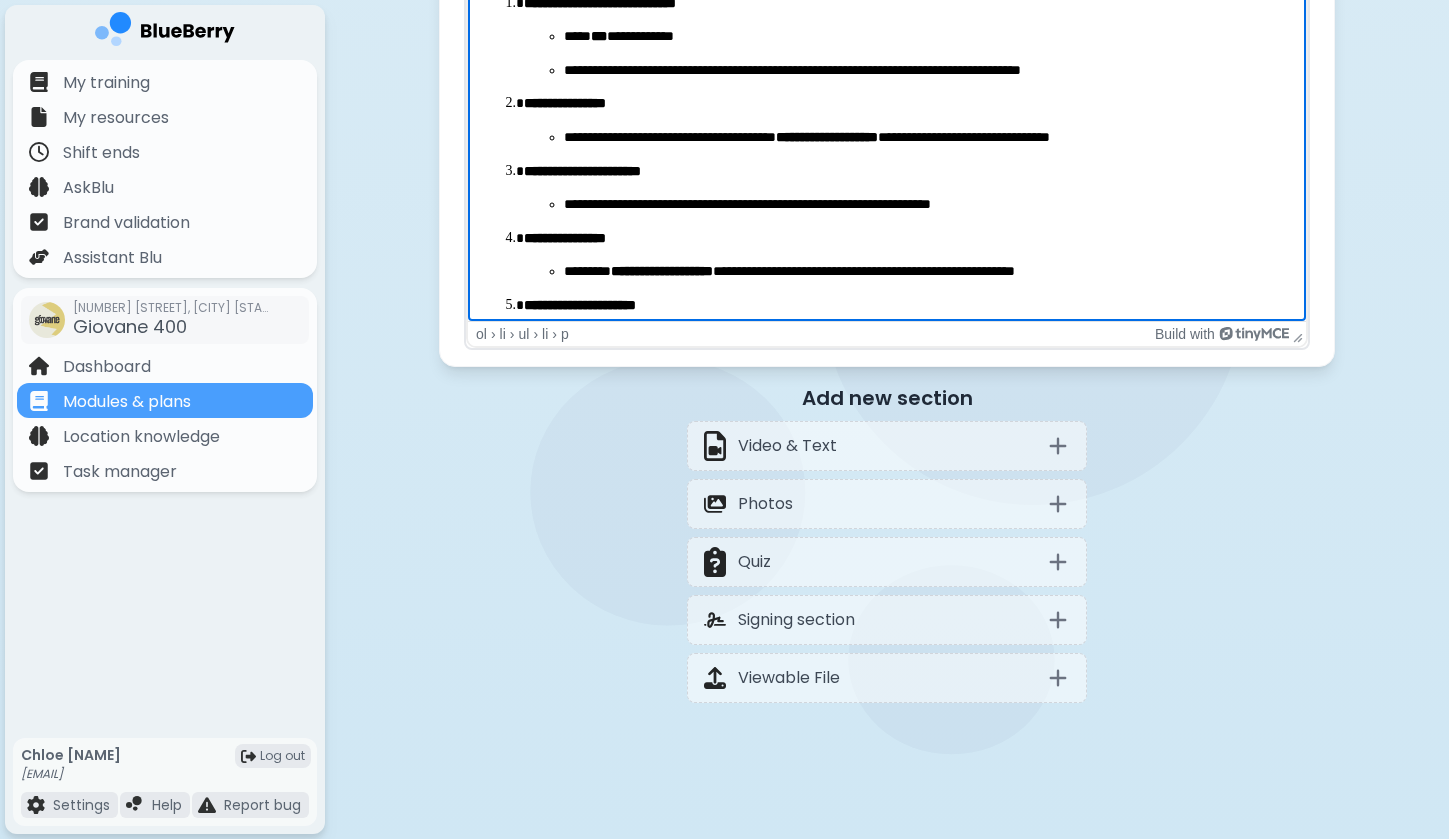 scroll, scrollTop: 4954, scrollLeft: 0, axis: vertical 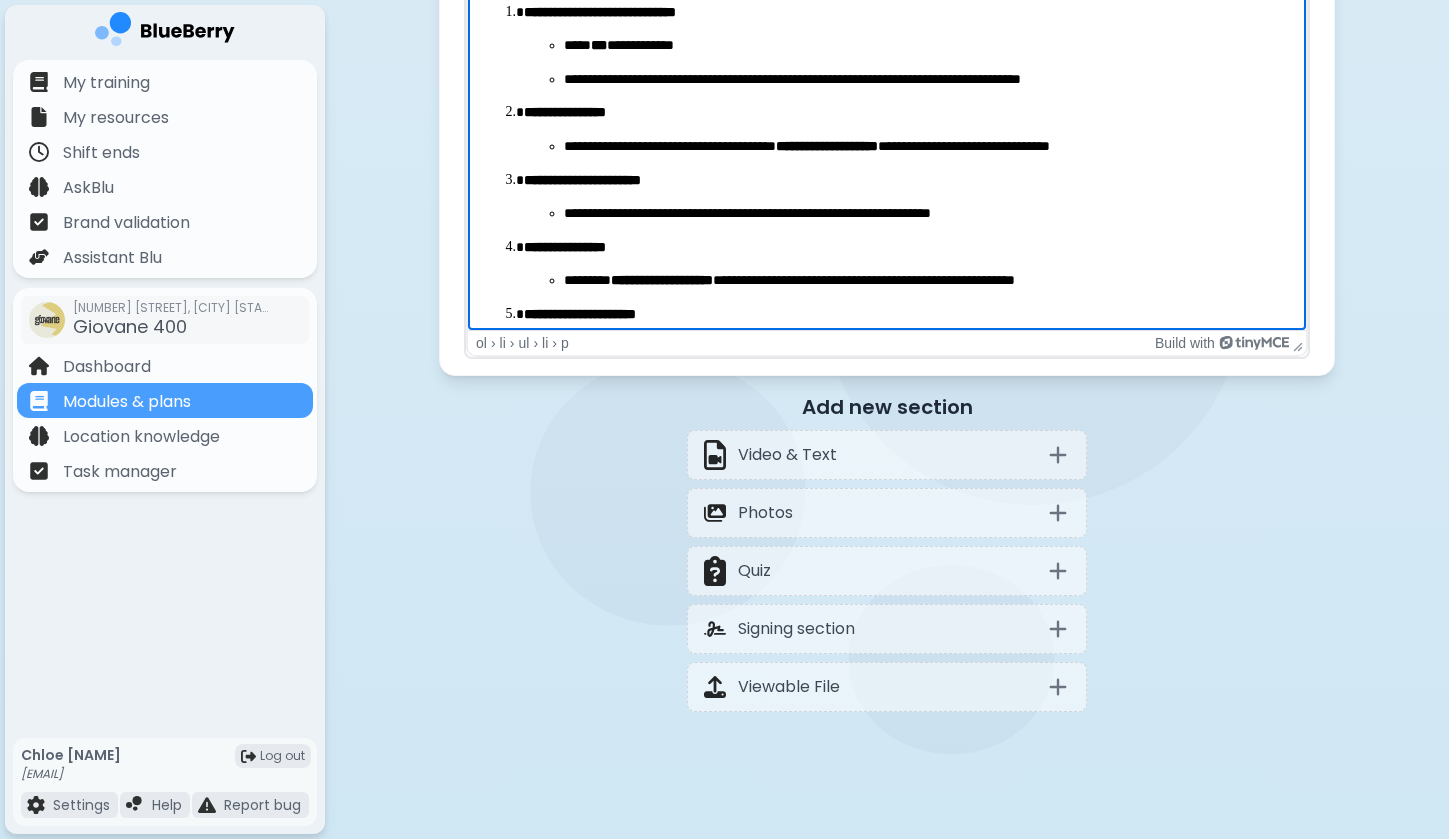 click on "**********" at bounding box center (887, 315) 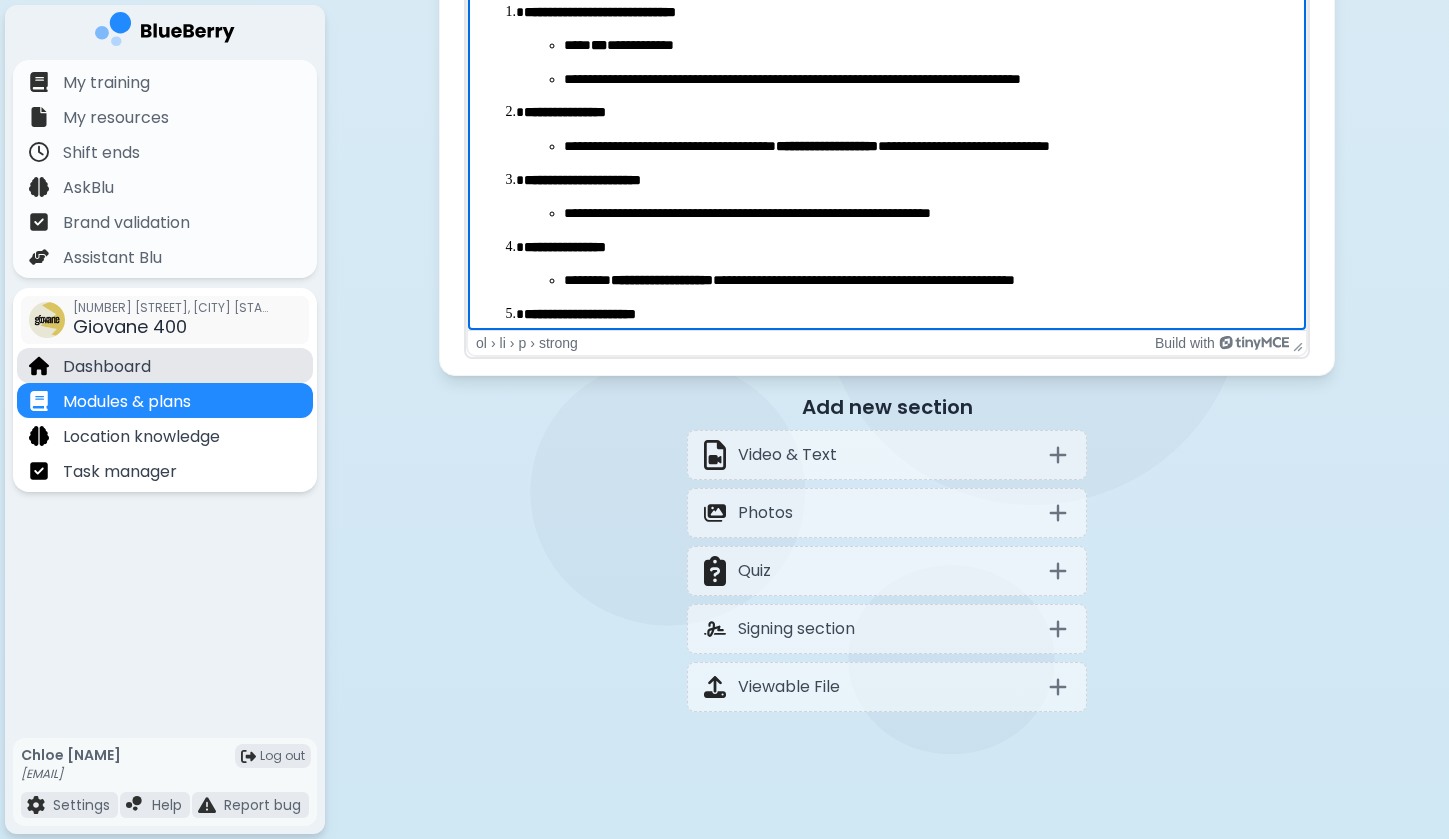 click on "Dashboard" at bounding box center [165, 365] 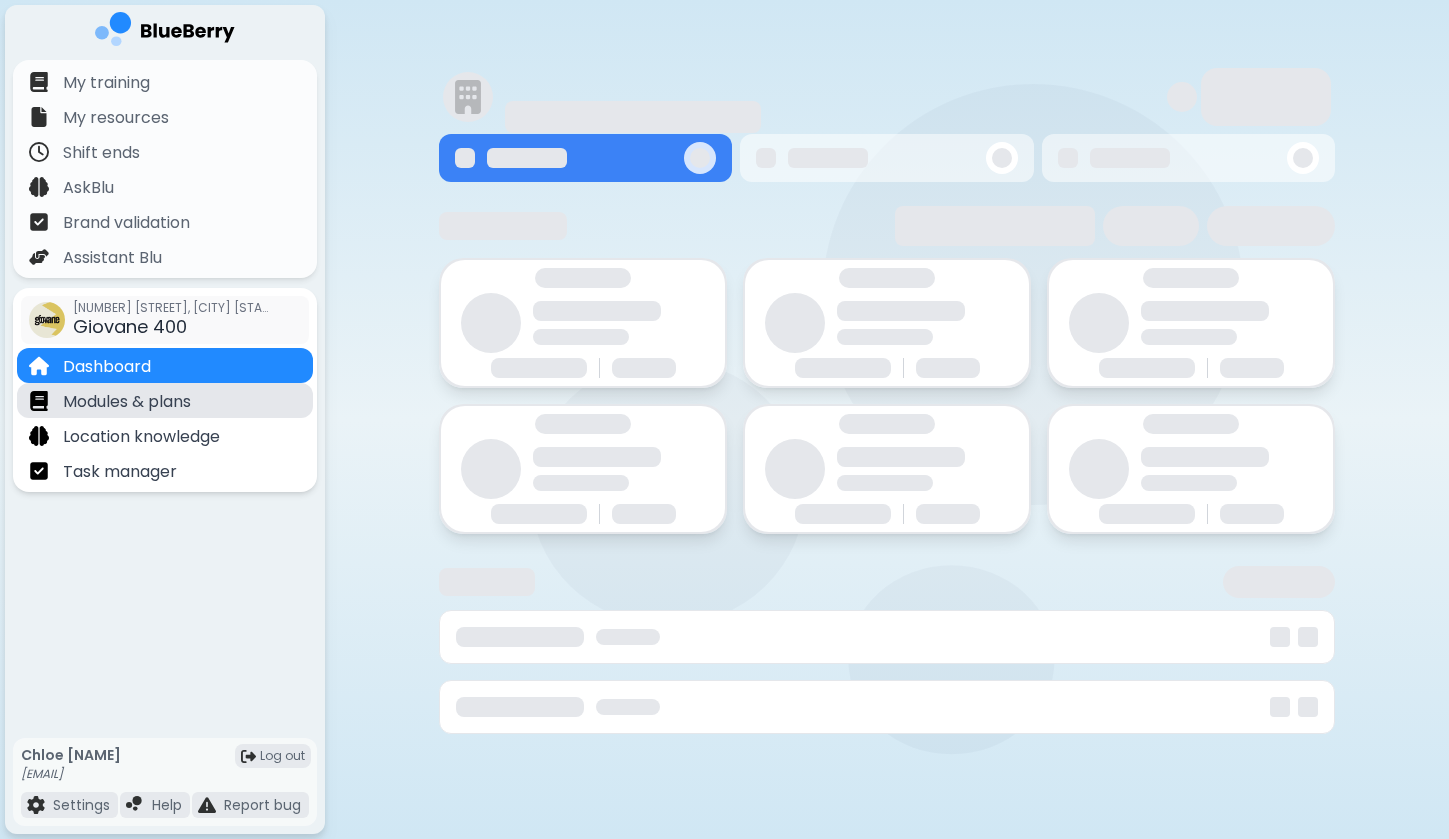 scroll, scrollTop: 0, scrollLeft: 0, axis: both 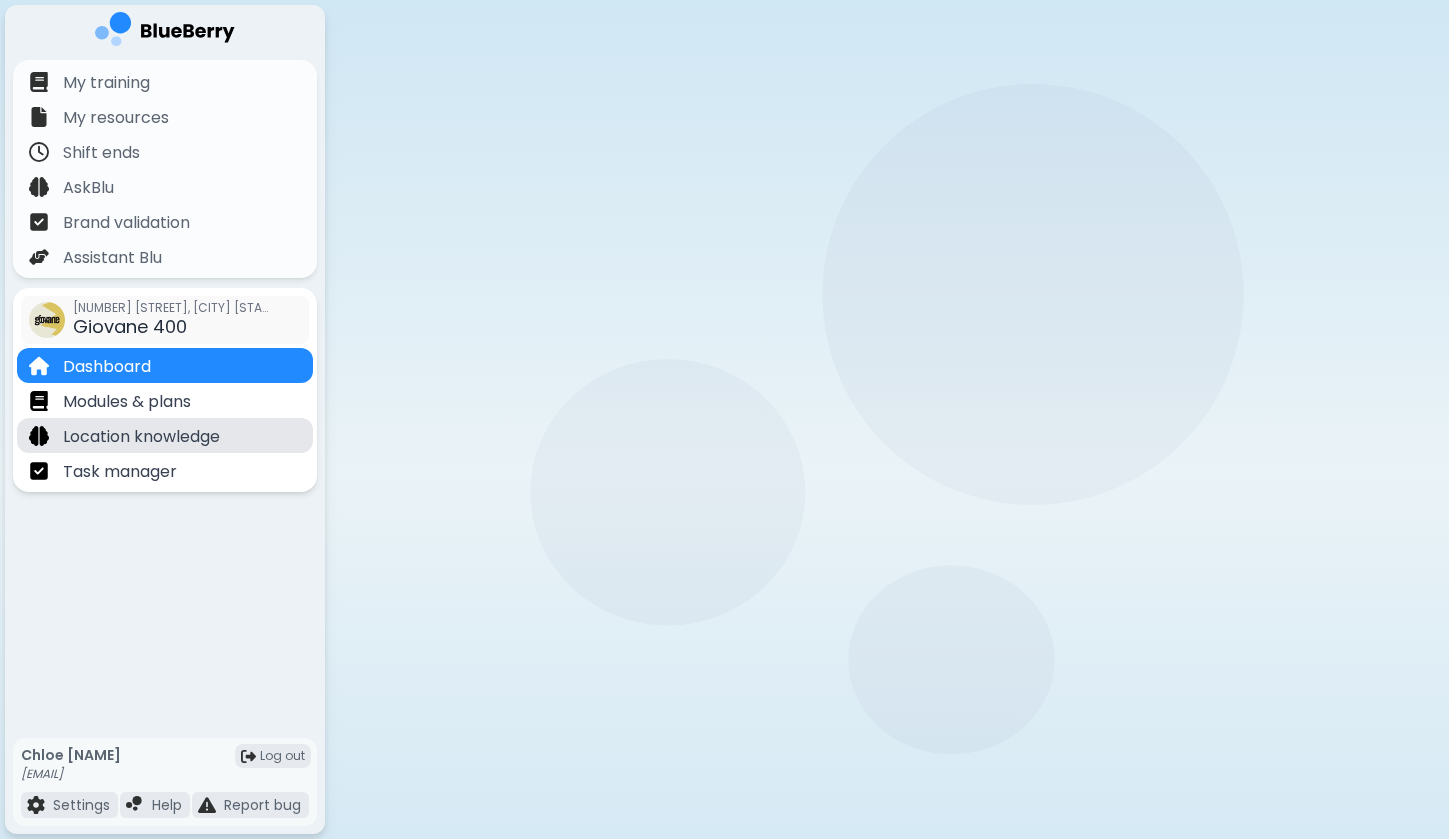 click on "Location knowledge" at bounding box center [141, 437] 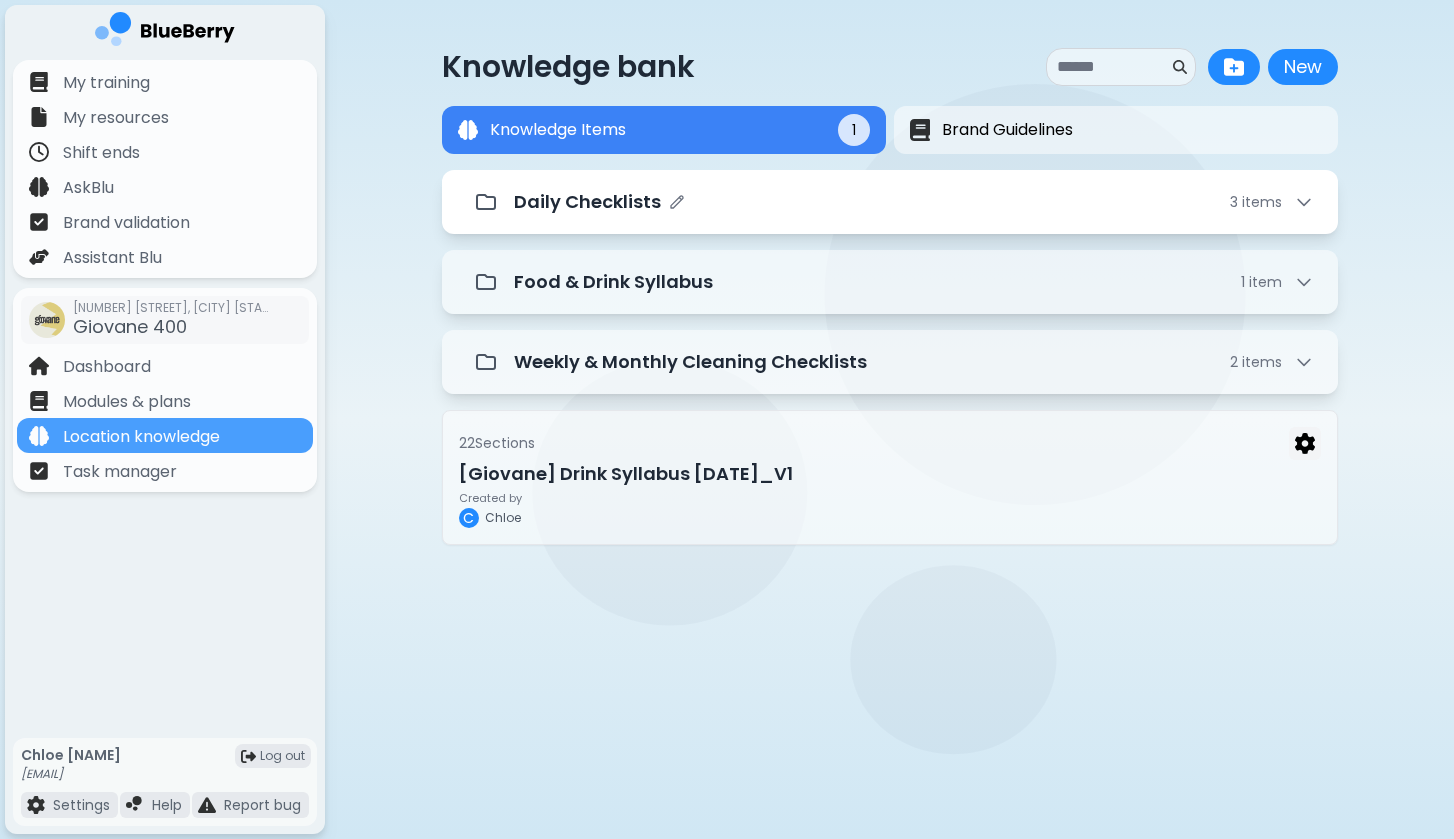 click on "Daily Checklists" at bounding box center [587, 202] 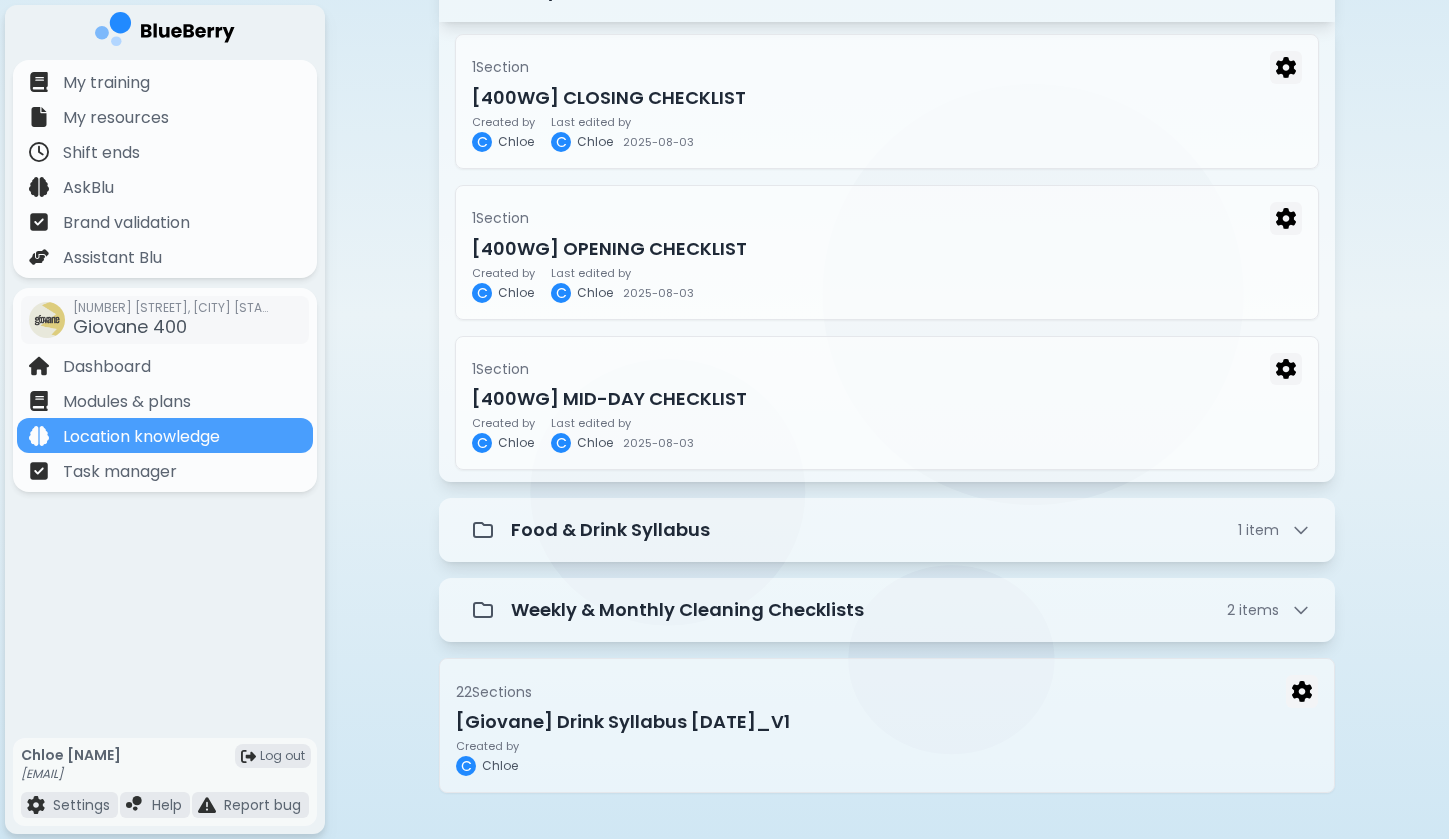 scroll, scrollTop: 215, scrollLeft: 0, axis: vertical 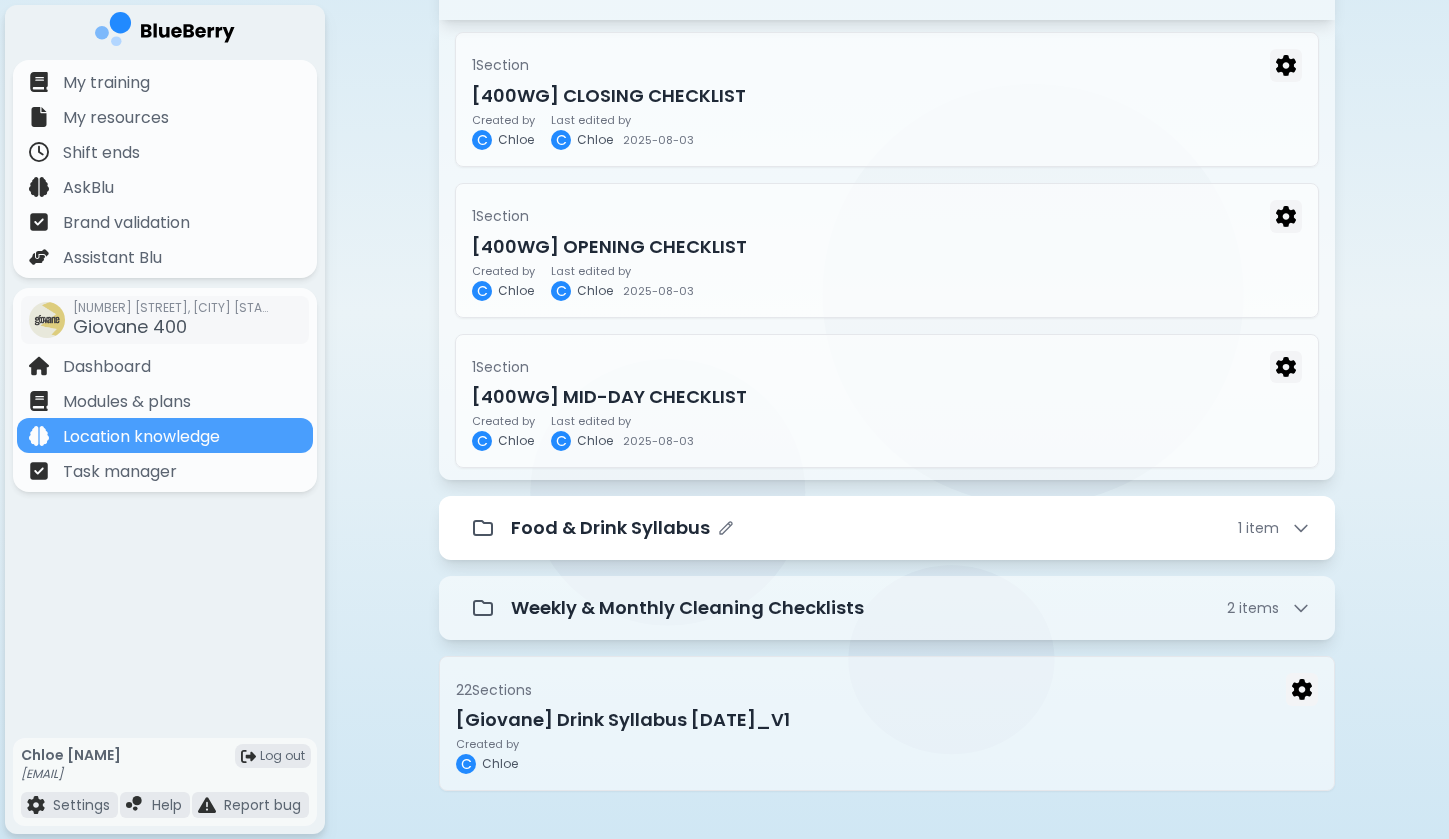 click on "Food & Drink Syllabus" at bounding box center (610, 528) 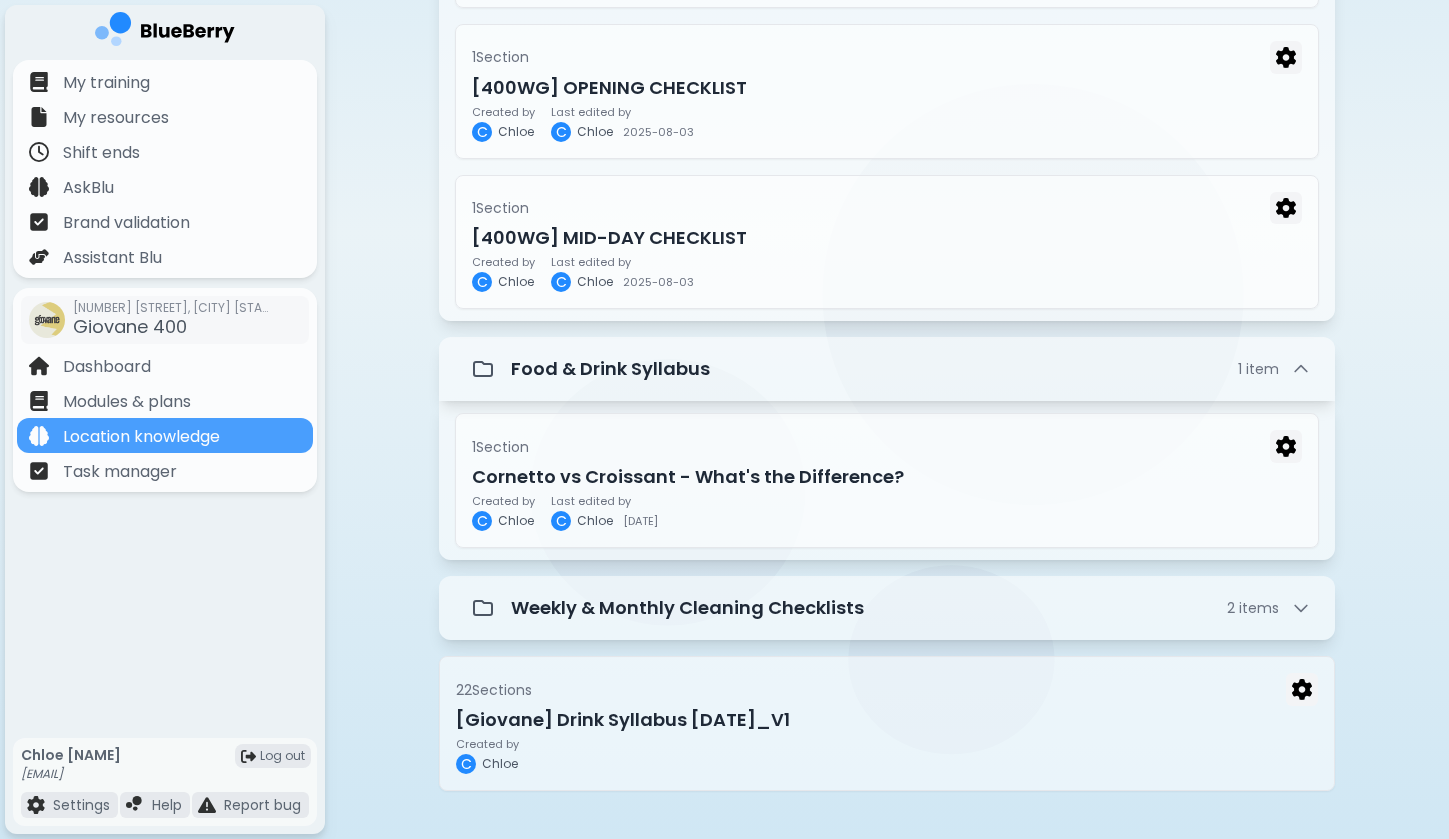 scroll, scrollTop: 374, scrollLeft: 0, axis: vertical 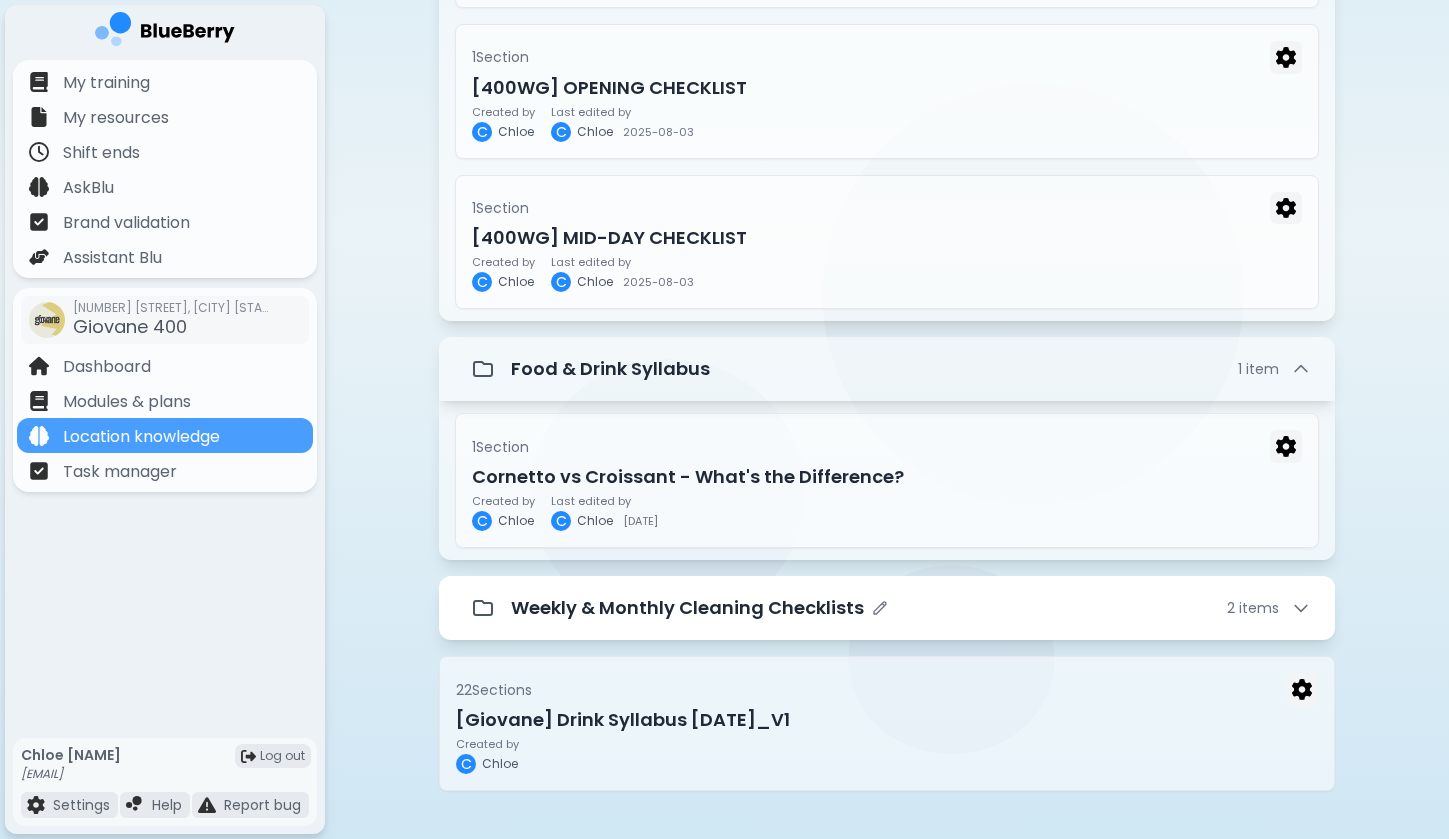 click on "Weekly & Monthly Cleaning Checklists" at bounding box center (687, 608) 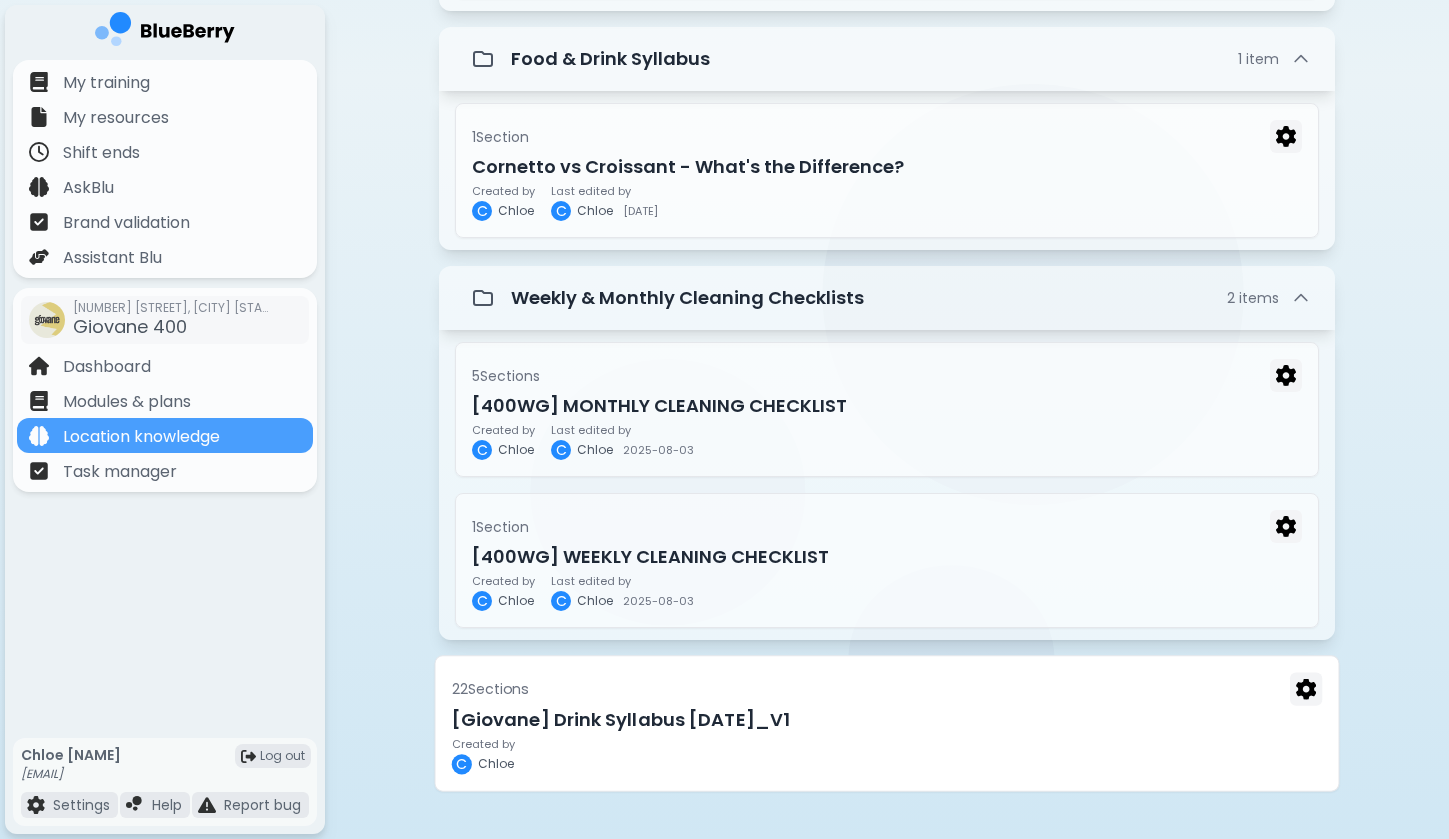 scroll, scrollTop: 684, scrollLeft: 0, axis: vertical 